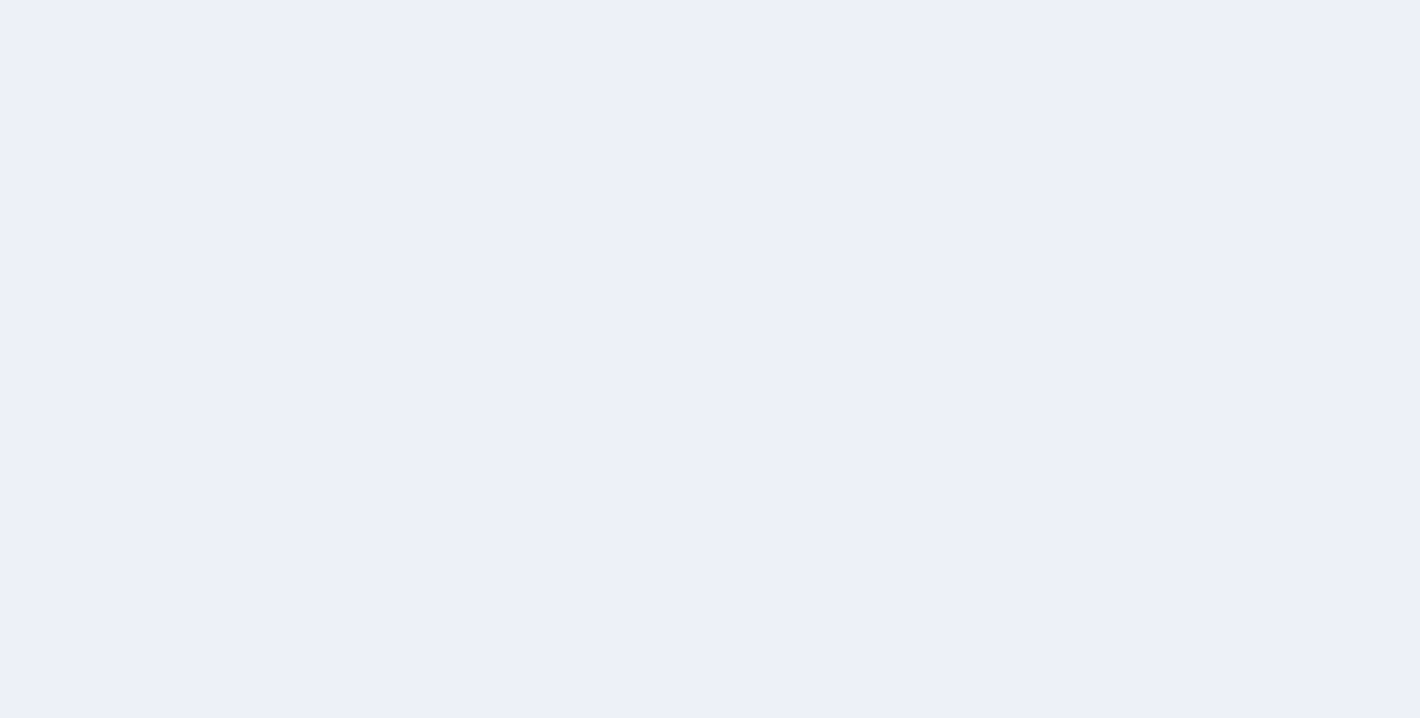 scroll, scrollTop: 0, scrollLeft: 0, axis: both 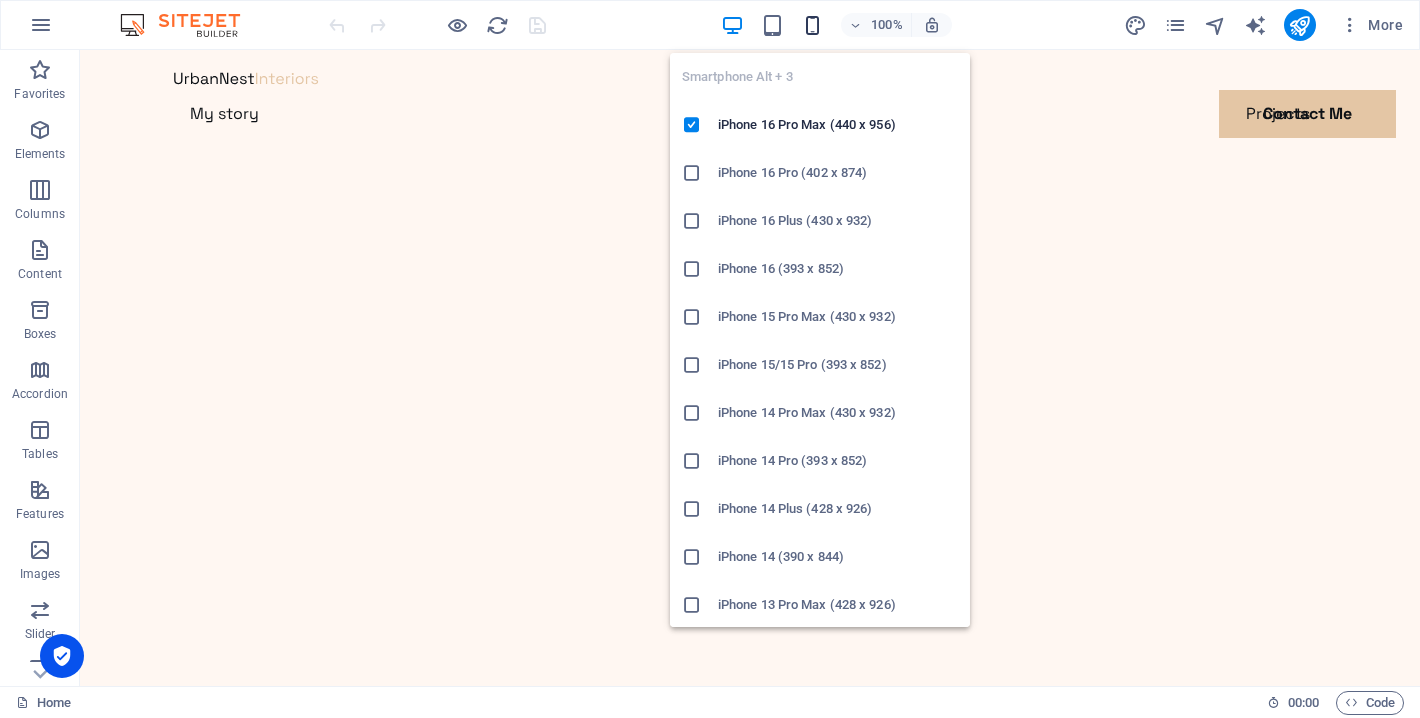 click at bounding box center (812, 25) 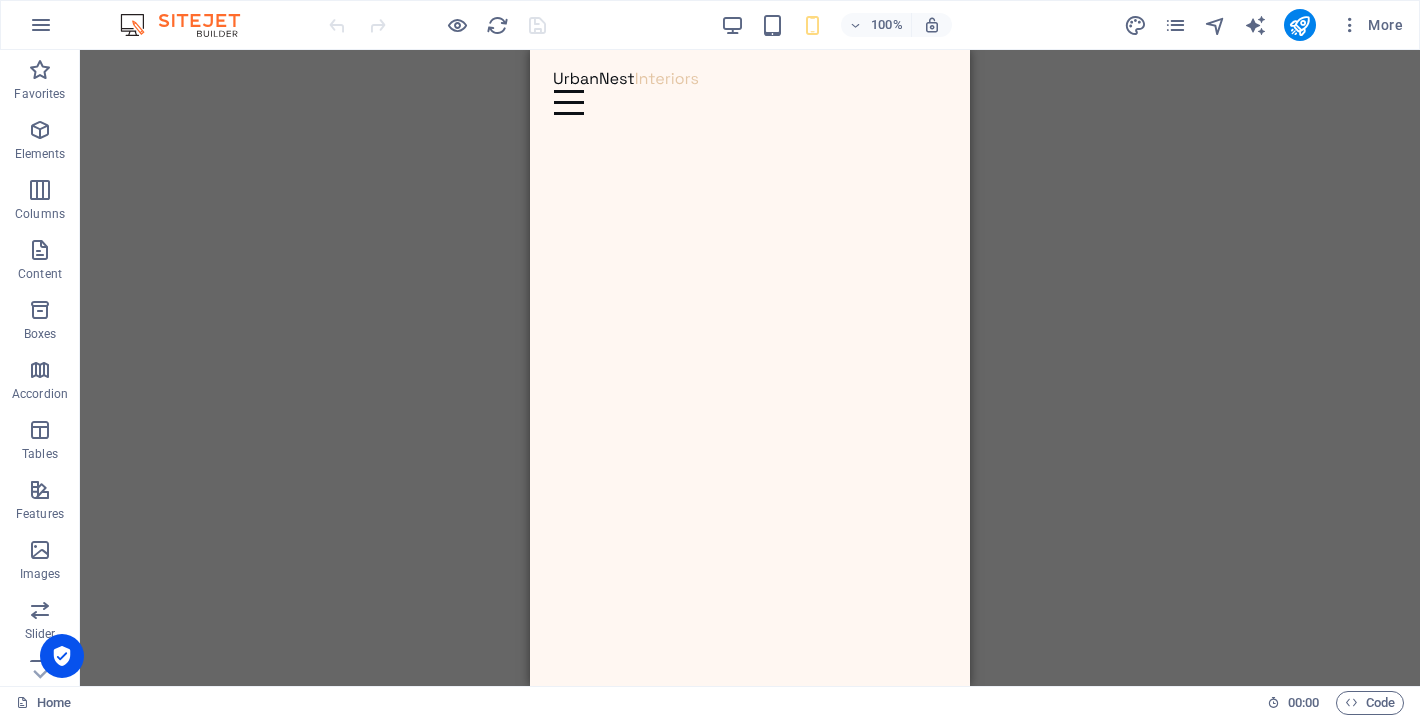click on "Drag here to replace the existing content. Press “Ctrl” if you want to create a new element.
H3   Overlay   Image Slider   Image slider   Contact Form   Form   Contact Form   Text   Container   Footer Thrud   Footer Thrud   Container   Menu   Container   Menu Bar" at bounding box center [750, 368] 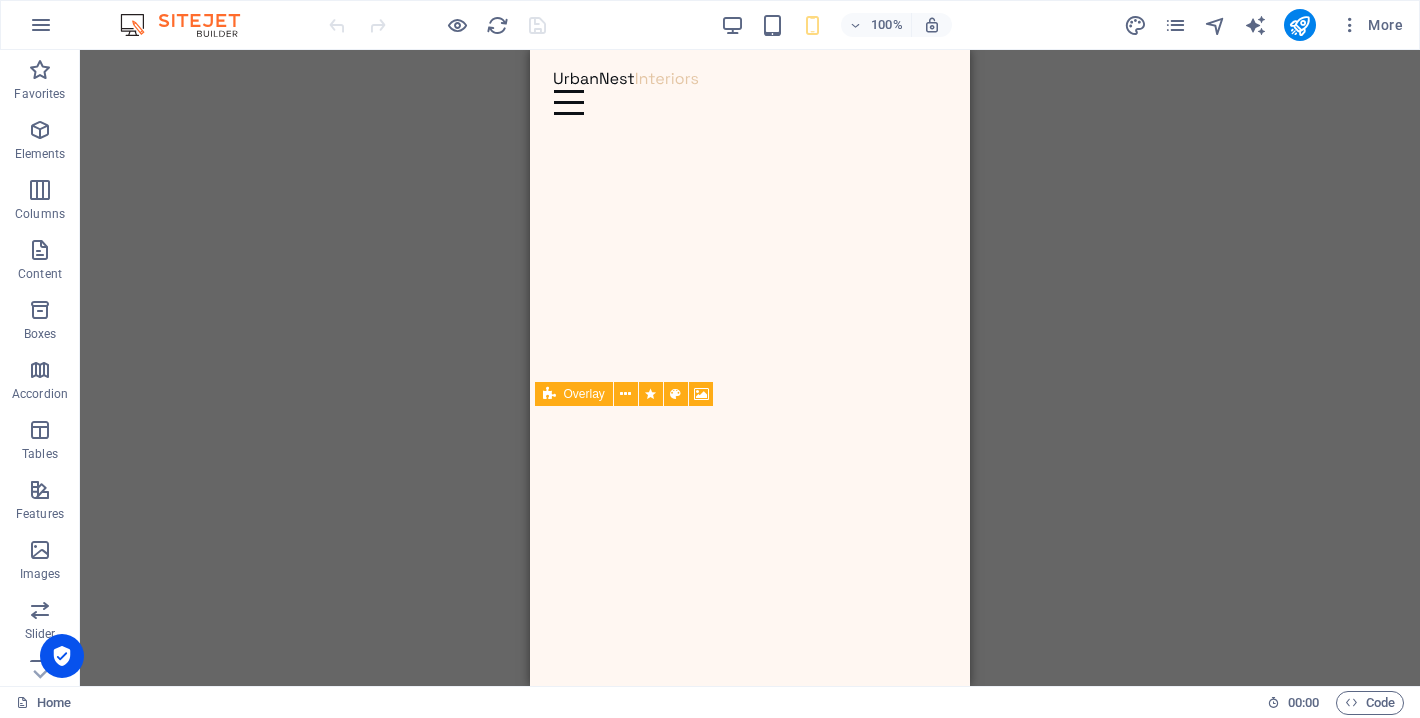 scroll, scrollTop: 0, scrollLeft: 0, axis: both 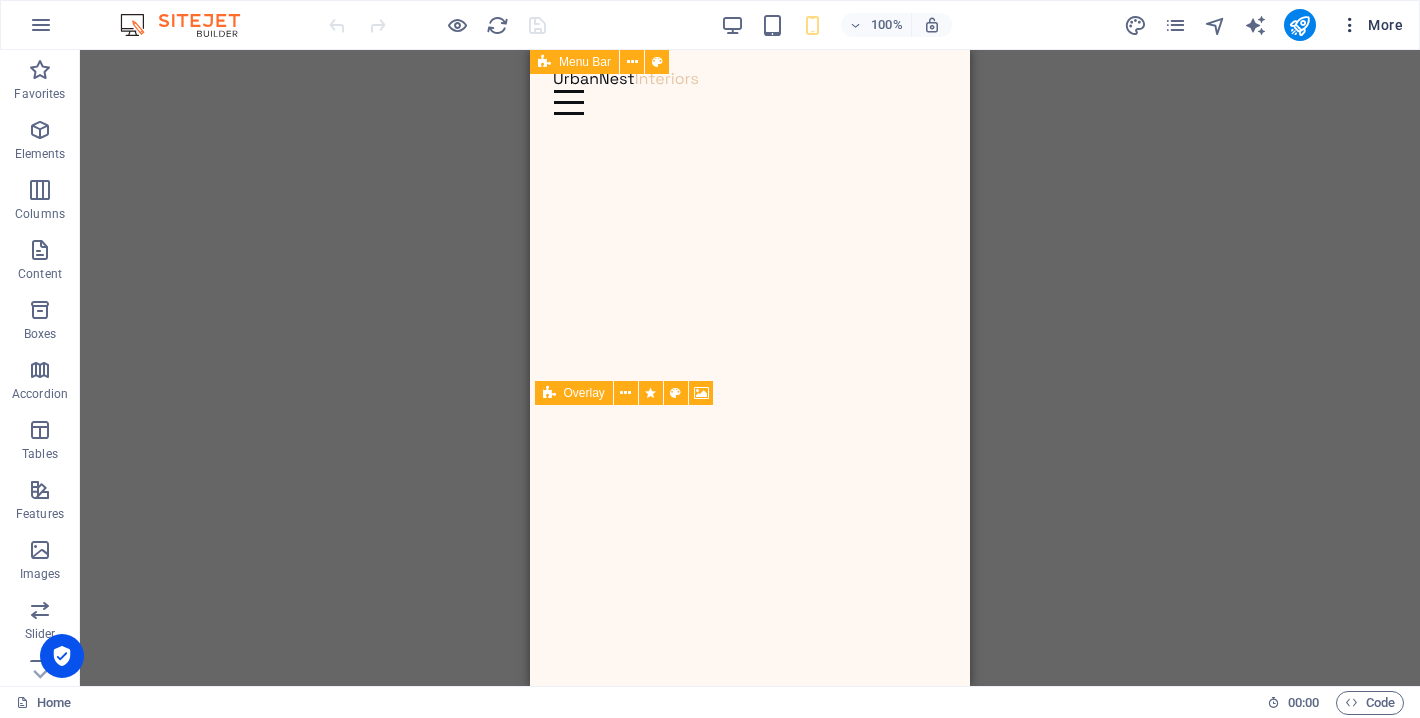 click at bounding box center (1350, 25) 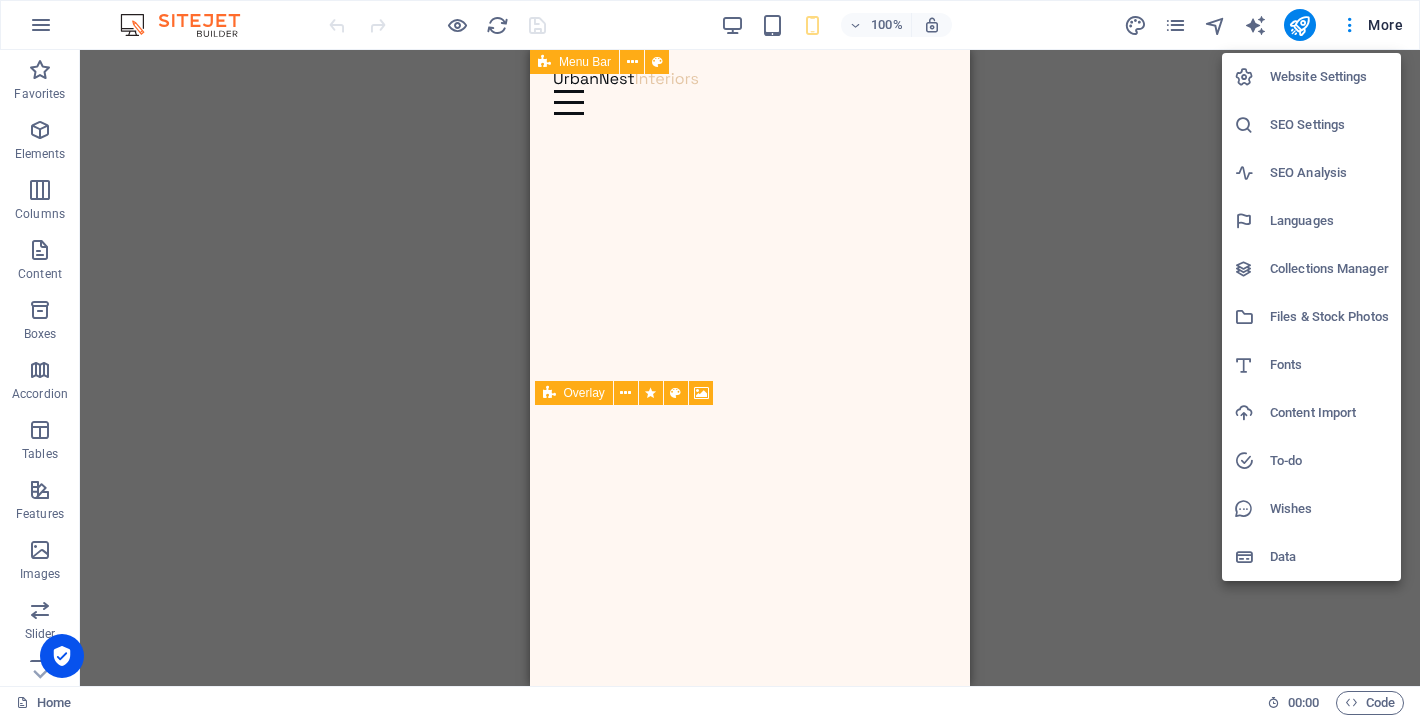 click at bounding box center (710, 359) 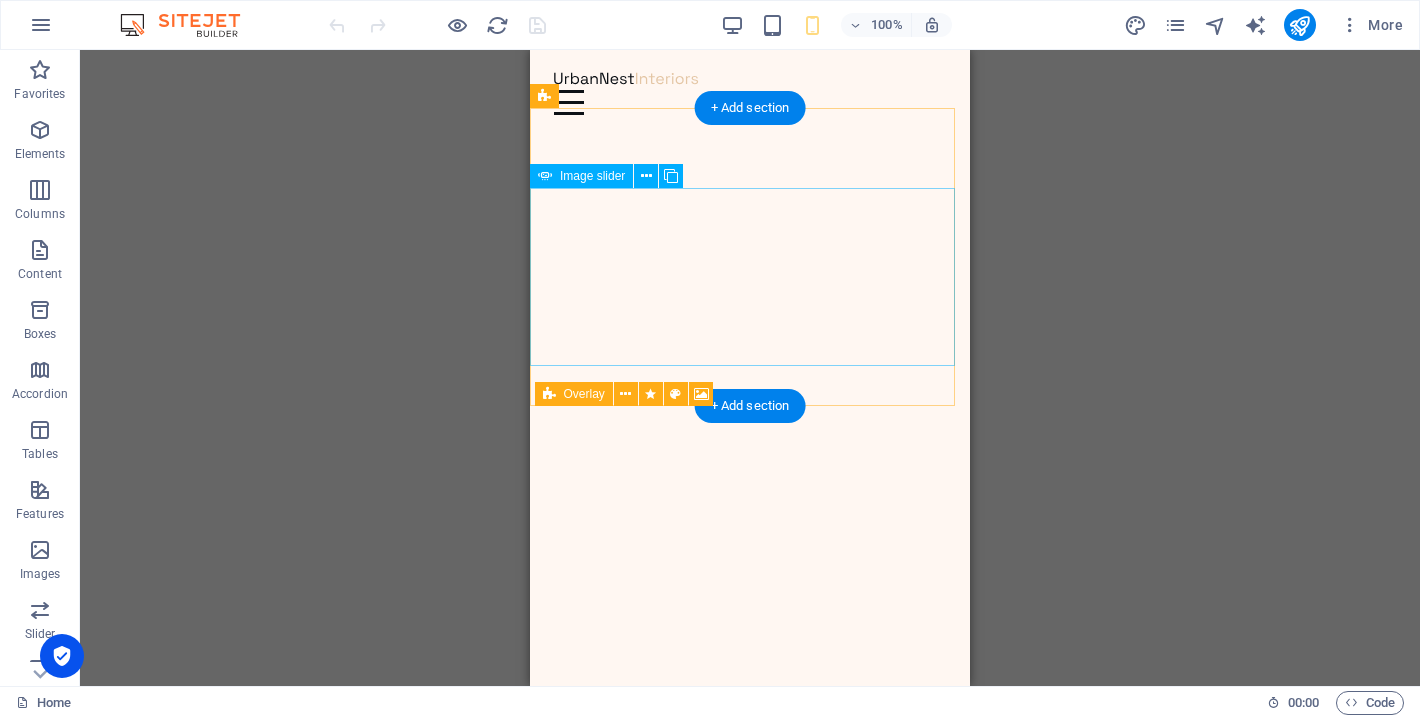 scroll, scrollTop: 0, scrollLeft: 0, axis: both 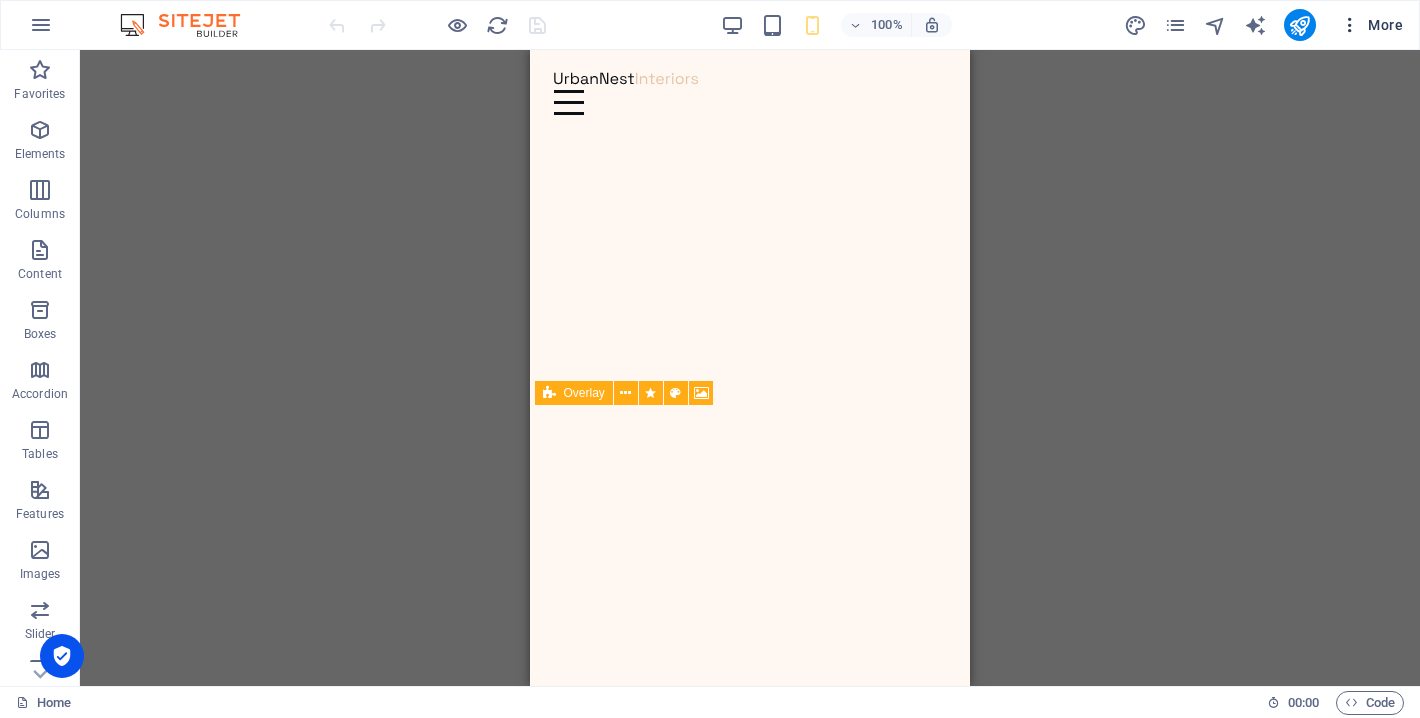 click at bounding box center [1350, 25] 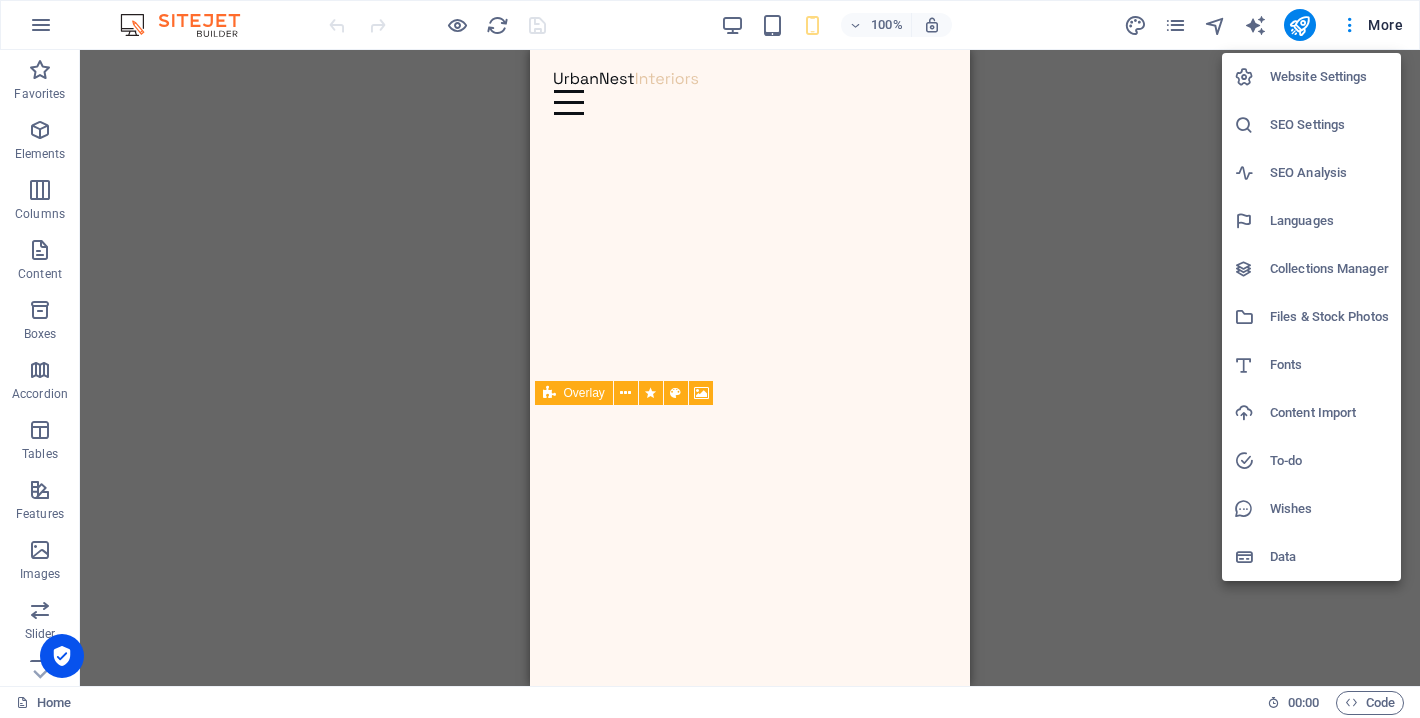 click at bounding box center [710, 359] 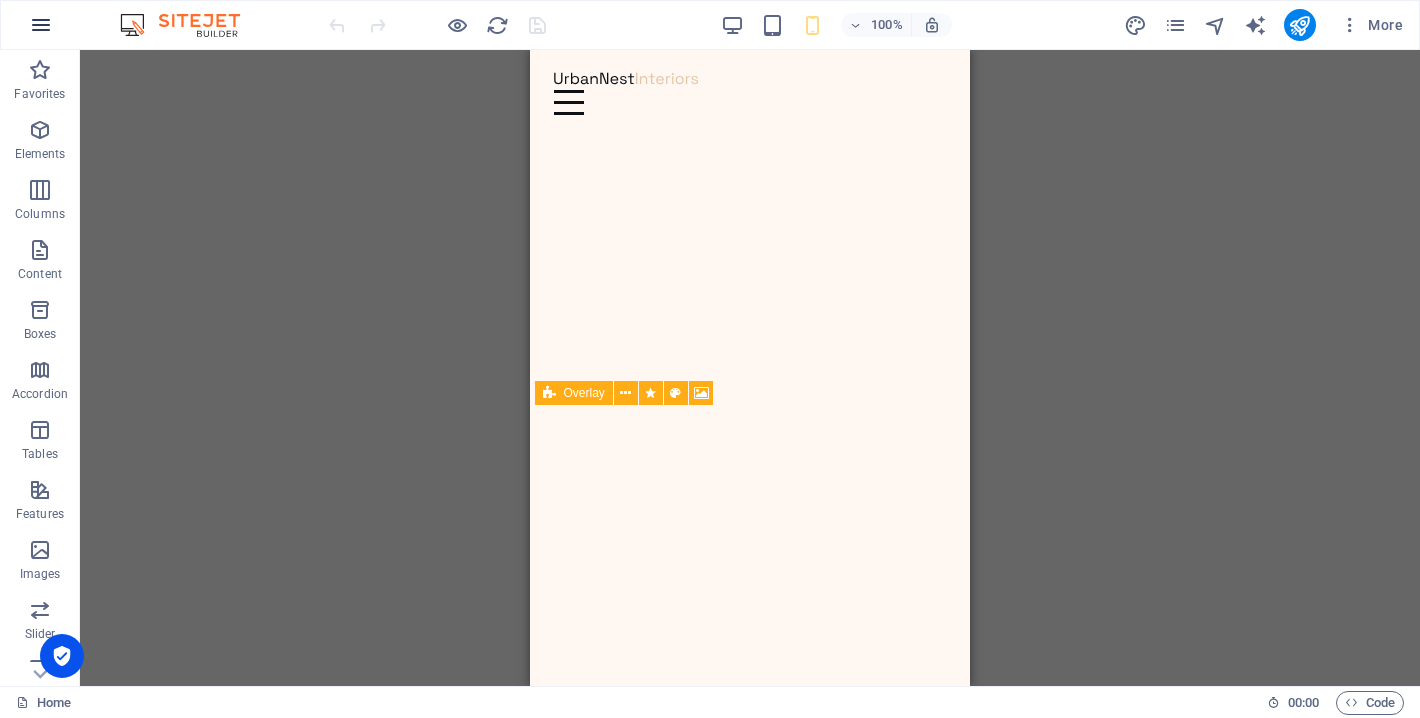 click at bounding box center [41, 25] 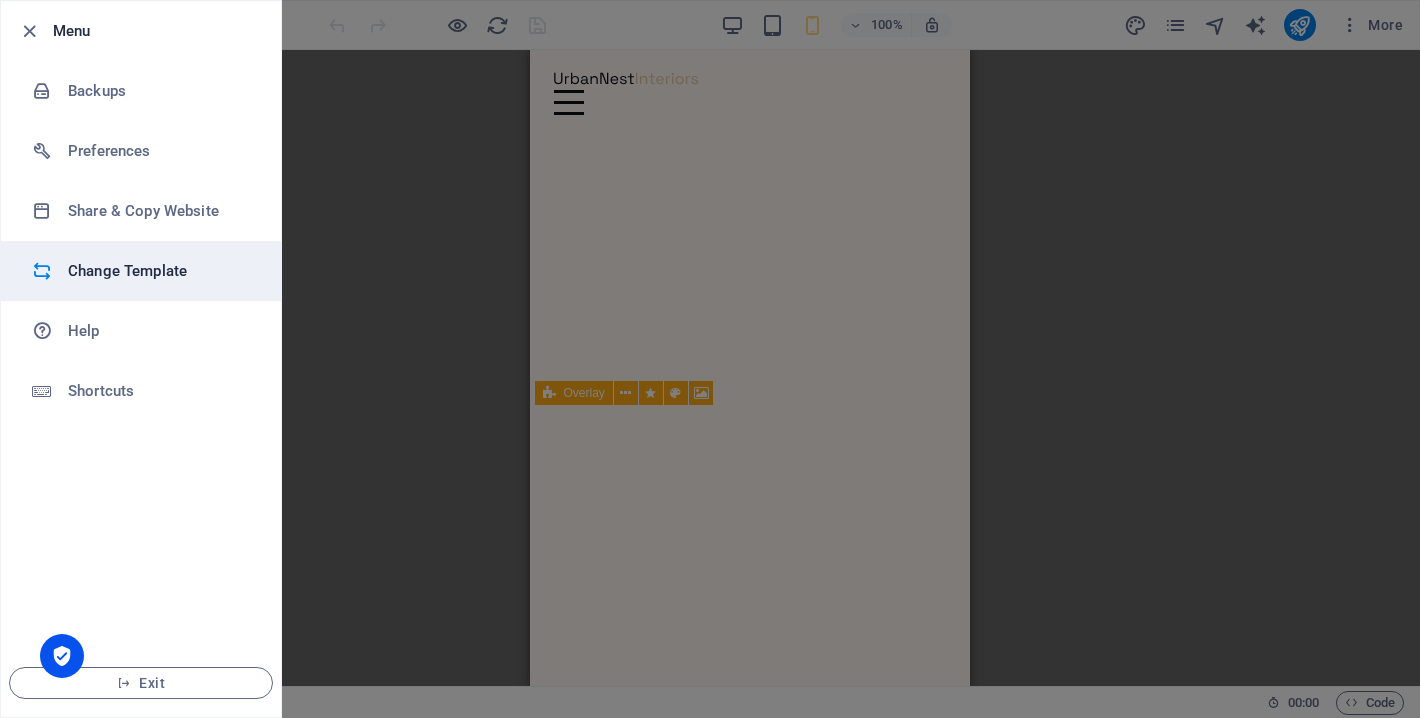 click on "Change Template" at bounding box center (141, 271) 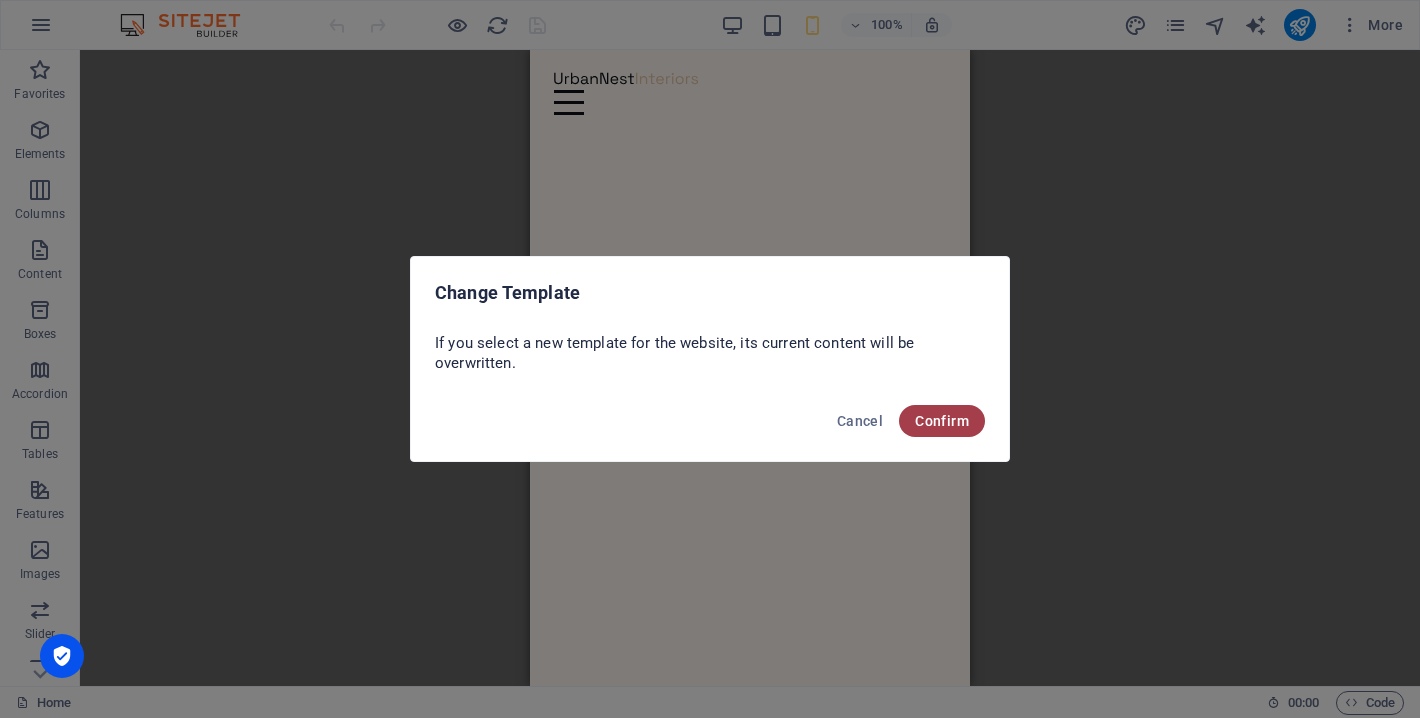 click on "Confirm" at bounding box center [942, 421] 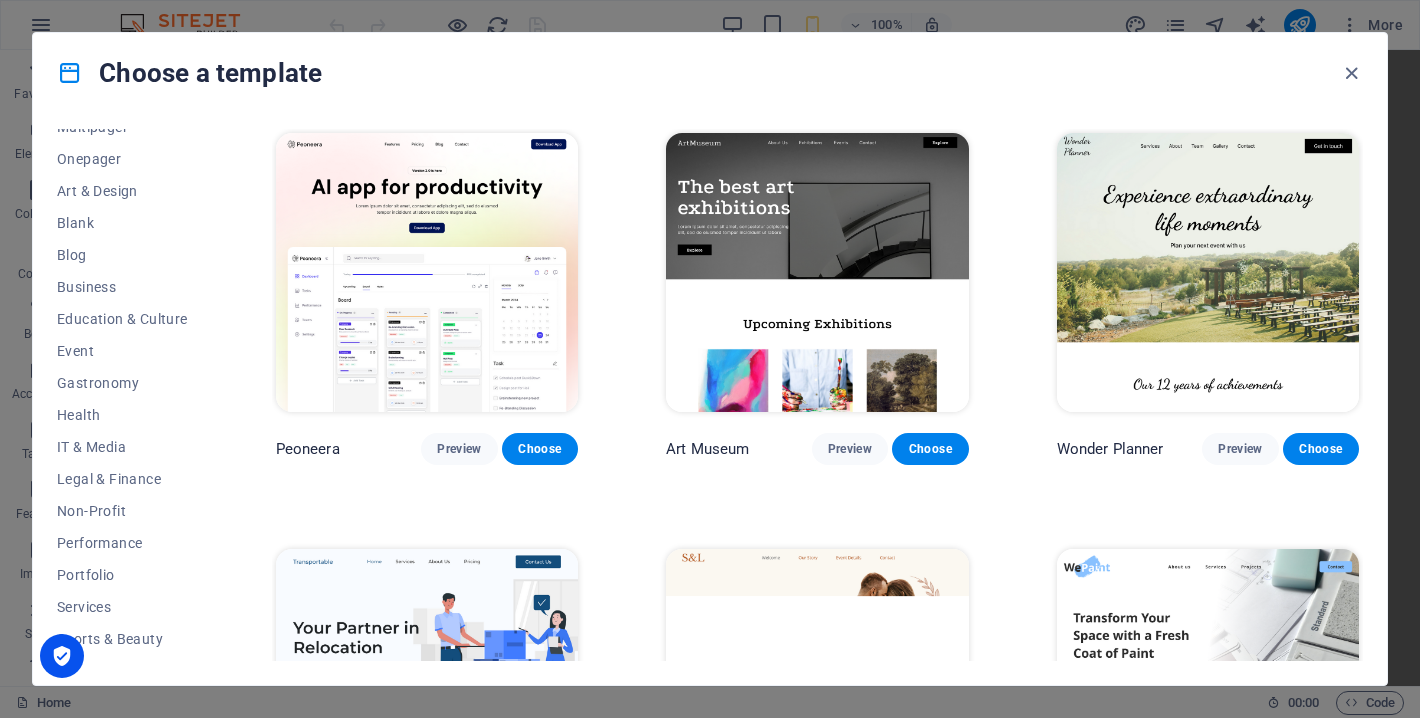 scroll, scrollTop: 0, scrollLeft: 0, axis: both 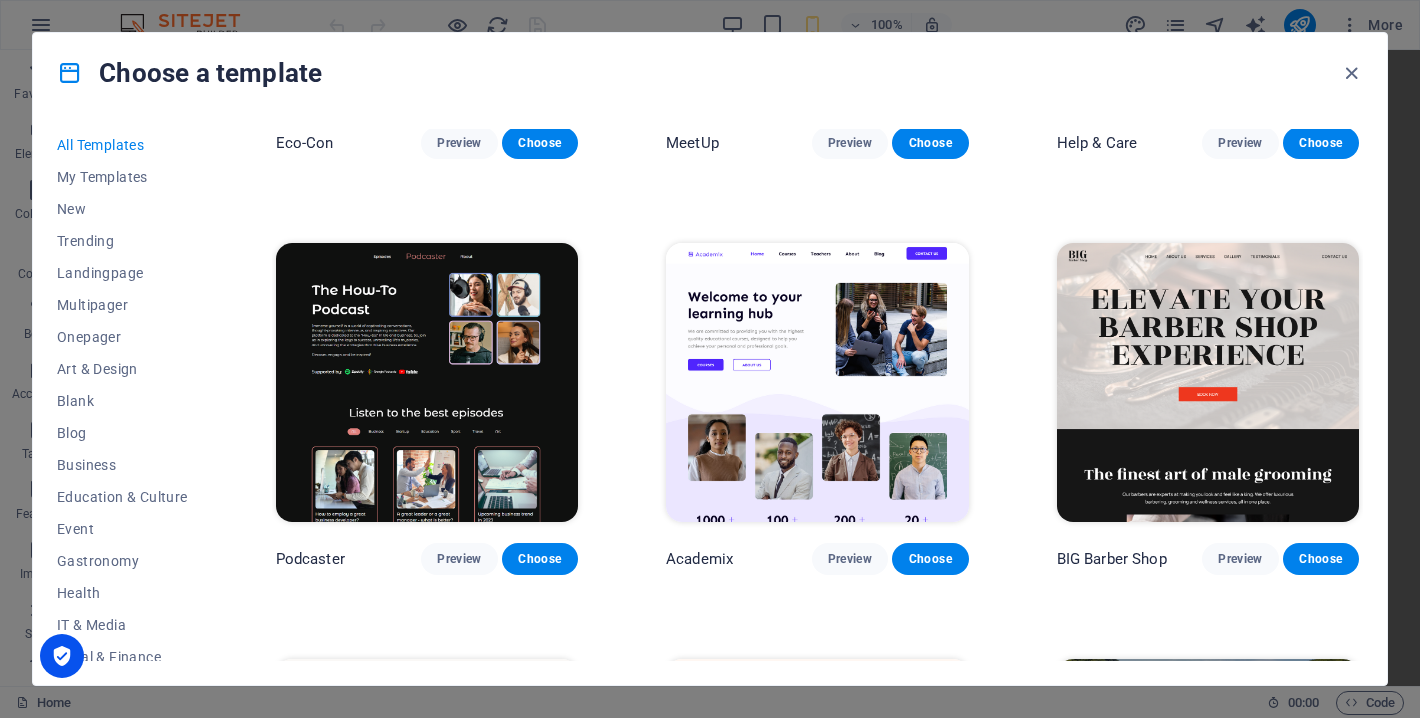 click on "All Templates" at bounding box center [122, 145] 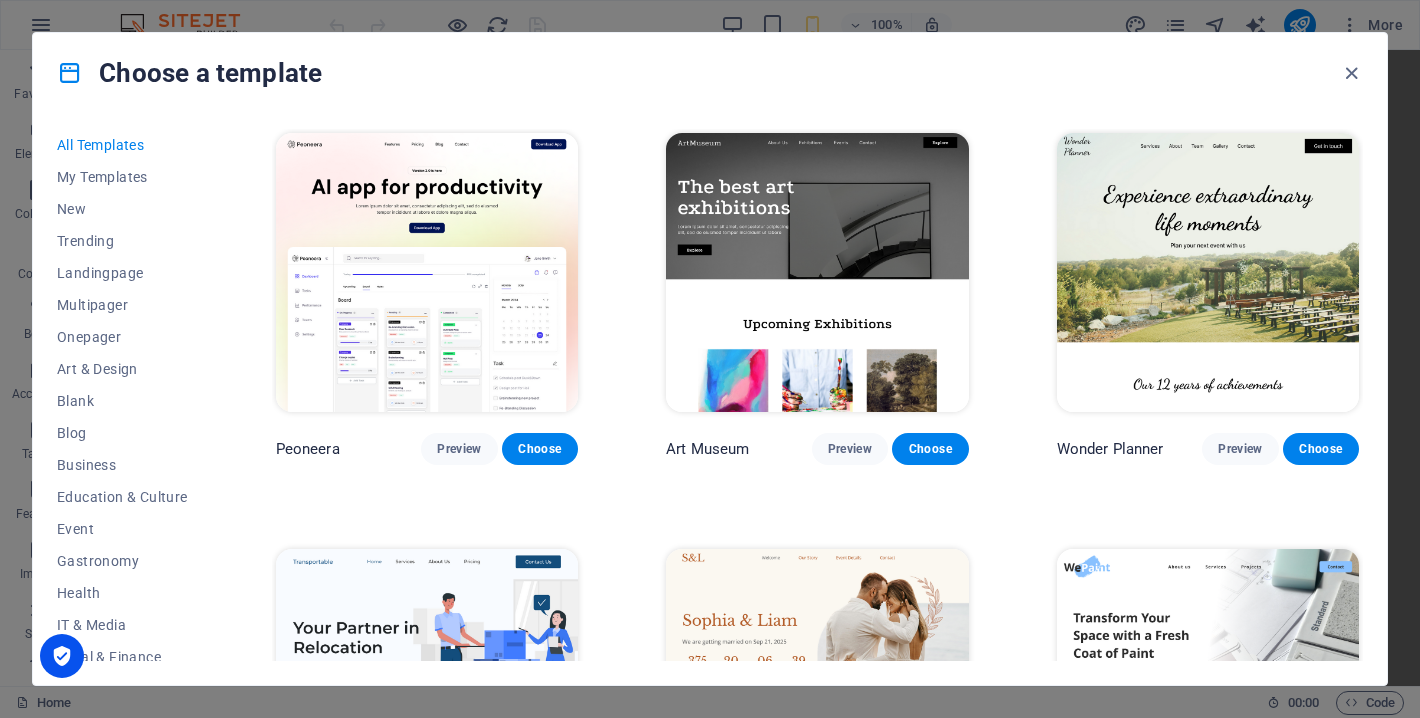 scroll, scrollTop: 0, scrollLeft: 0, axis: both 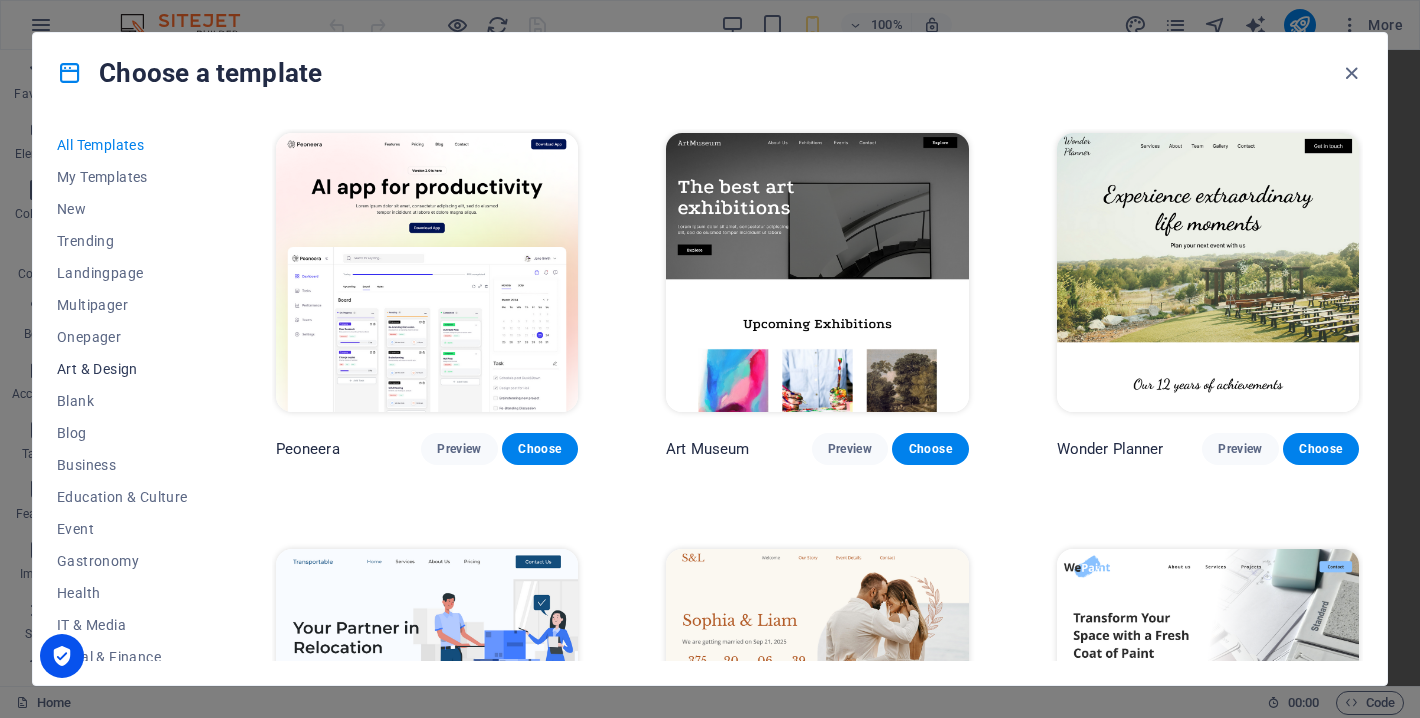 click on "Art & Design" at bounding box center (122, 369) 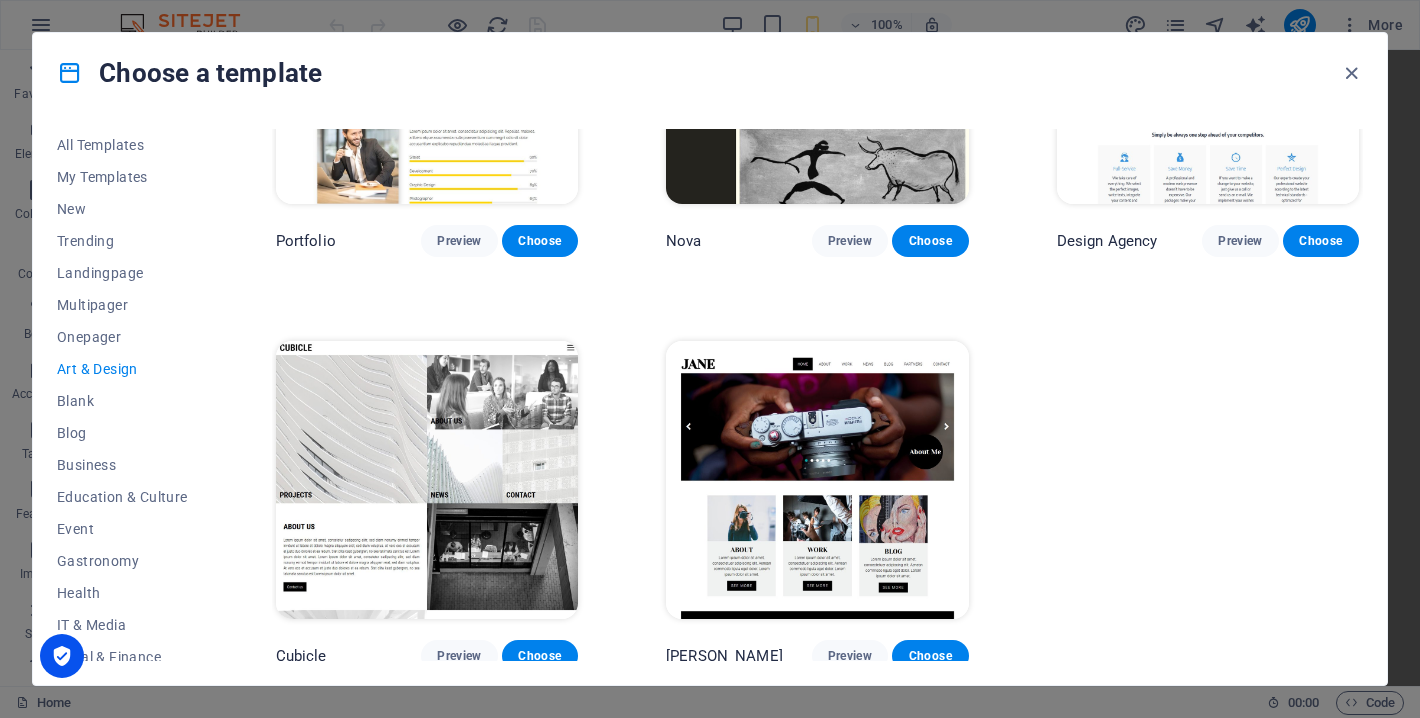 scroll, scrollTop: 1453, scrollLeft: 0, axis: vertical 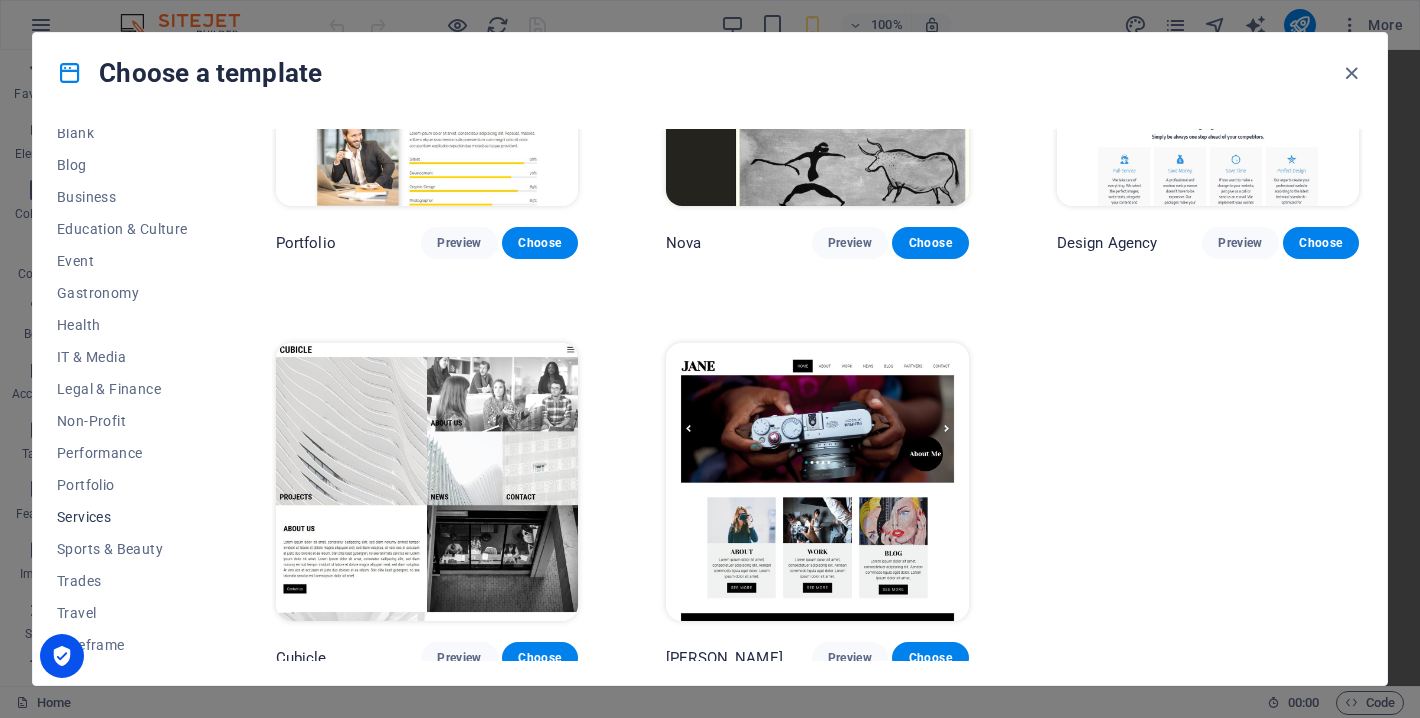 click on "Services" at bounding box center (122, 517) 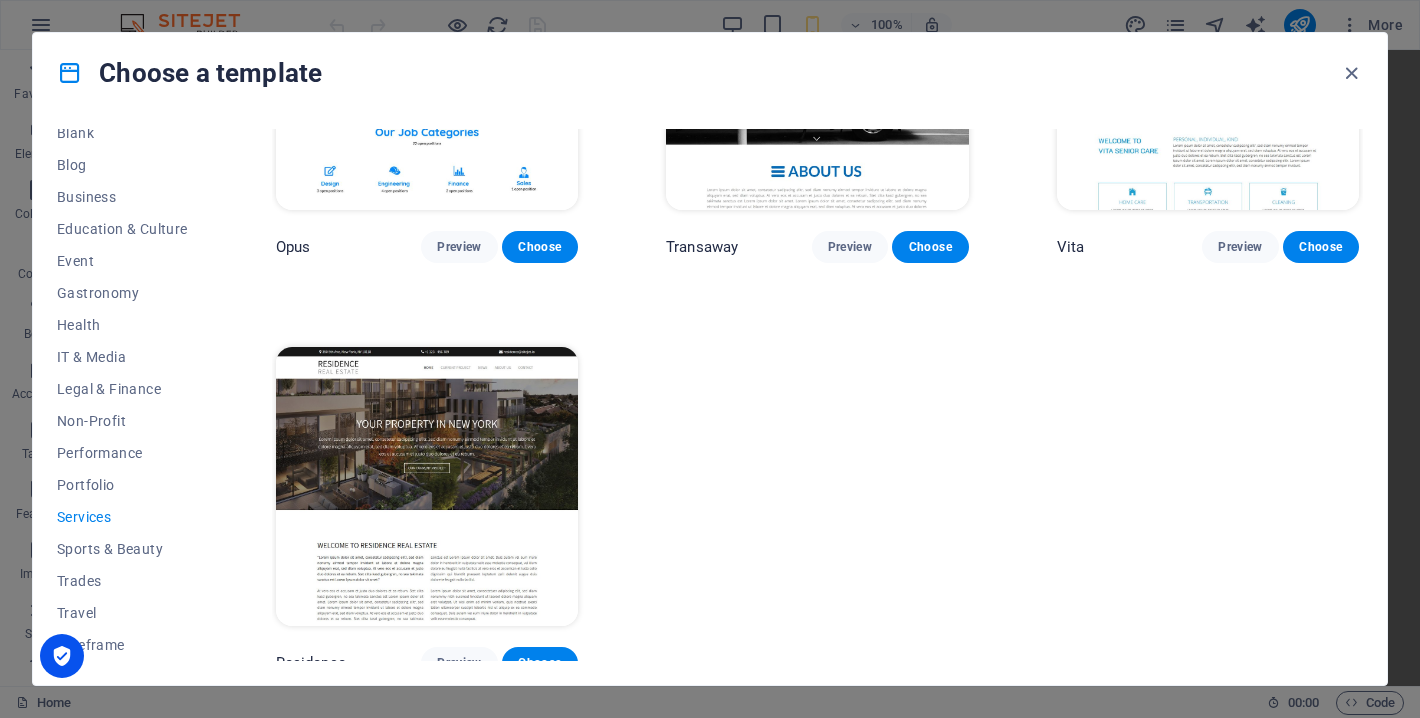 scroll, scrollTop: 2279, scrollLeft: 0, axis: vertical 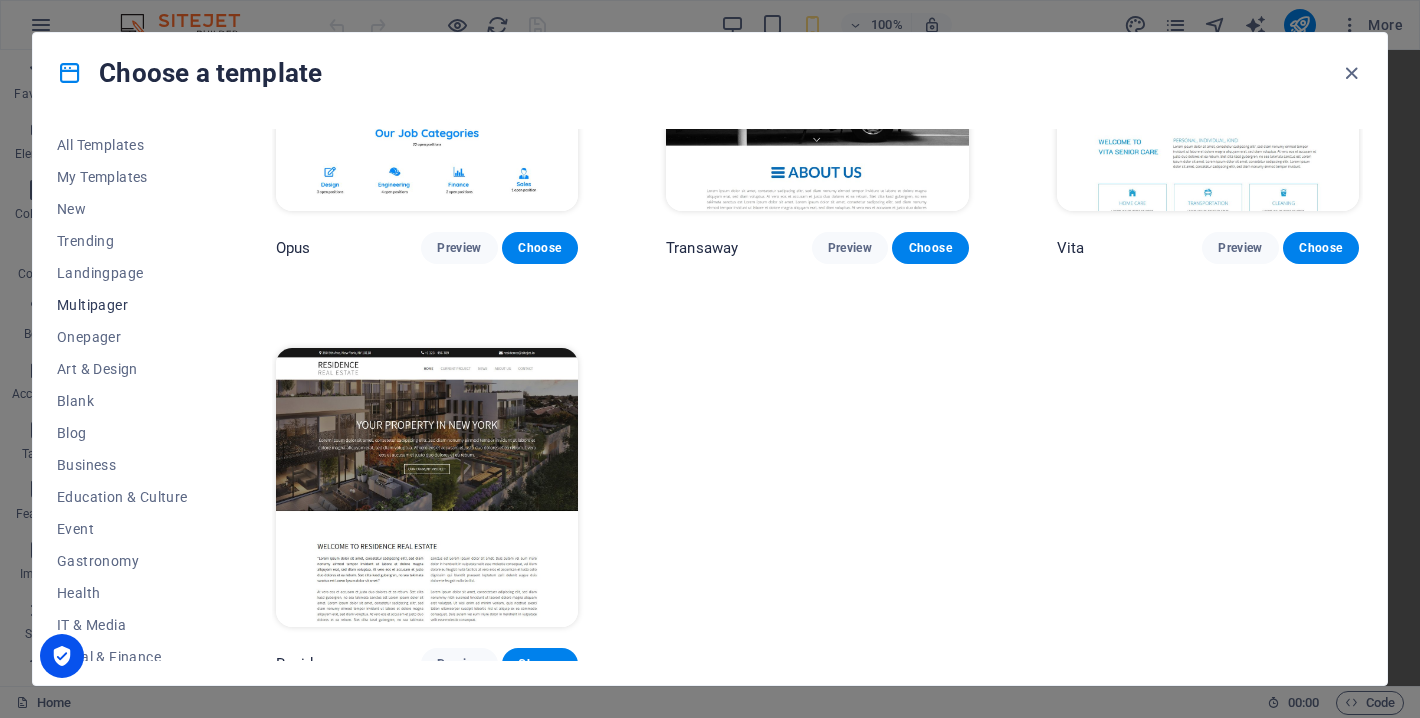 click on "Multipager" at bounding box center [122, 305] 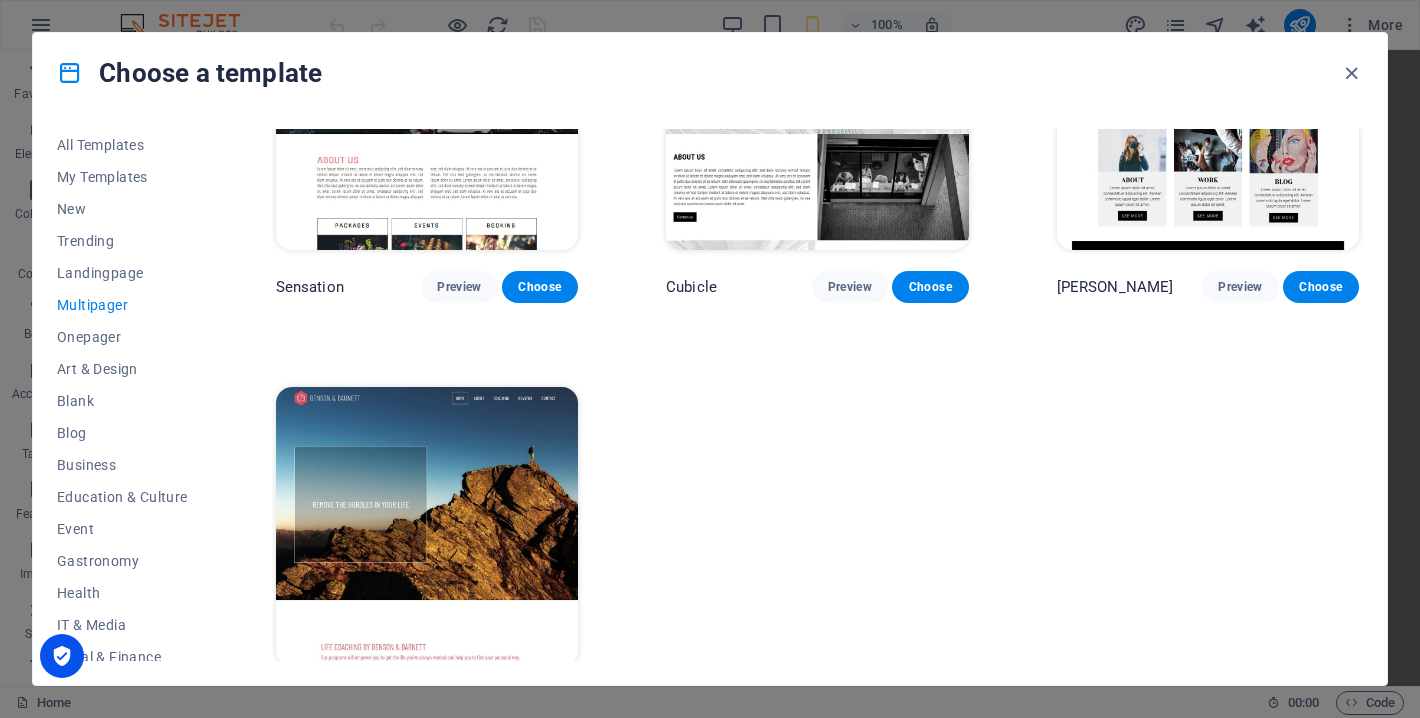 scroll, scrollTop: 8482, scrollLeft: 0, axis: vertical 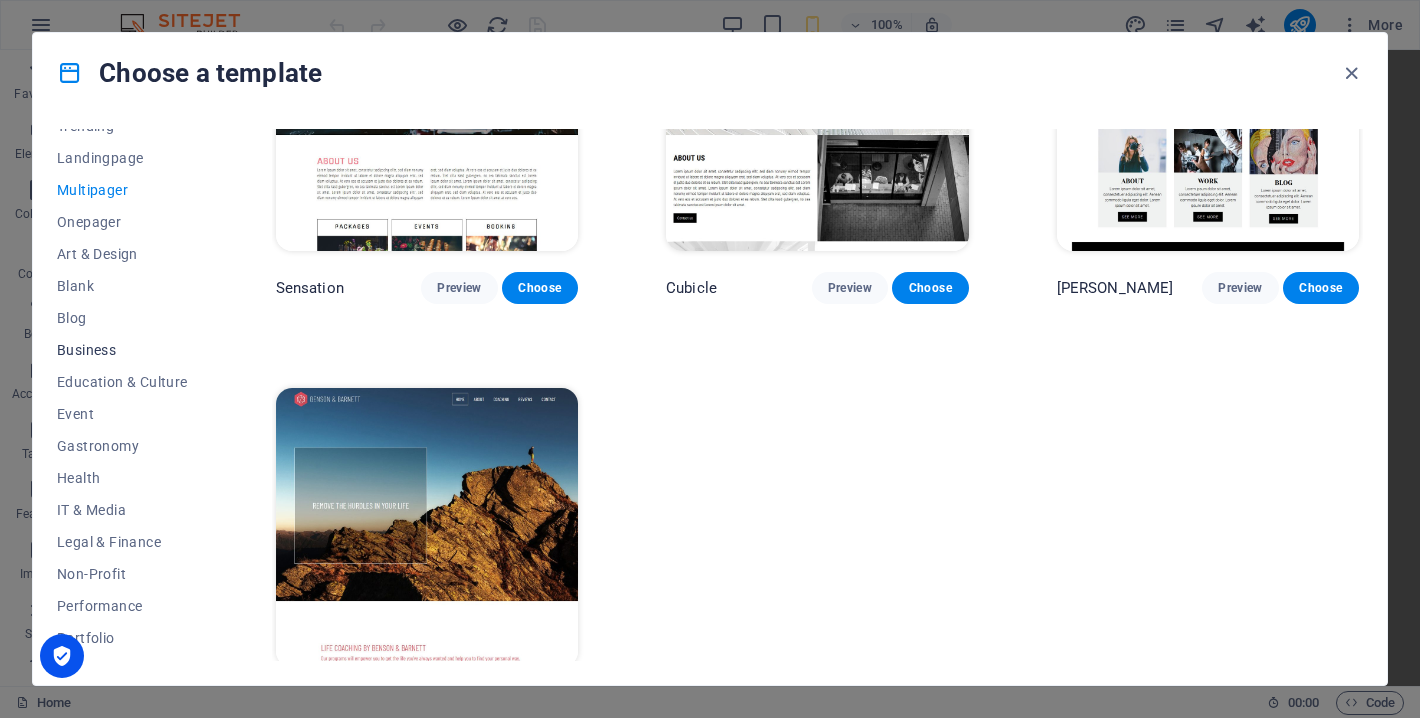 click on "Business" at bounding box center (122, 350) 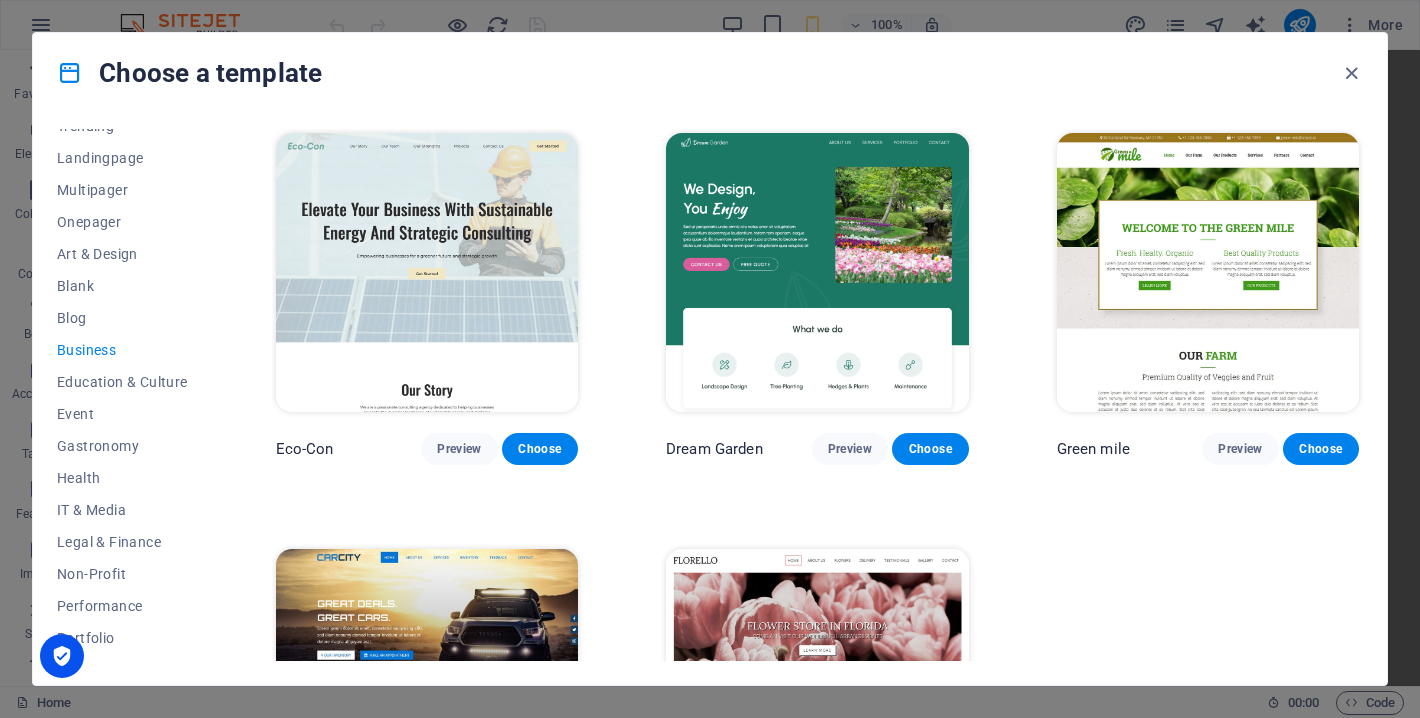 scroll, scrollTop: 0, scrollLeft: 0, axis: both 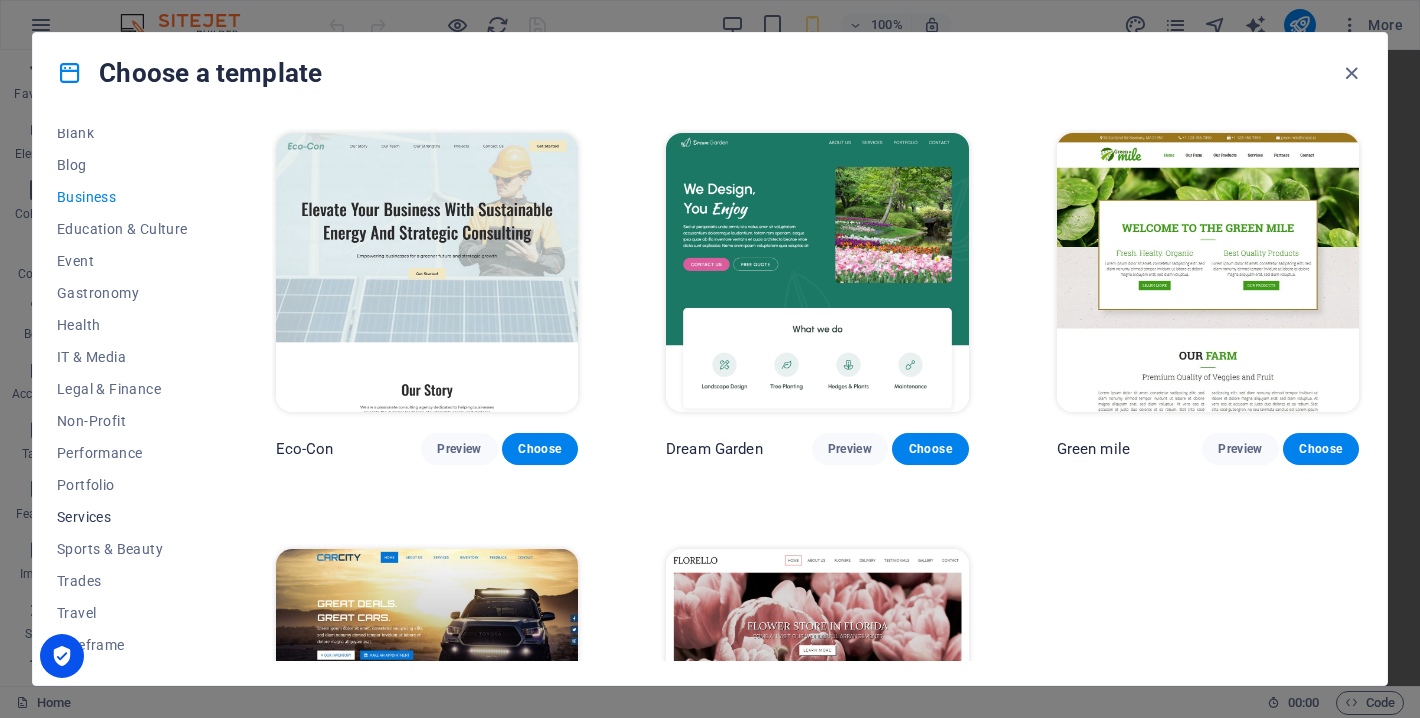 click on "Services" at bounding box center [122, 517] 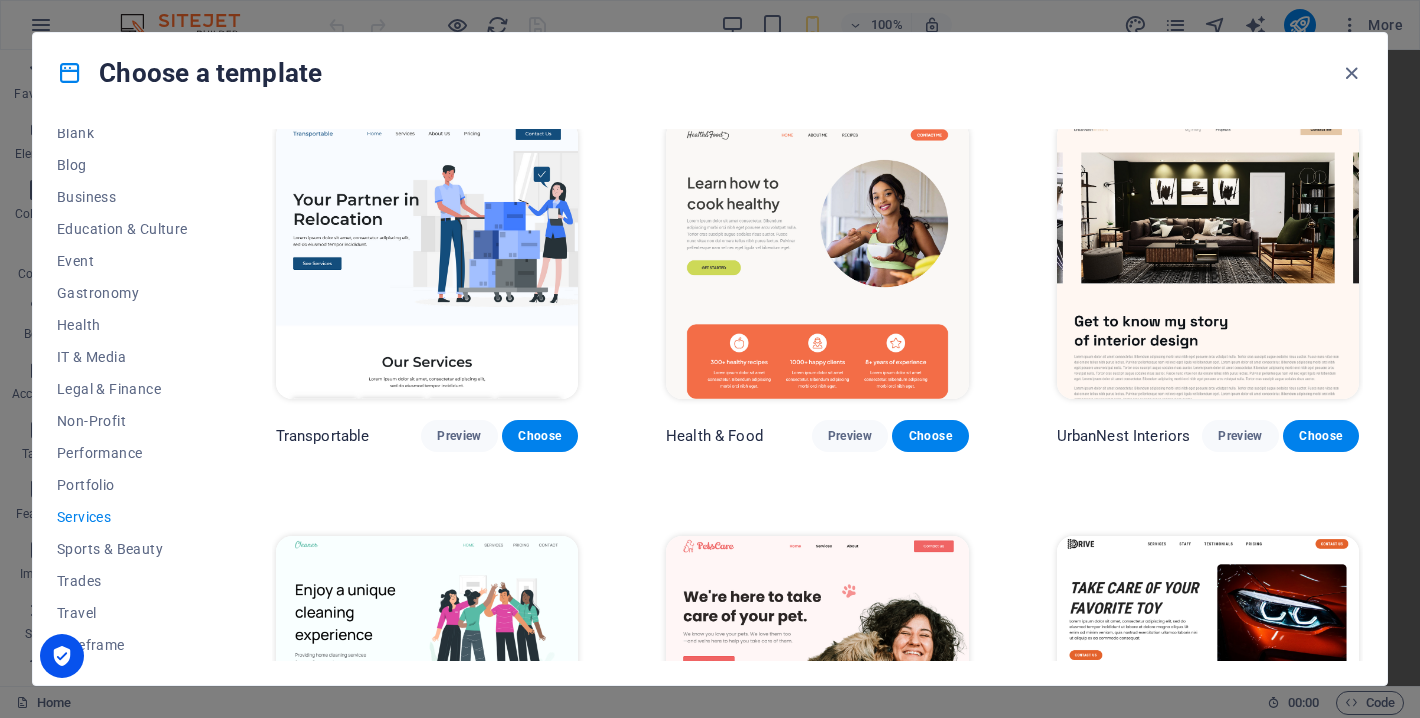 scroll, scrollTop: 0, scrollLeft: 0, axis: both 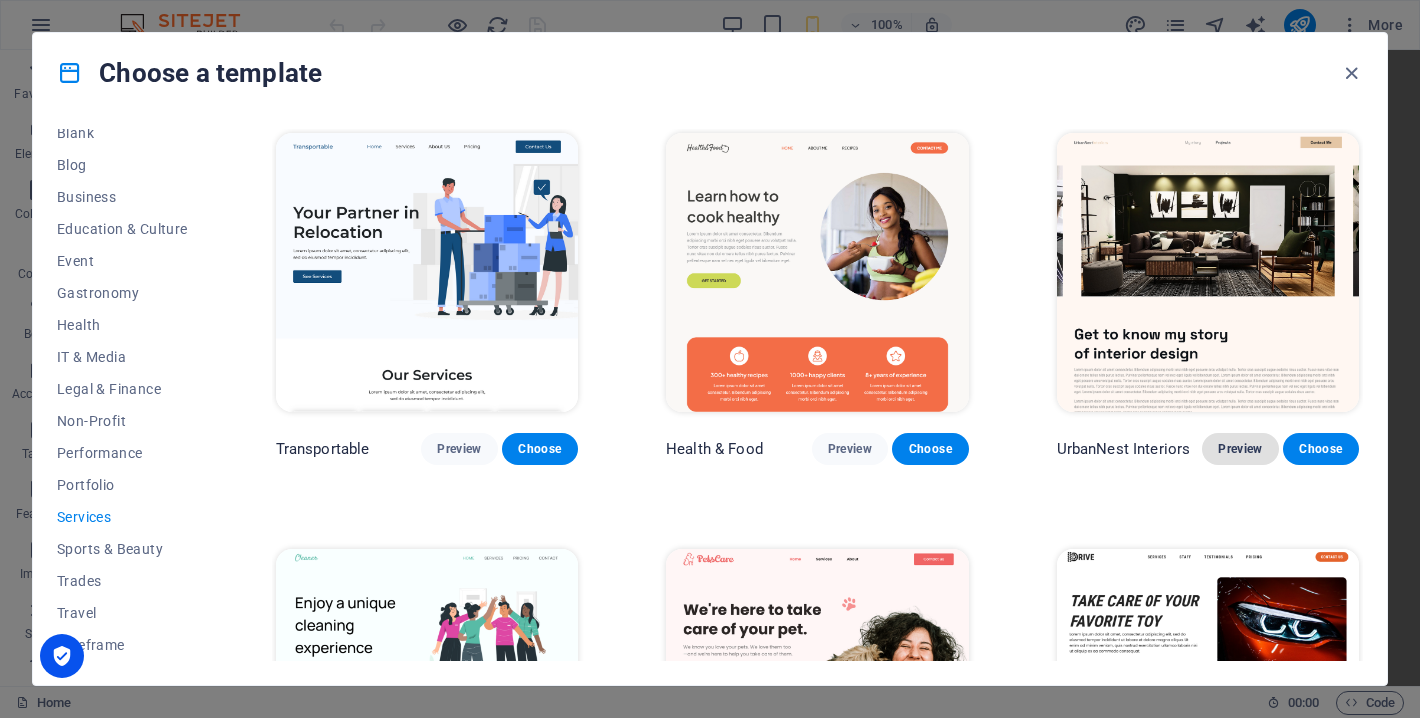 click on "Preview" at bounding box center (1240, 449) 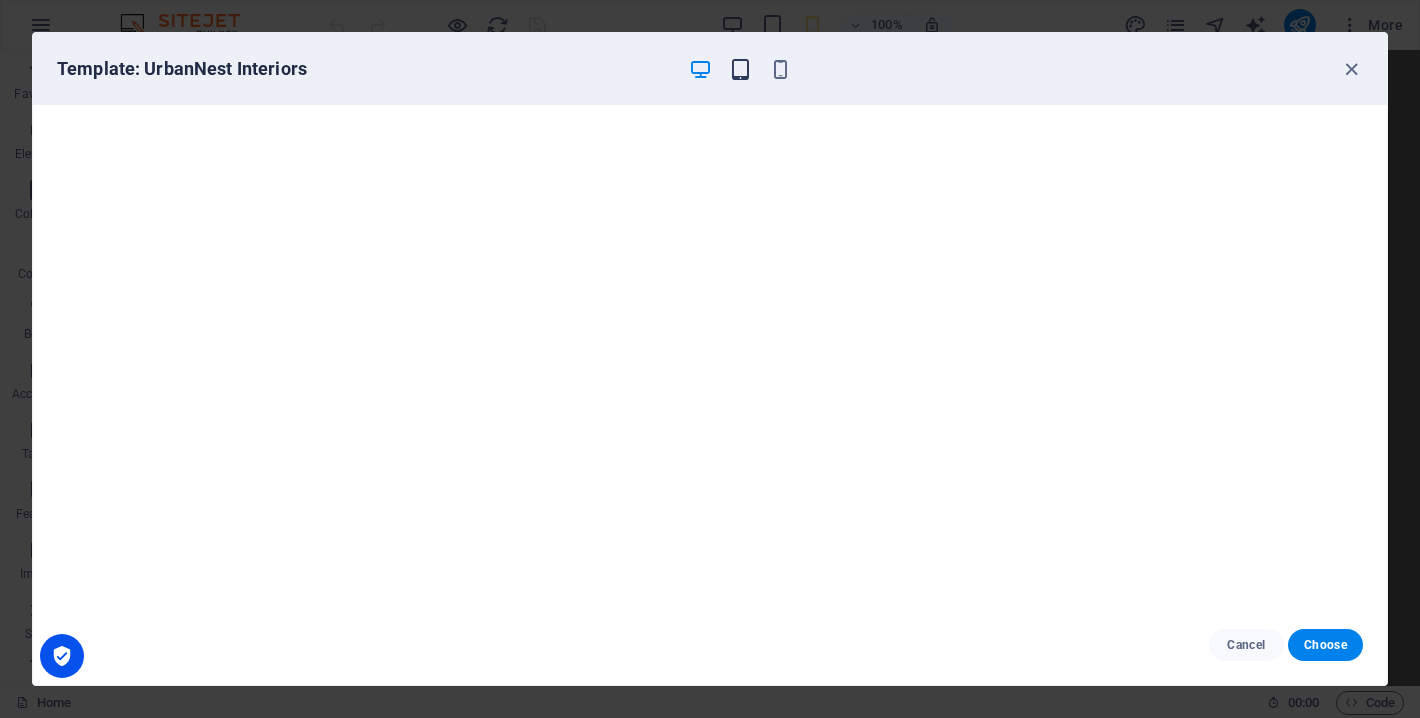 click at bounding box center (740, 69) 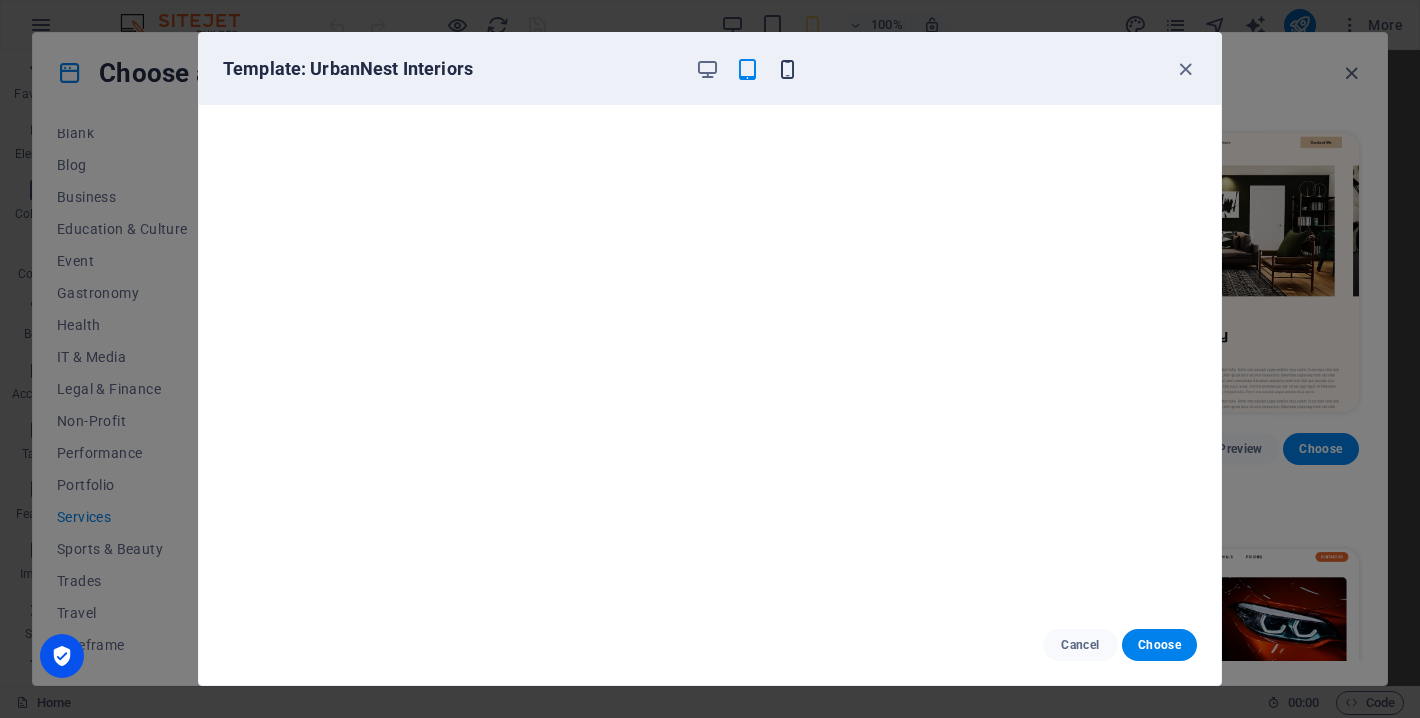 click at bounding box center (787, 69) 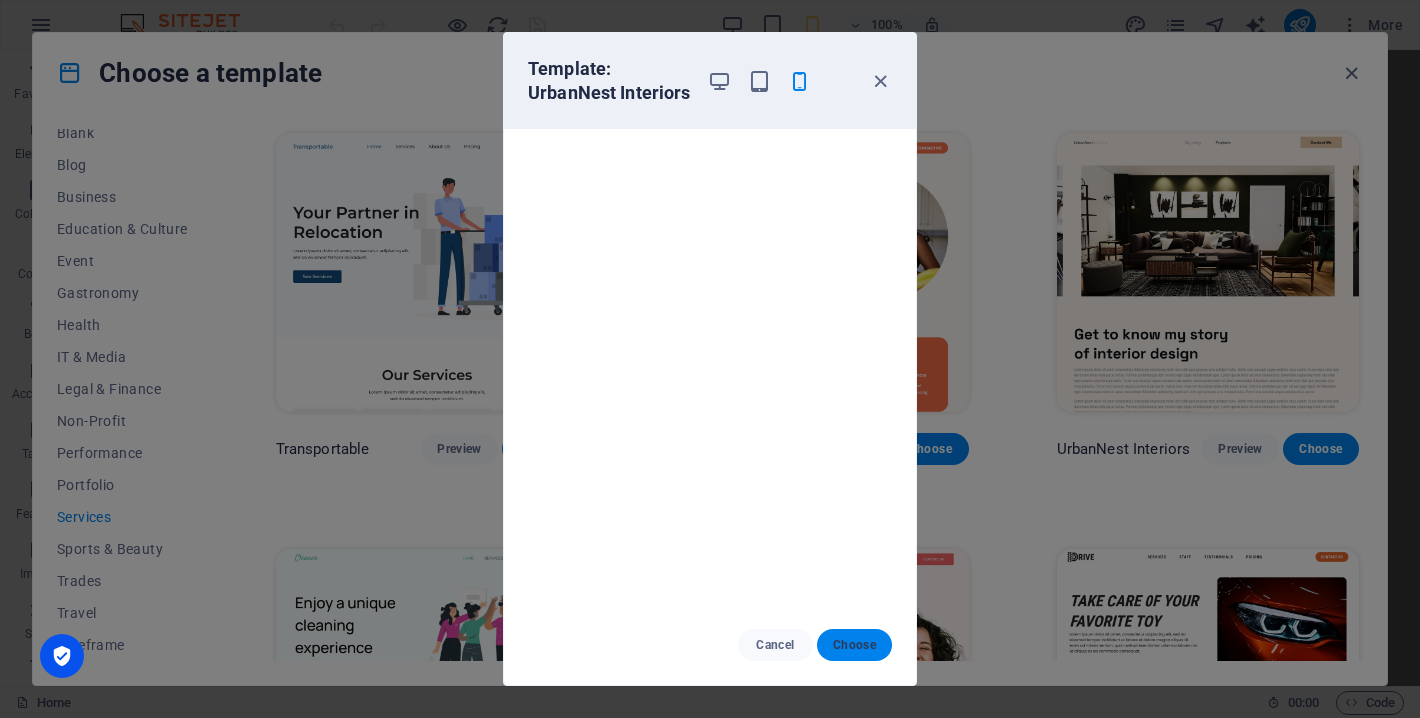 click on "Choose" at bounding box center (854, 645) 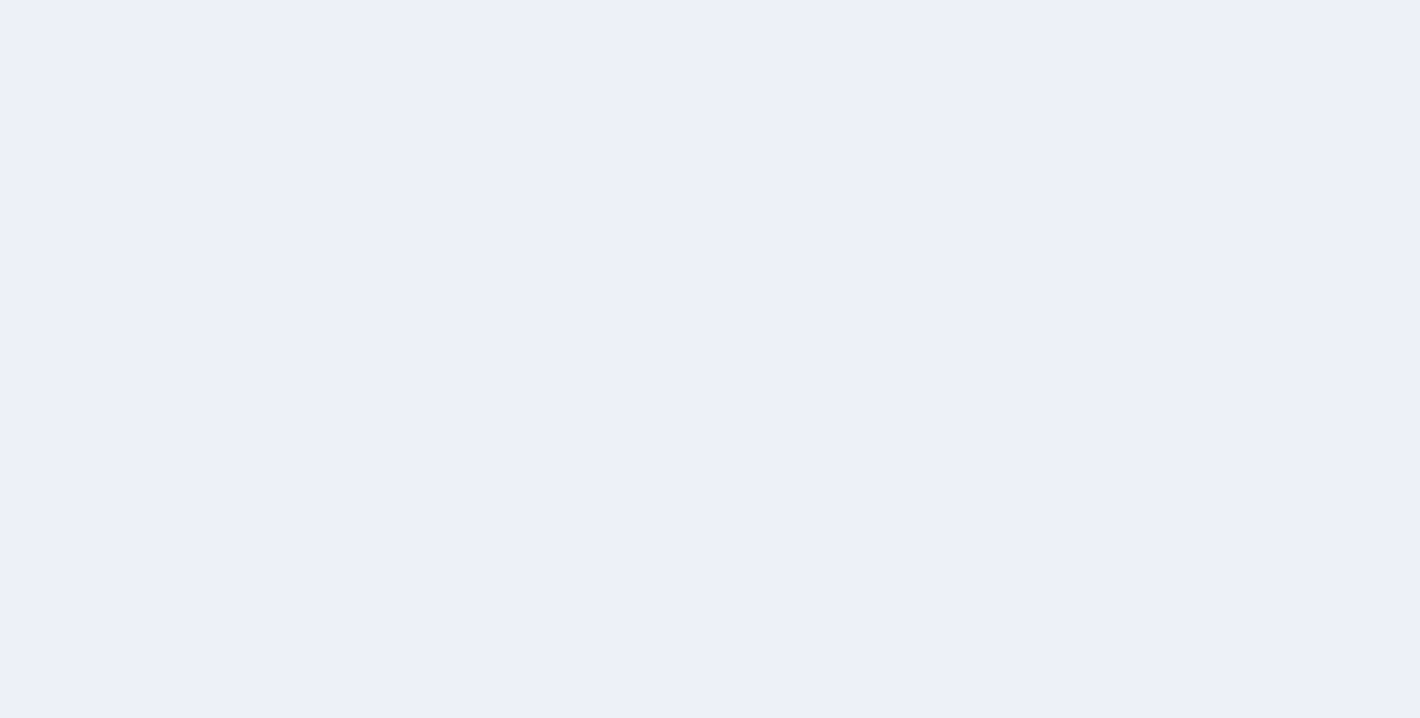 scroll, scrollTop: 0, scrollLeft: 0, axis: both 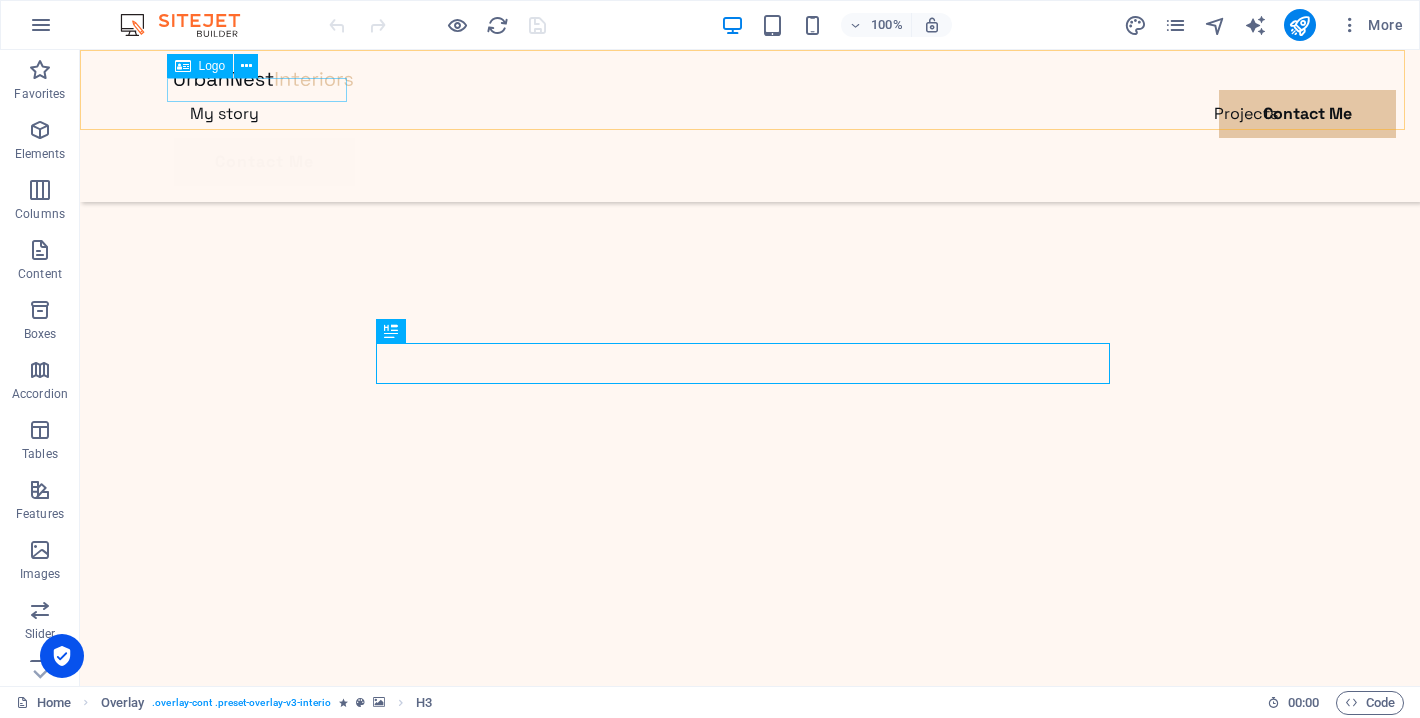 click at bounding box center (750, 78) 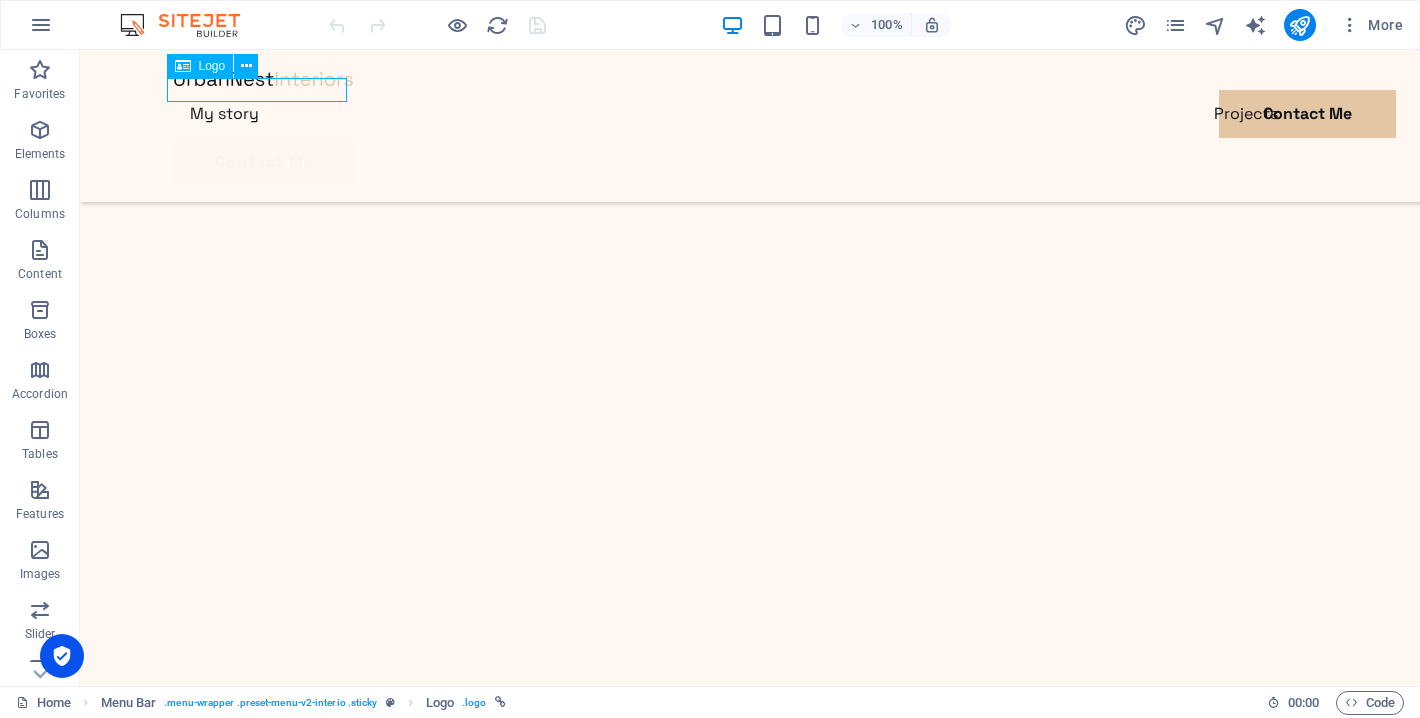 click at bounding box center [750, 78] 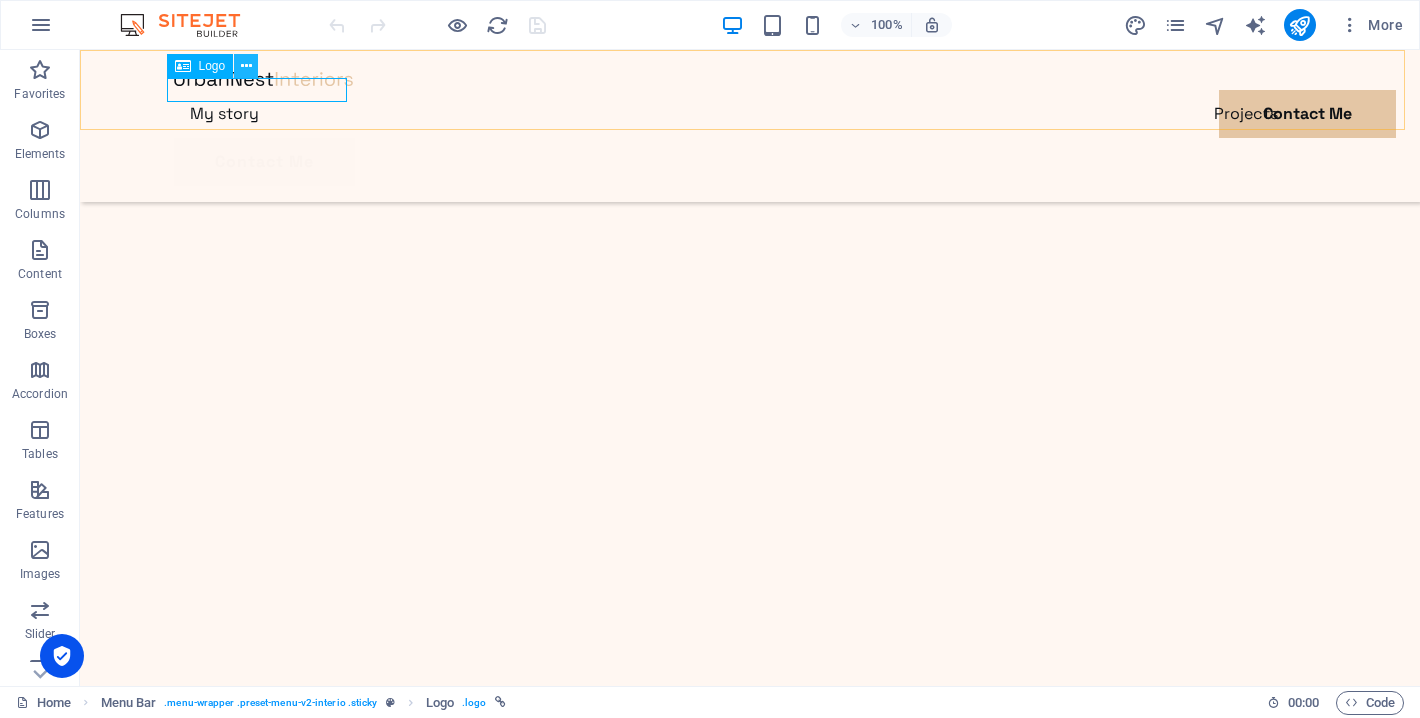 click at bounding box center [246, 66] 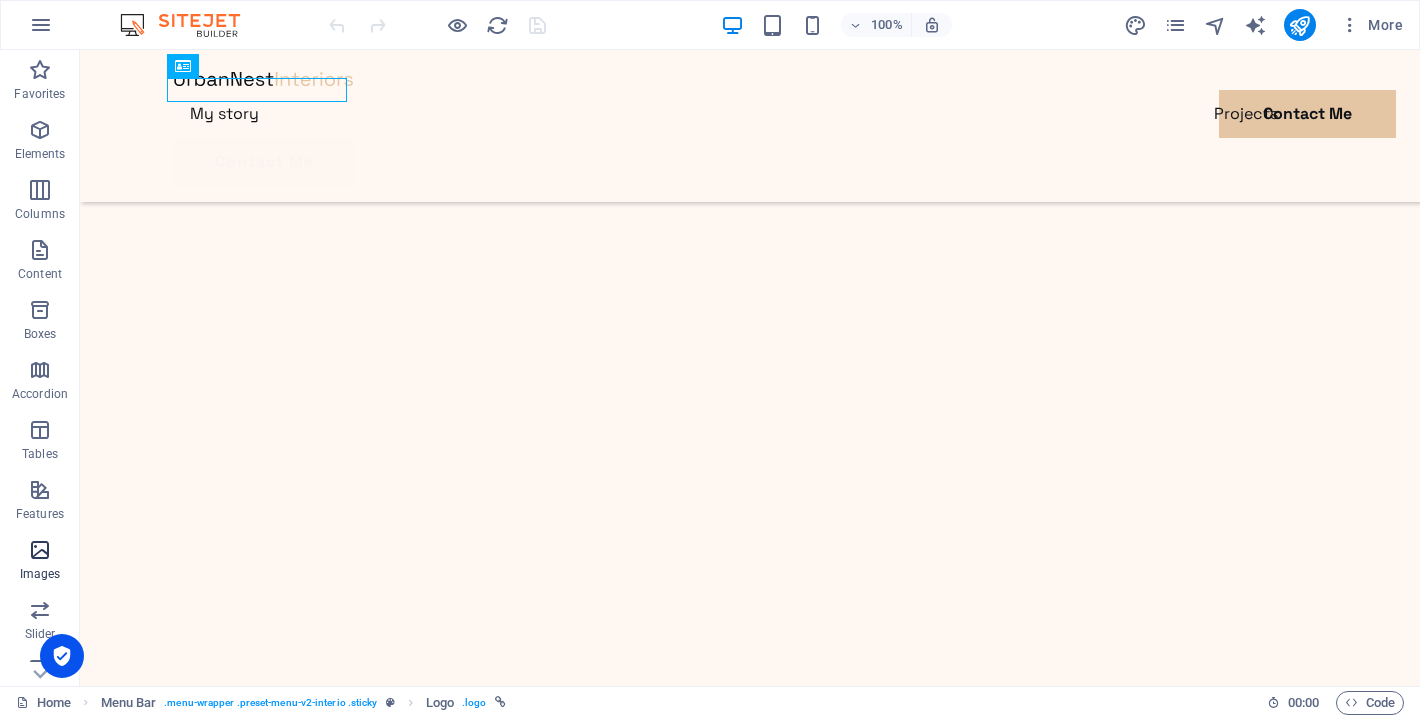 click at bounding box center [40, 550] 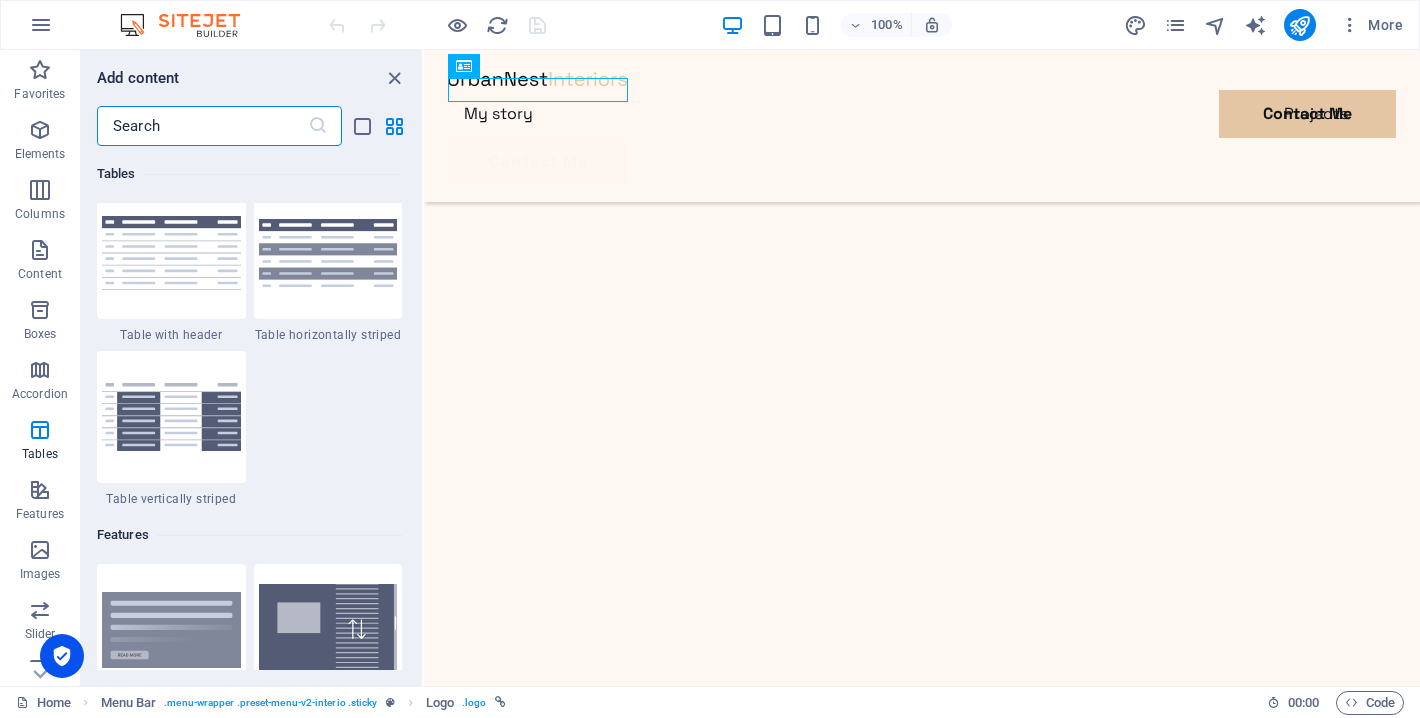 scroll, scrollTop: 7256, scrollLeft: 0, axis: vertical 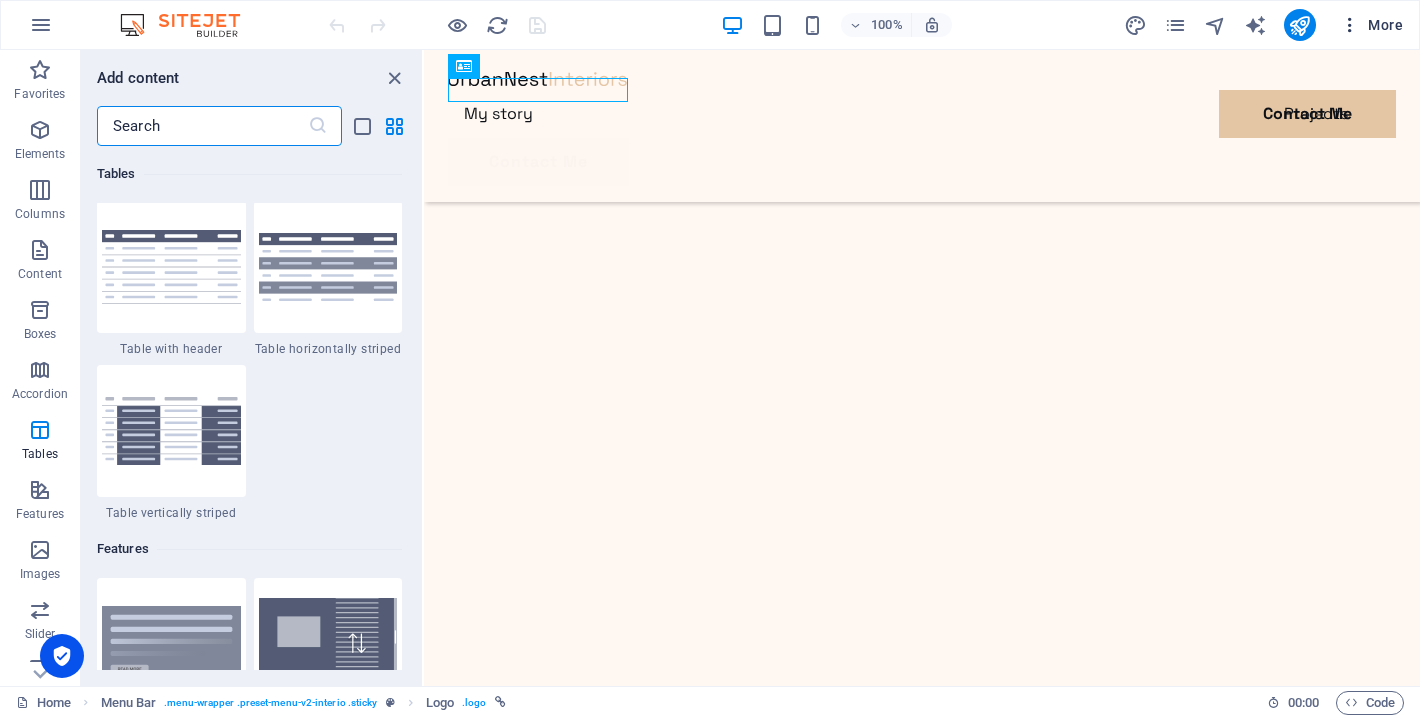 click at bounding box center [1350, 25] 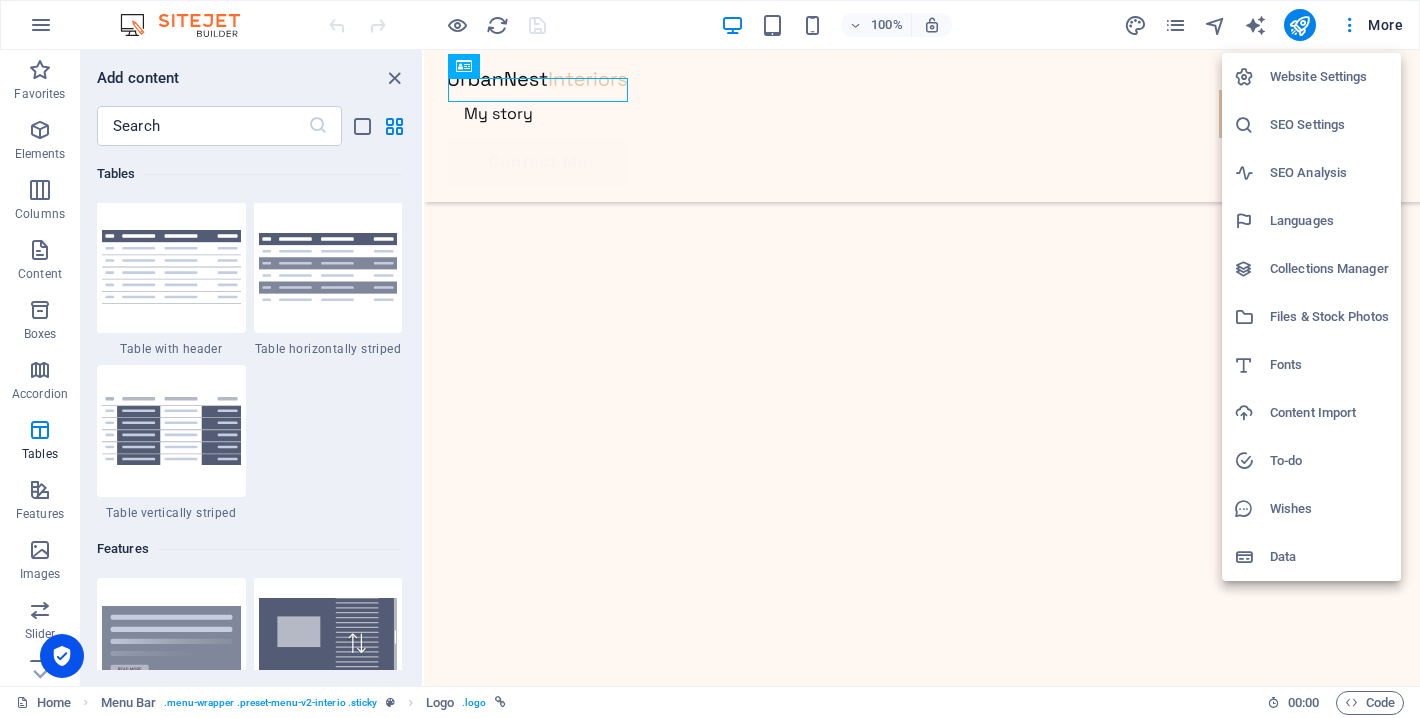 click at bounding box center (710, 359) 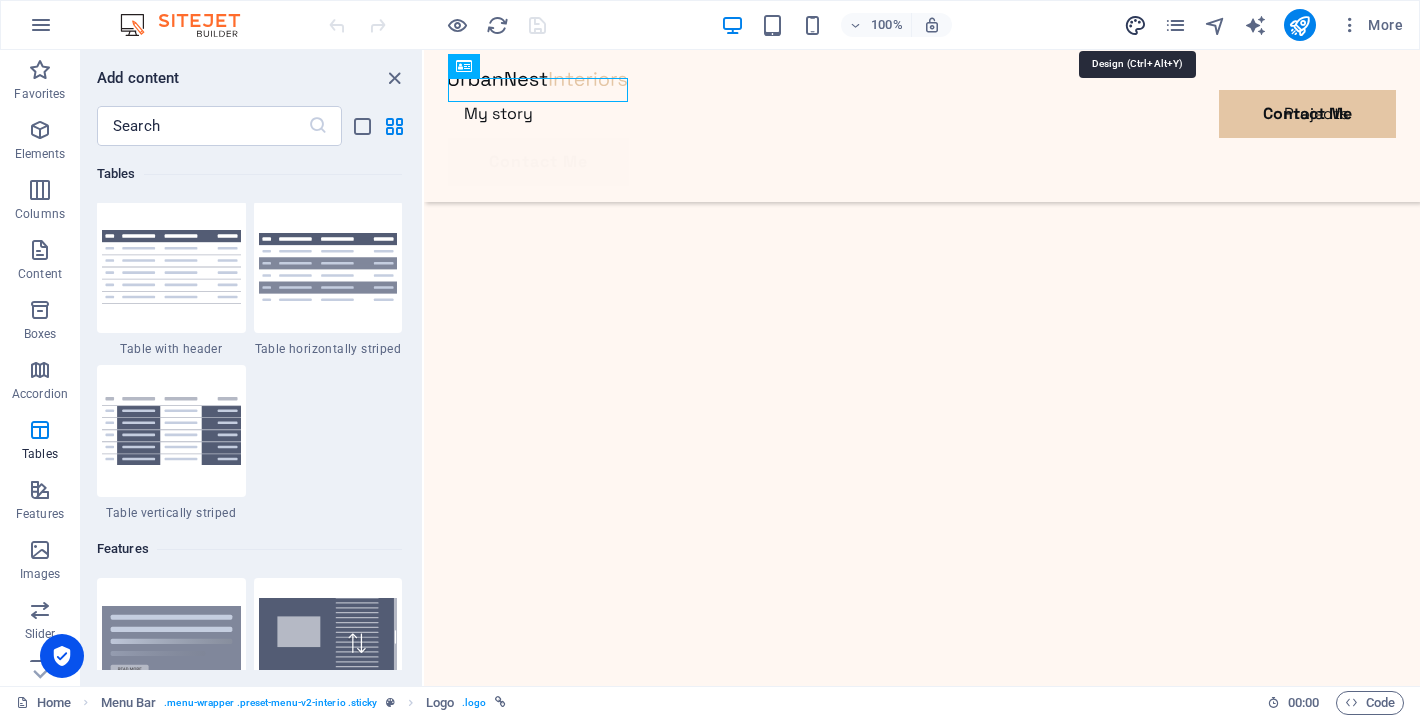 click at bounding box center (1135, 25) 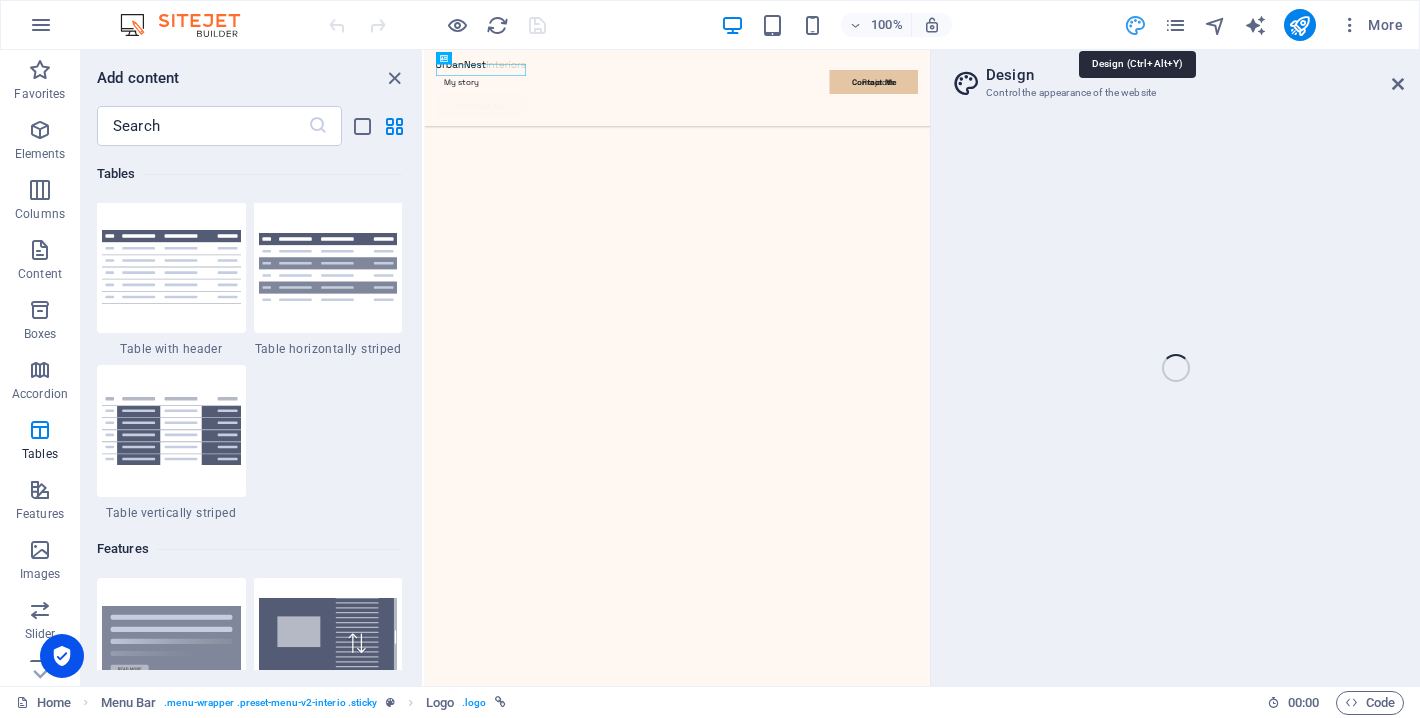 select on "px" 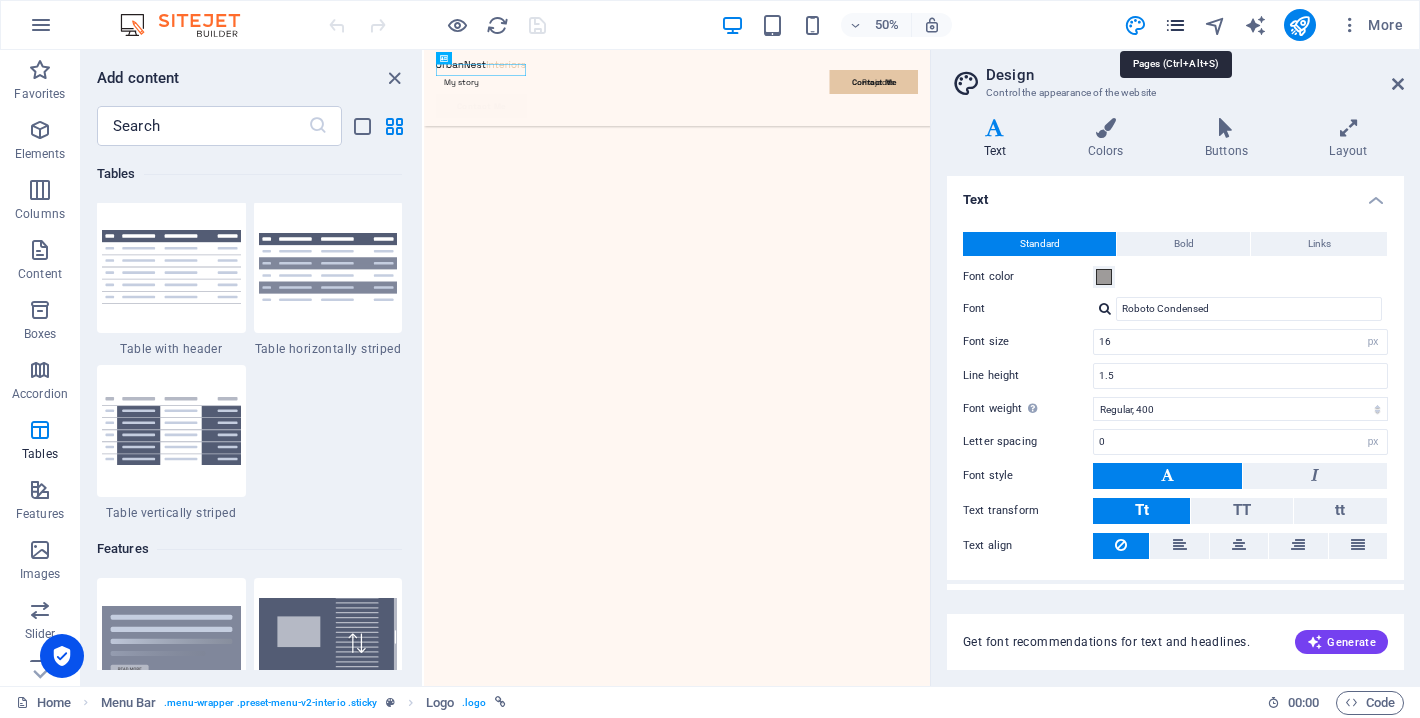 click at bounding box center [1175, 25] 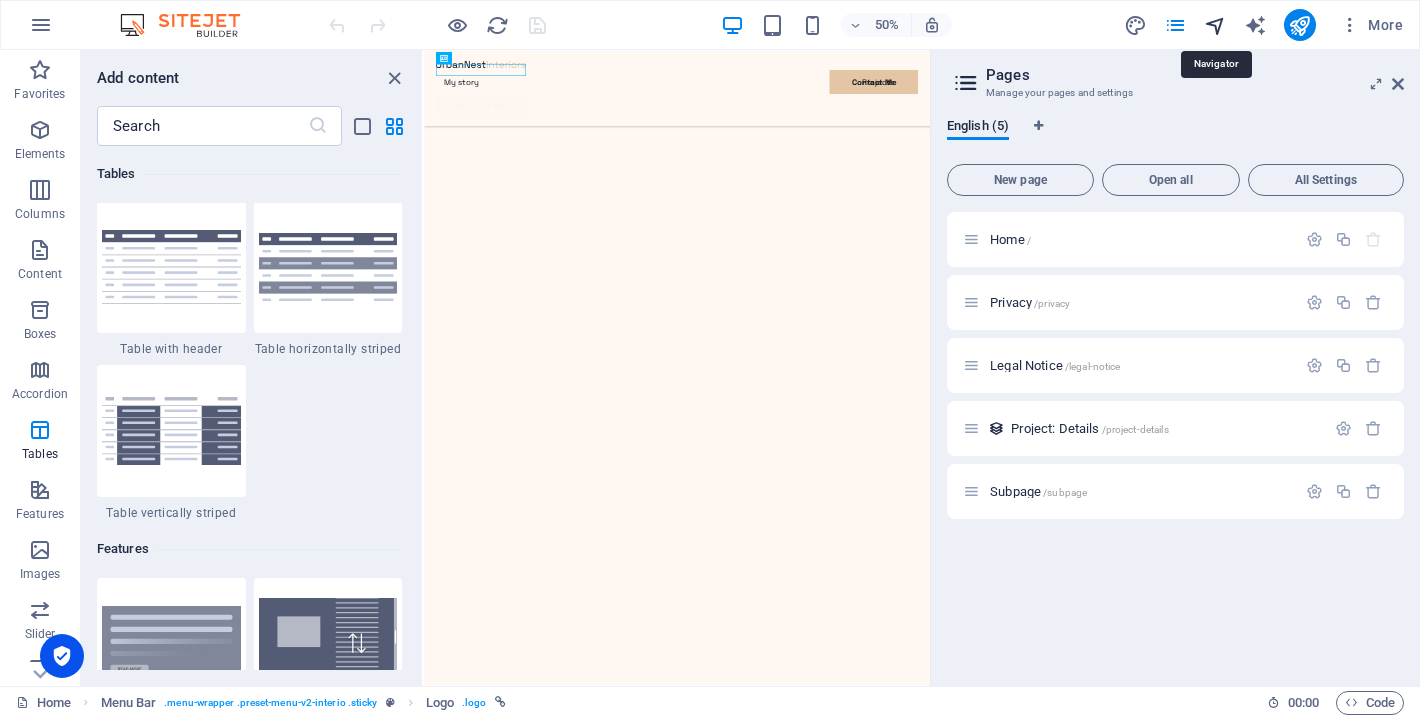 click at bounding box center (1215, 25) 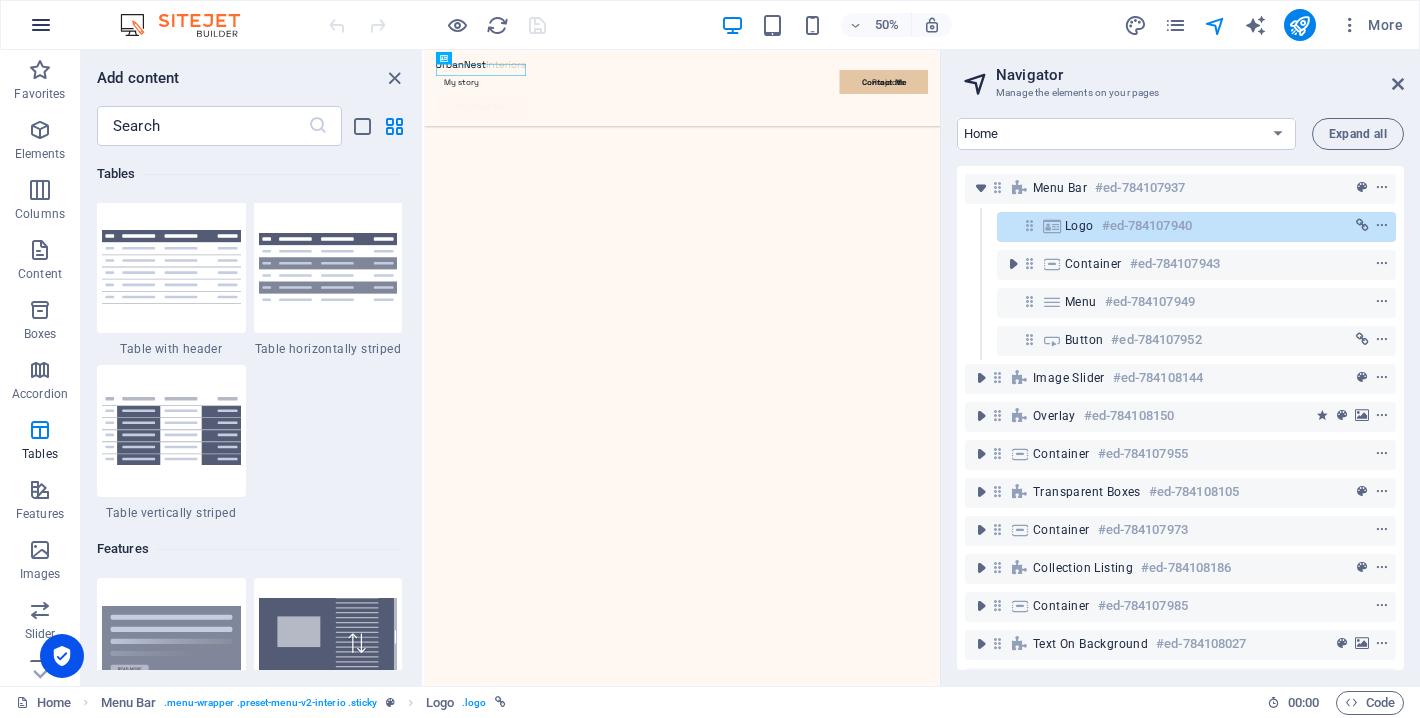 click at bounding box center [41, 25] 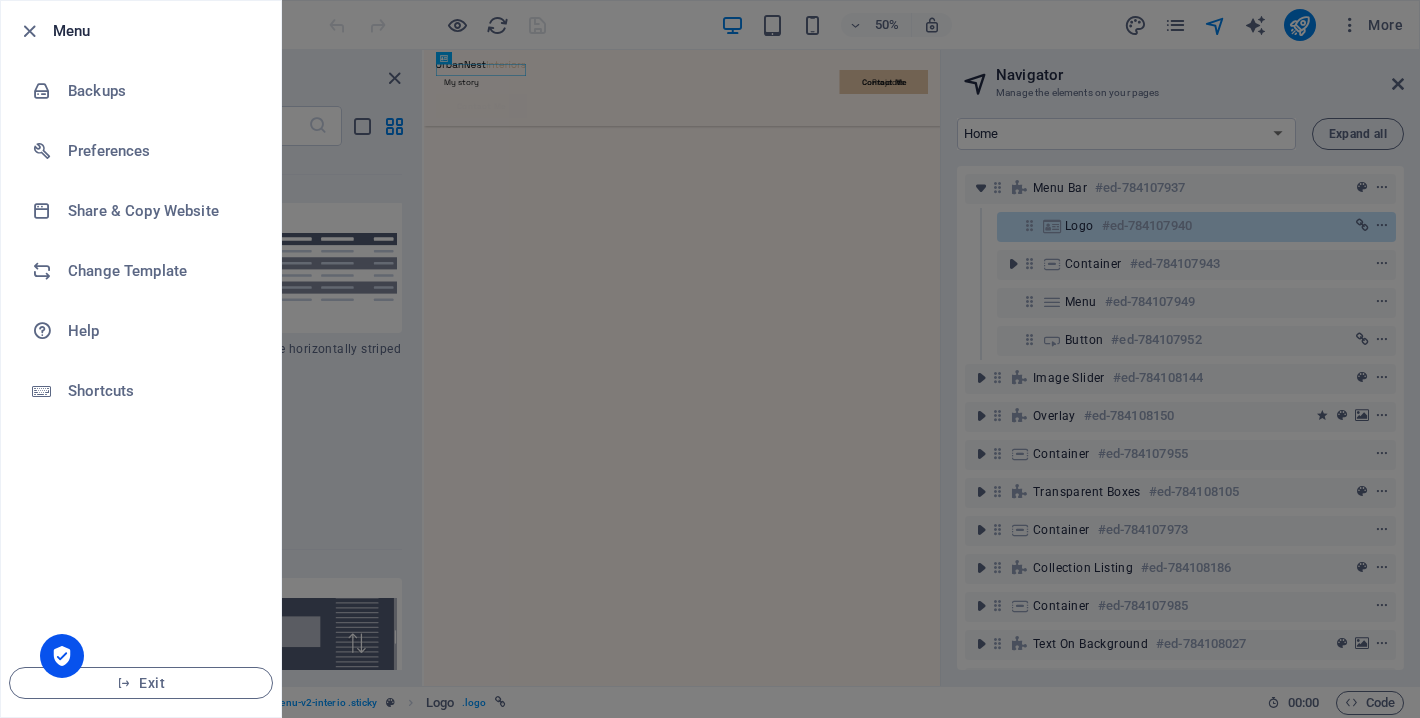 click at bounding box center (710, 359) 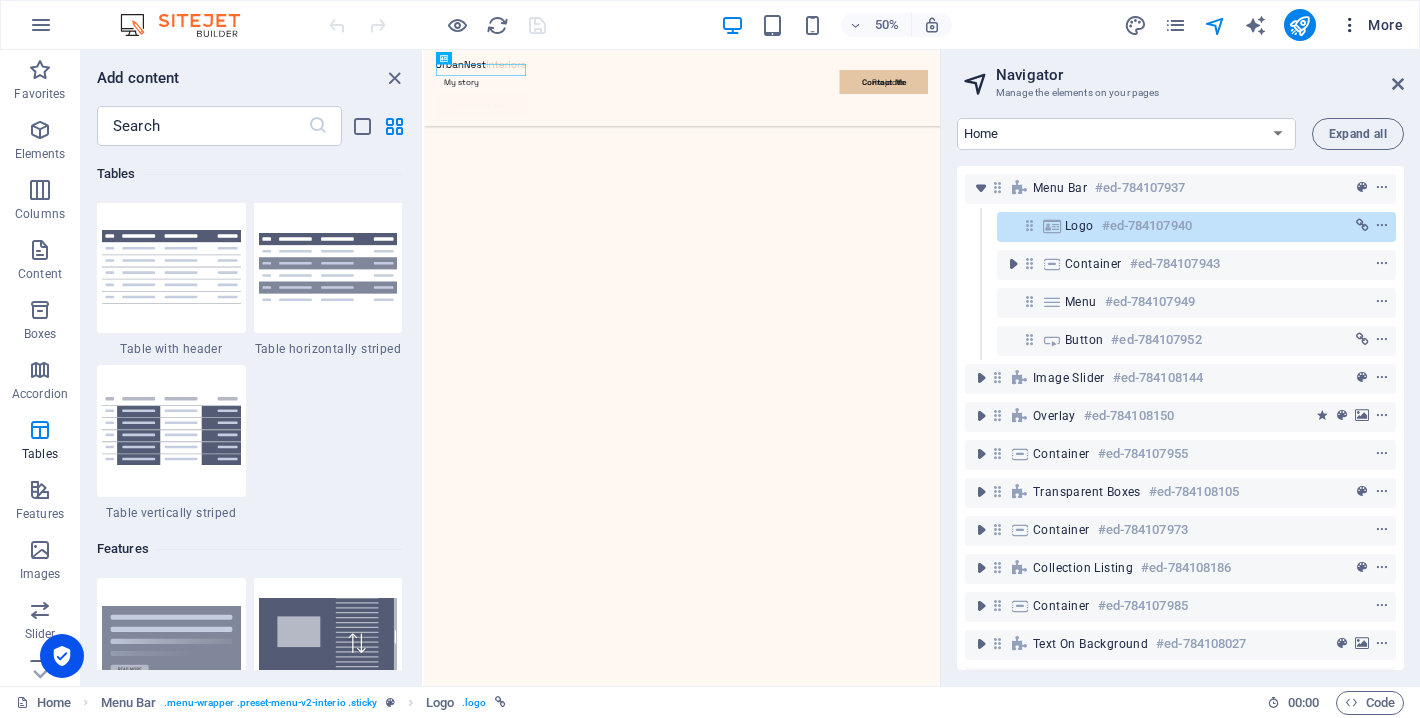 click at bounding box center (1350, 25) 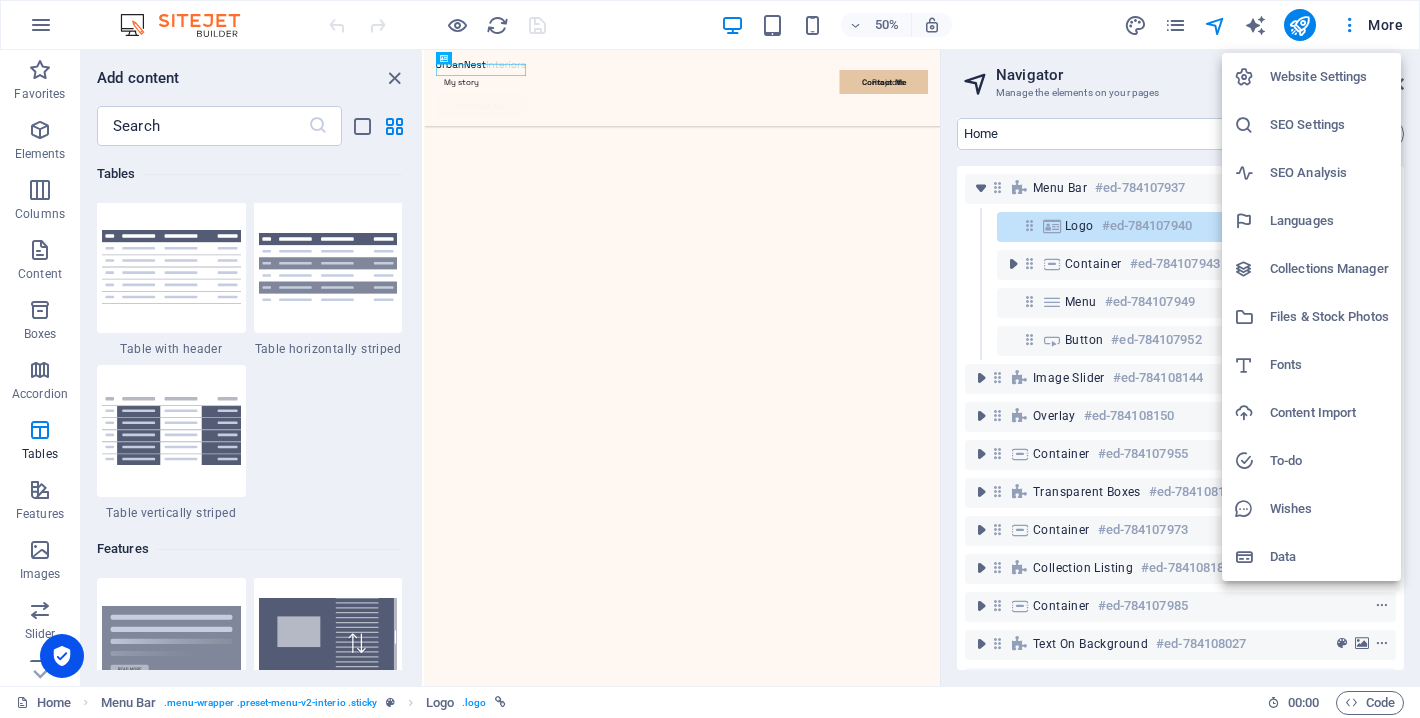 click on "Files & Stock Photos" at bounding box center [1329, 317] 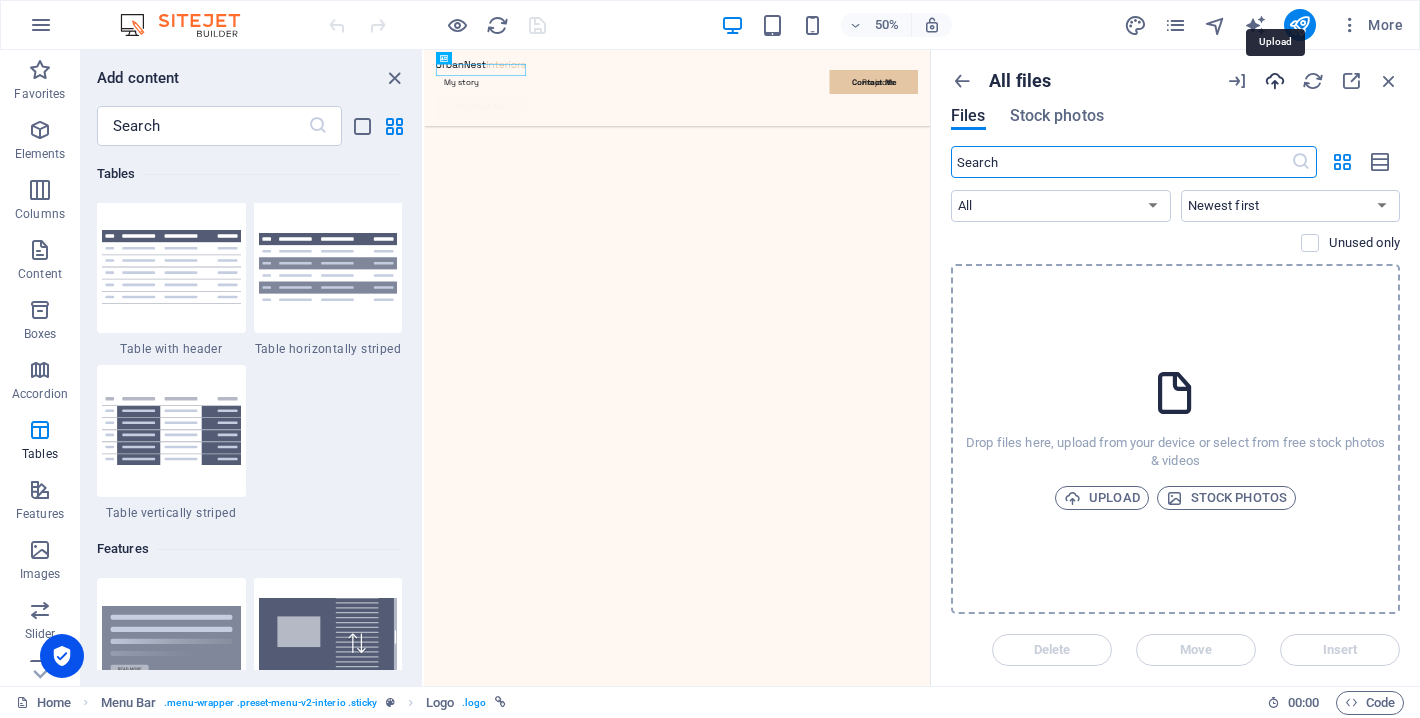 click at bounding box center [1275, 81] 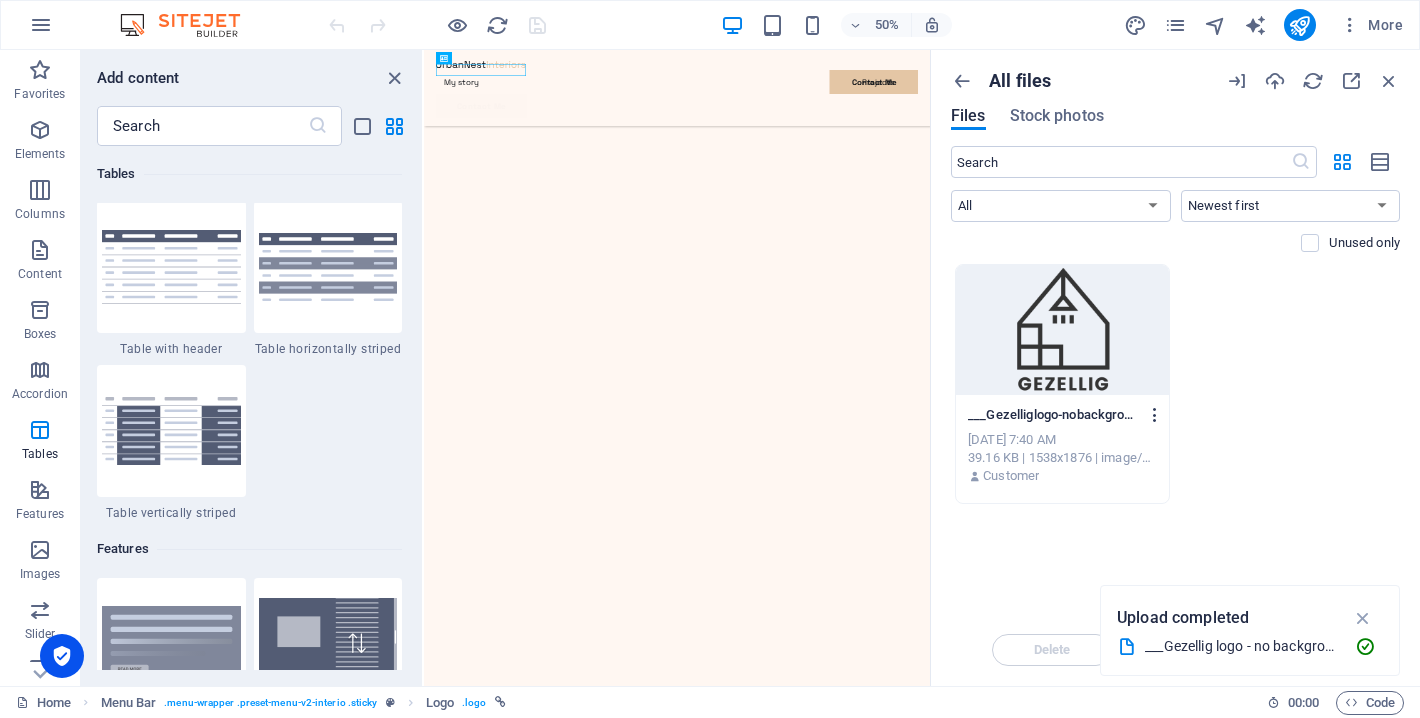 click at bounding box center (1155, 415) 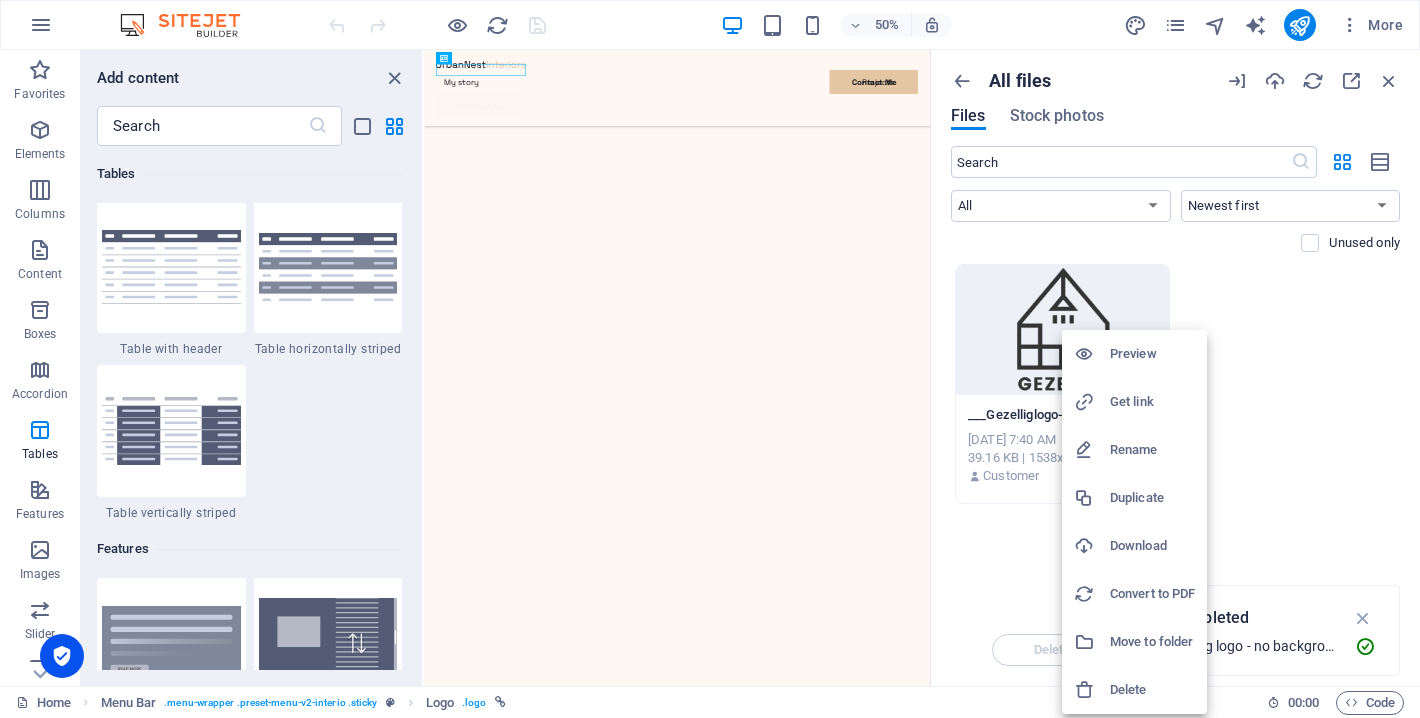 click on "Rename" at bounding box center (1152, 450) 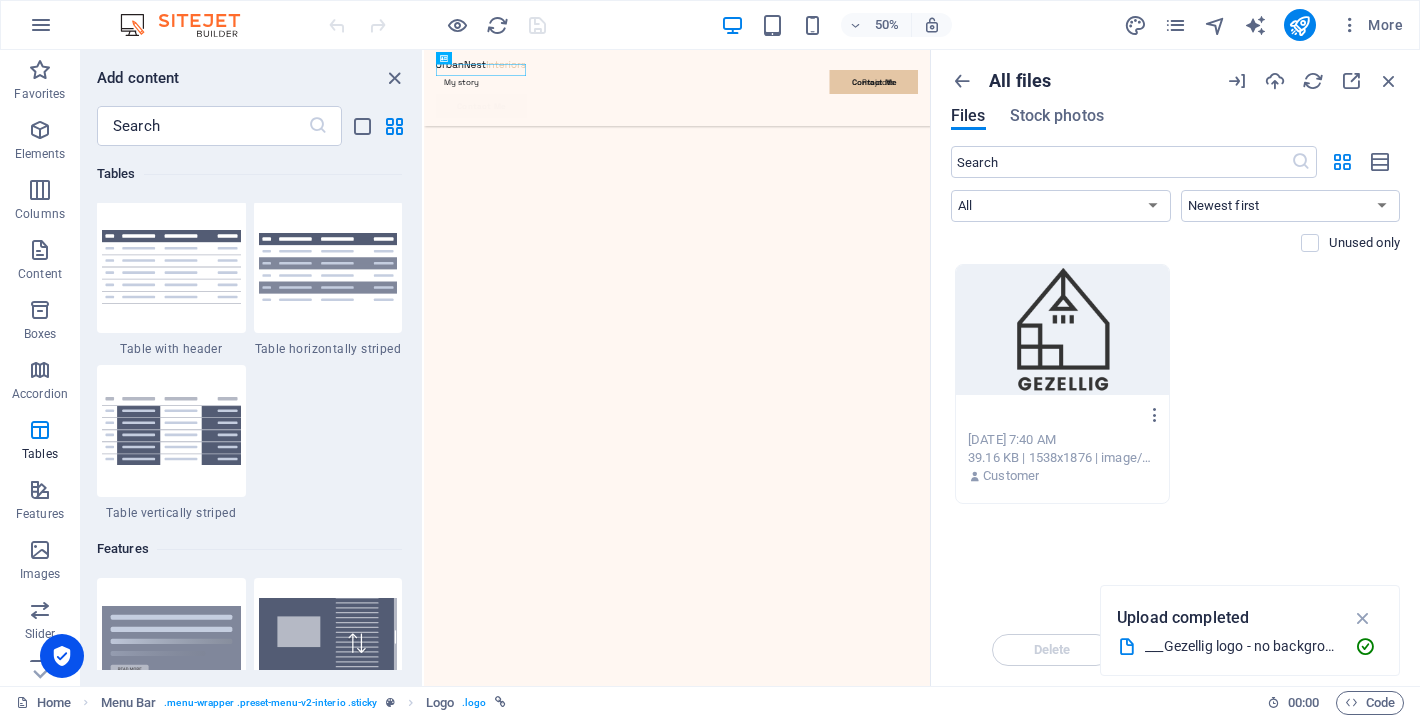 click on "___Gezelliglogo-nobackground-vDk-MhNLGKajrAmYs9393w.png" at bounding box center (1053, 415) 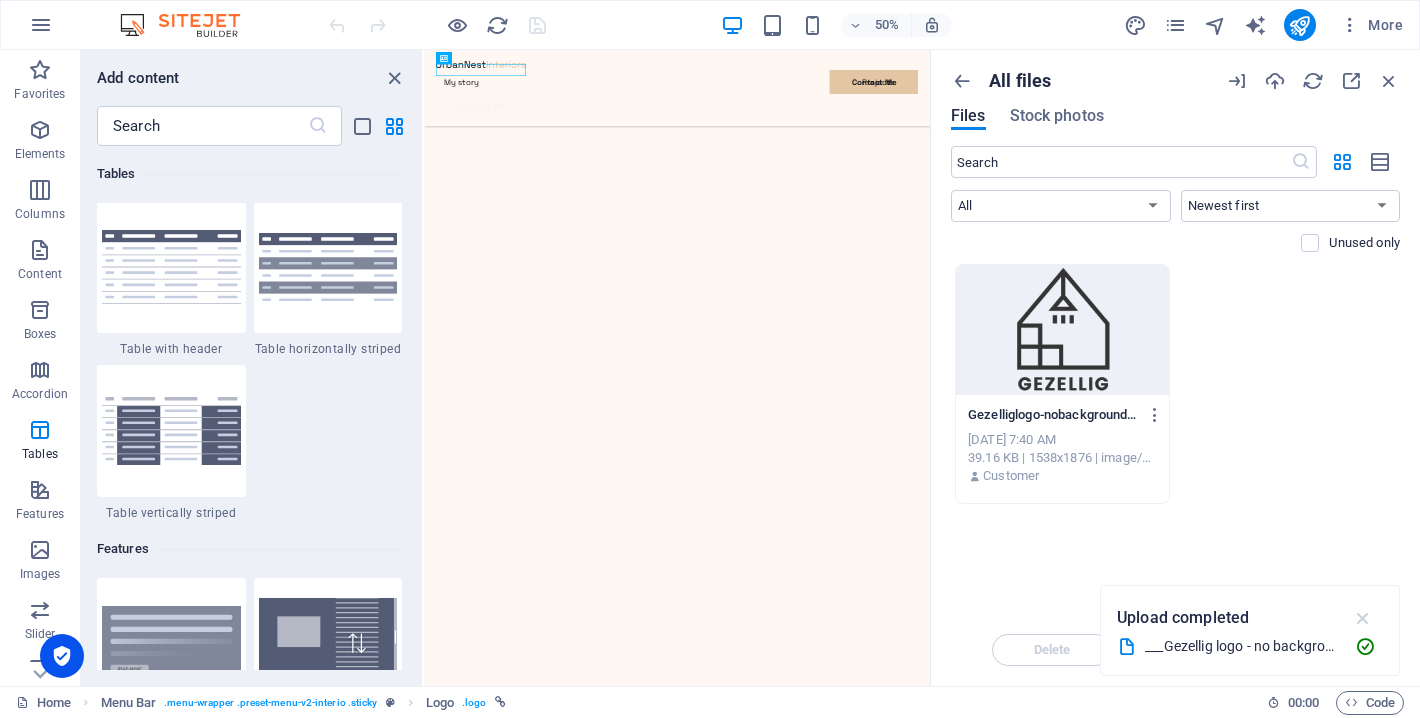 click at bounding box center (1363, 618) 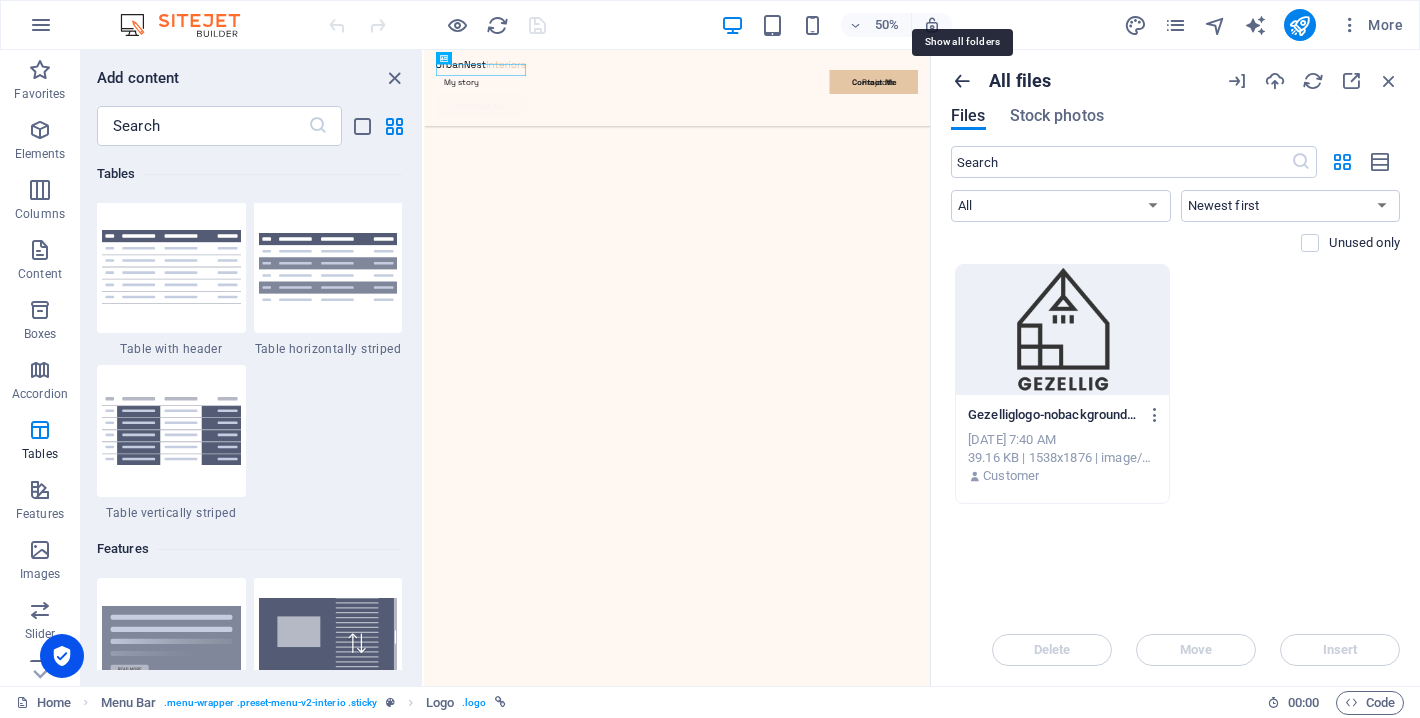 click at bounding box center [962, 81] 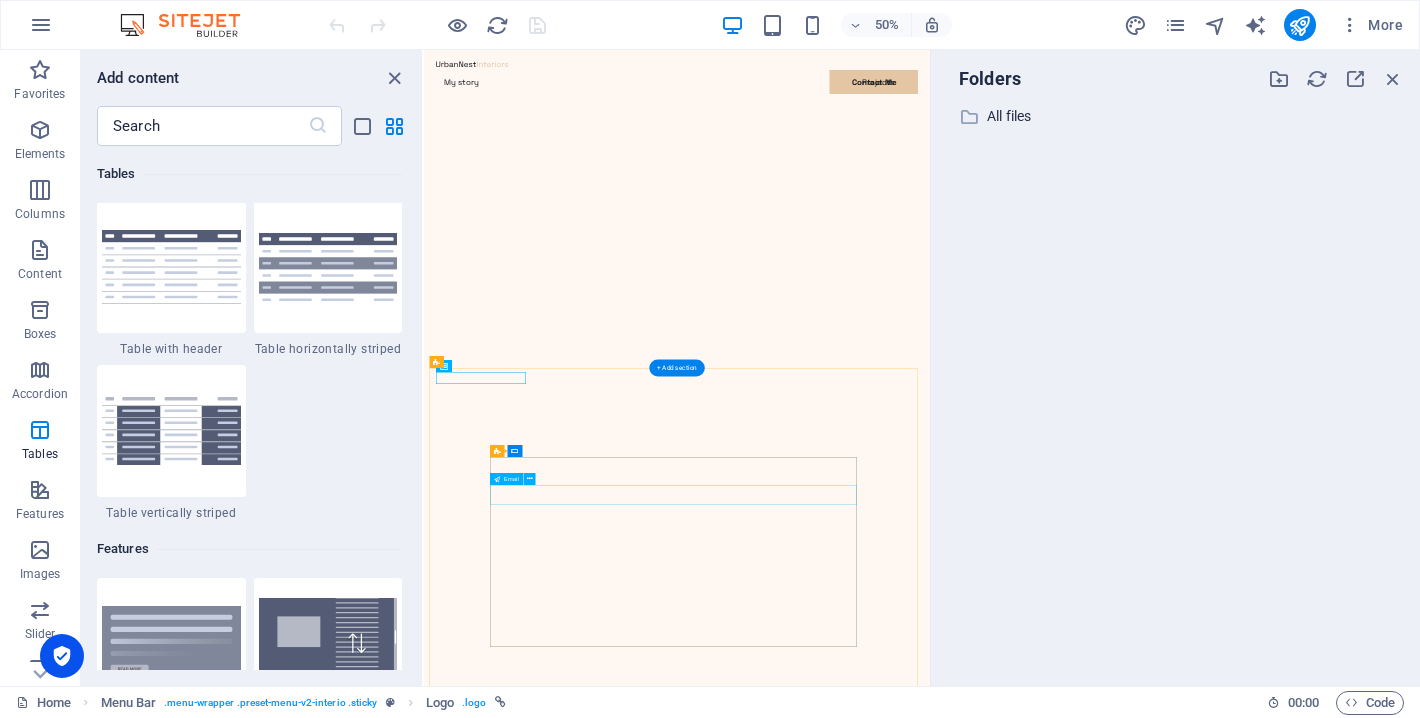 scroll, scrollTop: 0, scrollLeft: 0, axis: both 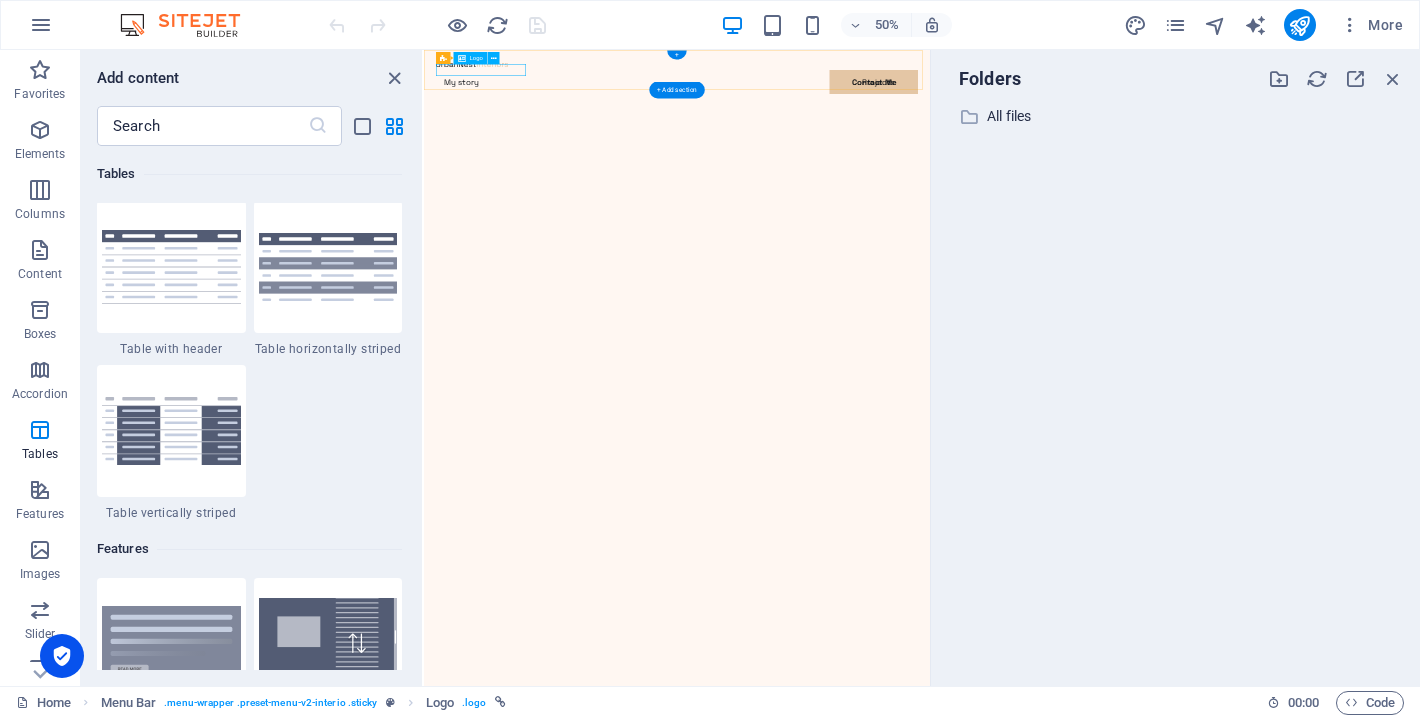 click at bounding box center [930, 78] 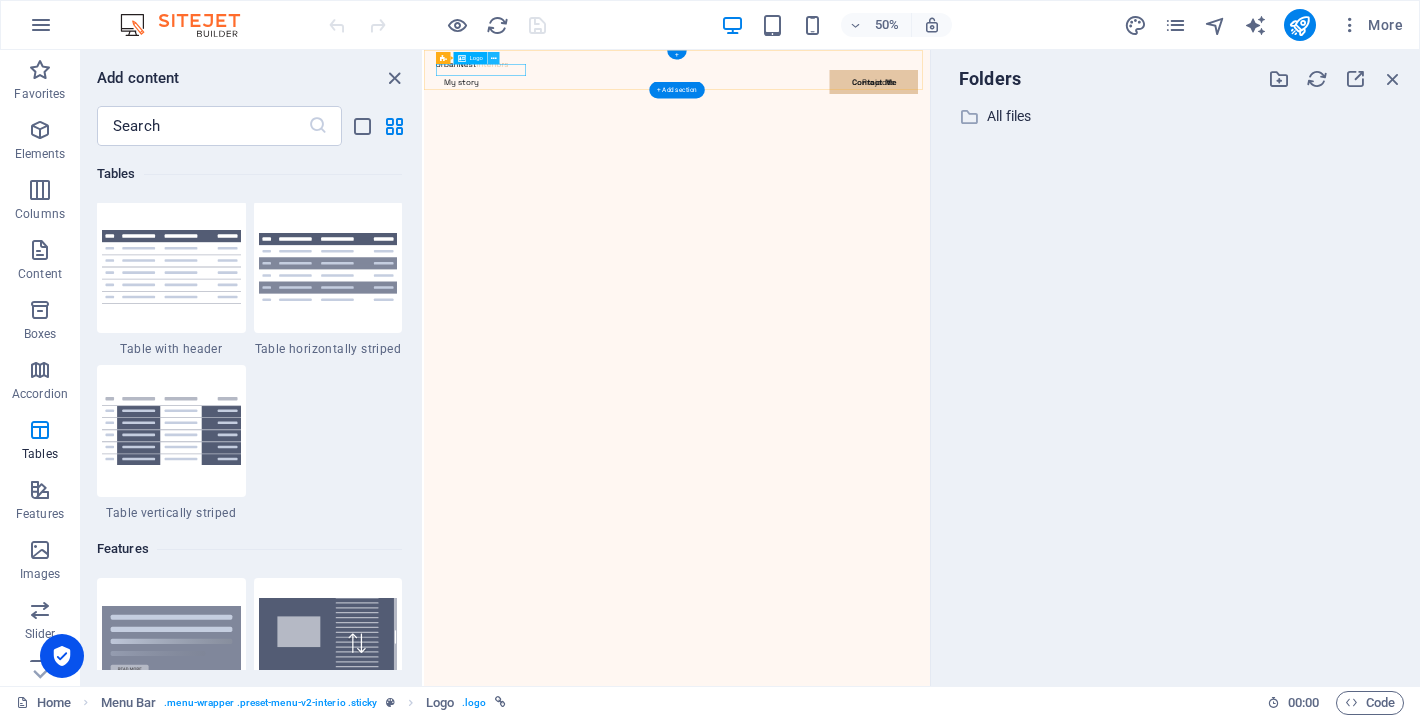 click at bounding box center (494, 58) 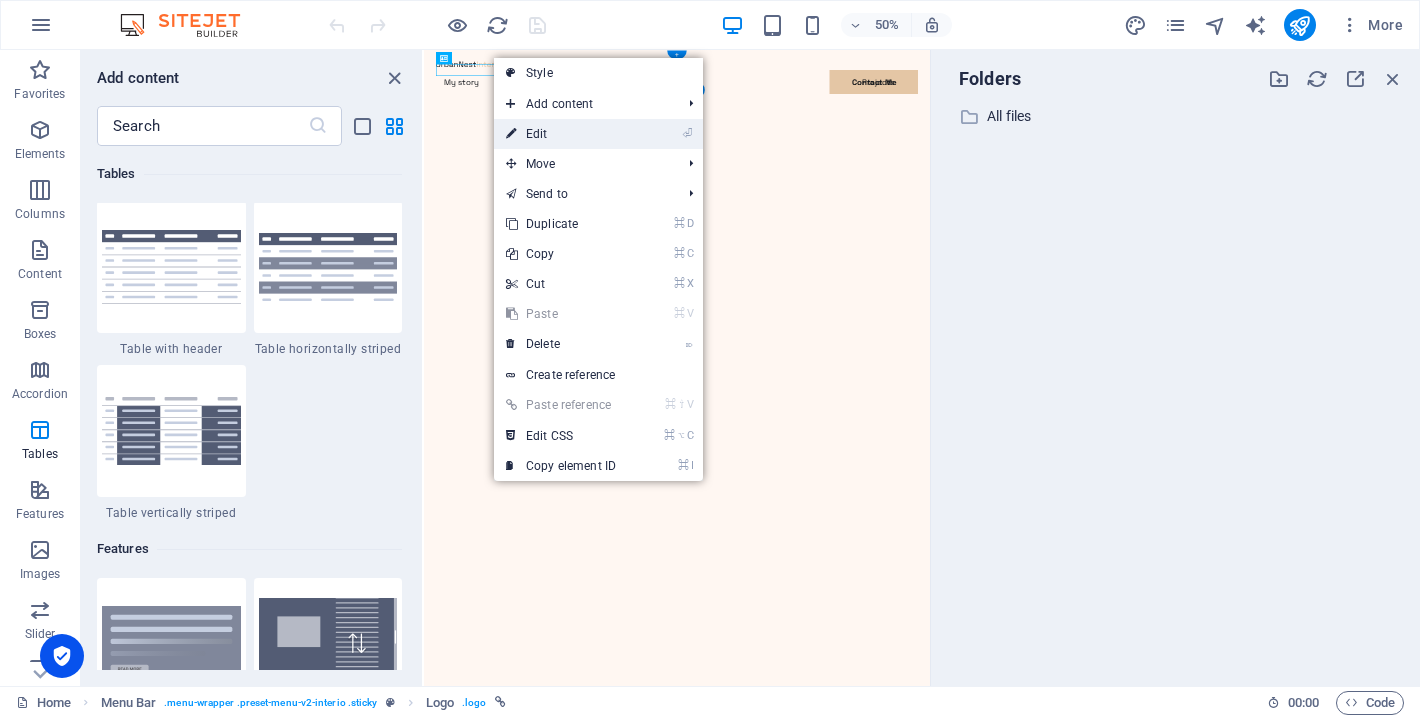 click on "⏎  Edit" at bounding box center (561, 134) 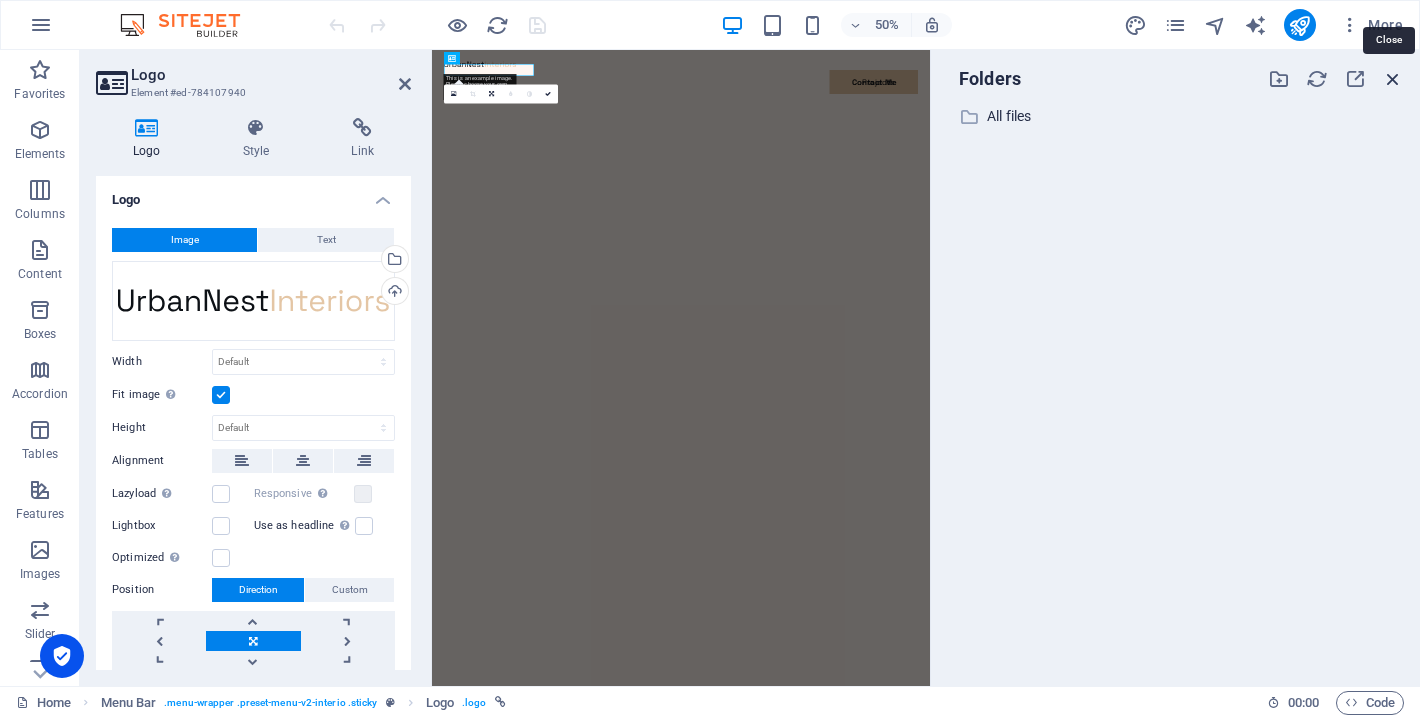 click at bounding box center (1393, 79) 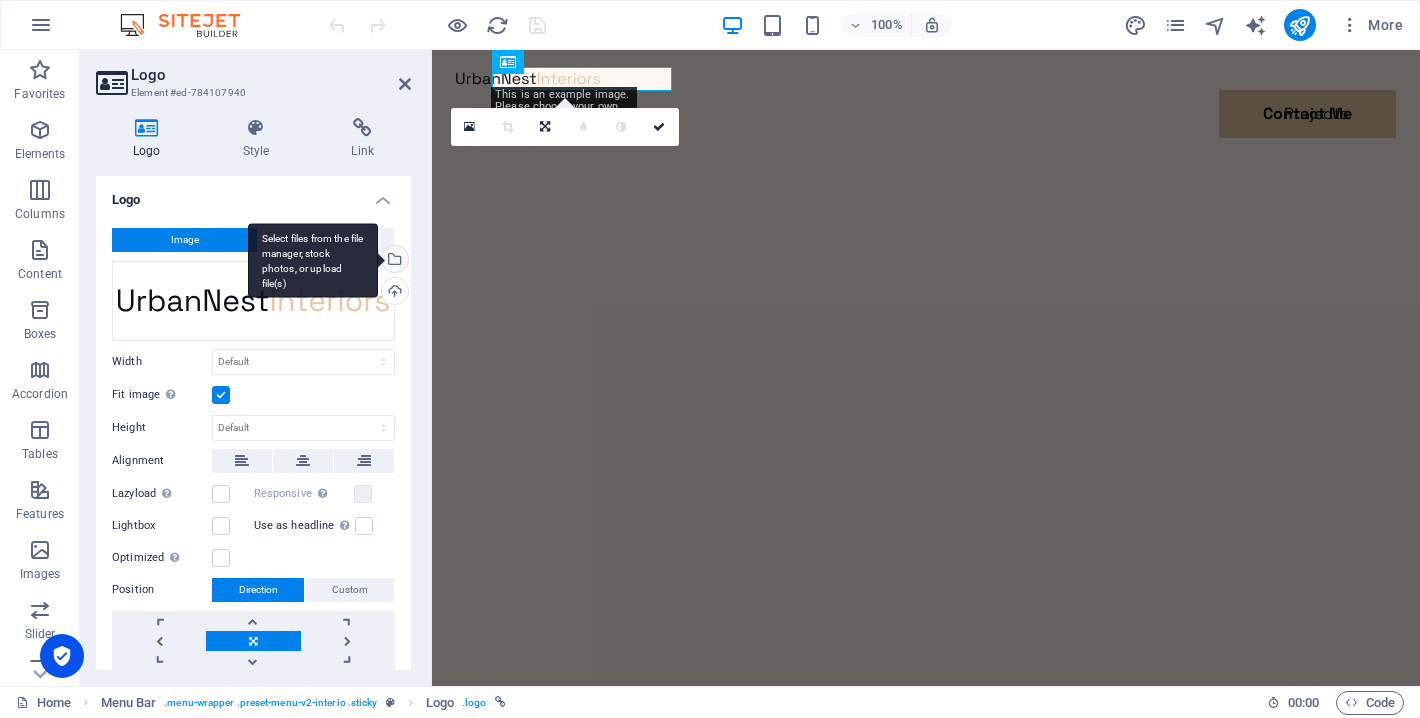 click on "Select files from the file manager, stock photos, or upload file(s)" at bounding box center (313, 260) 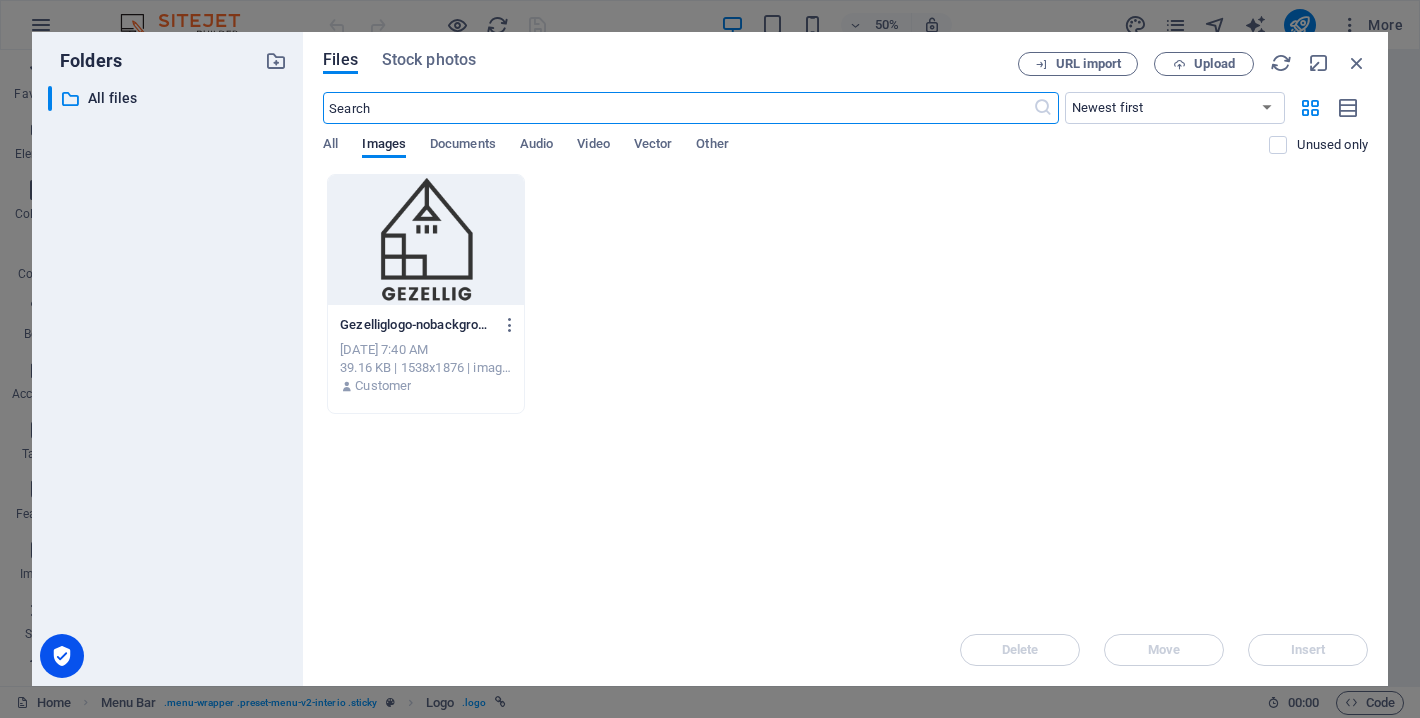 click at bounding box center [426, 240] 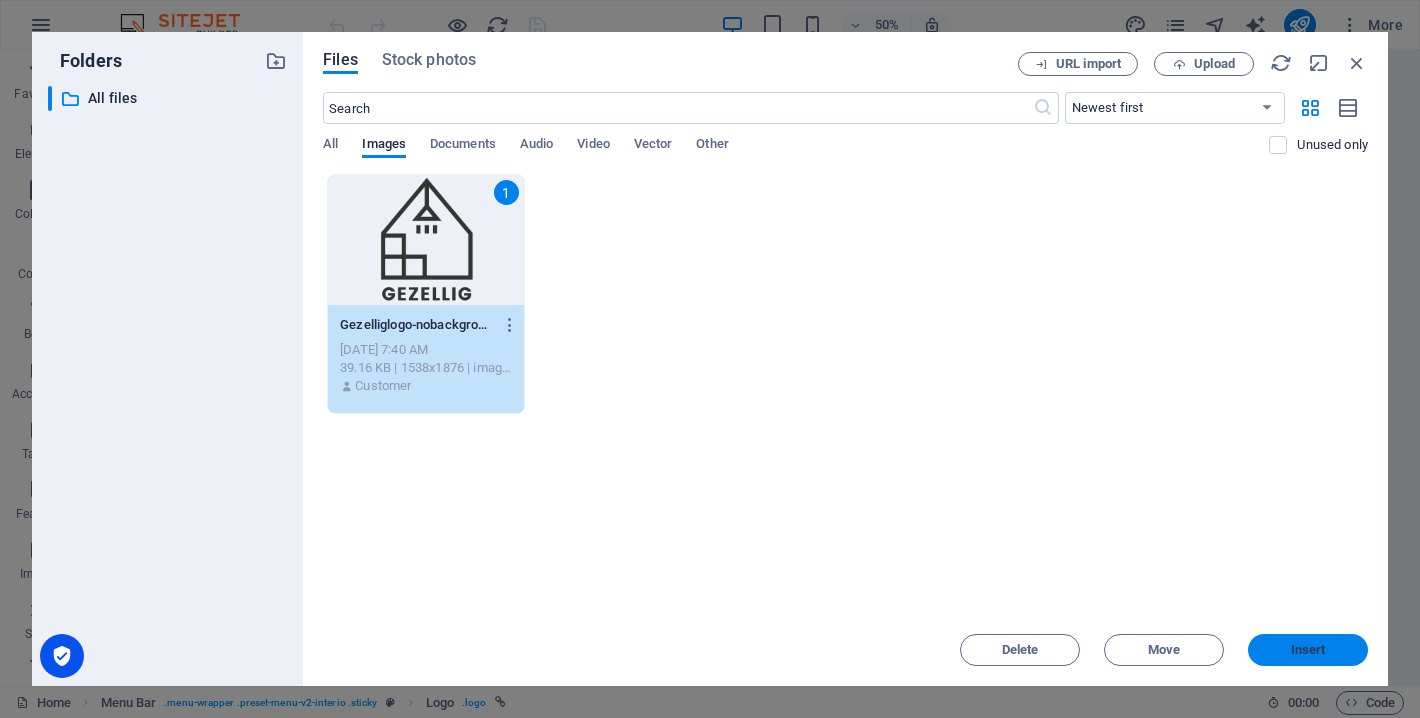 click on "Insert" at bounding box center (1308, 650) 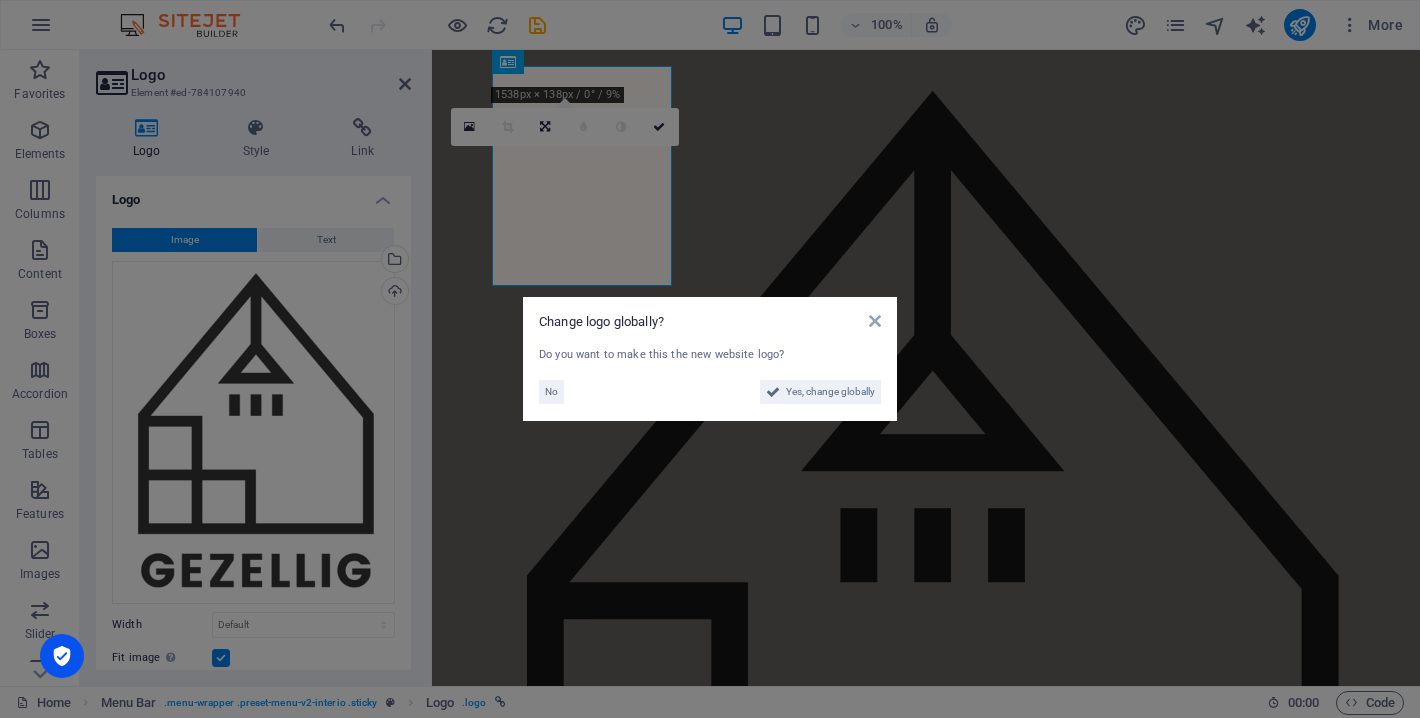 click on "Change logo globally? Do you want to make this the new website logo? No Yes, change globally" at bounding box center (710, 359) 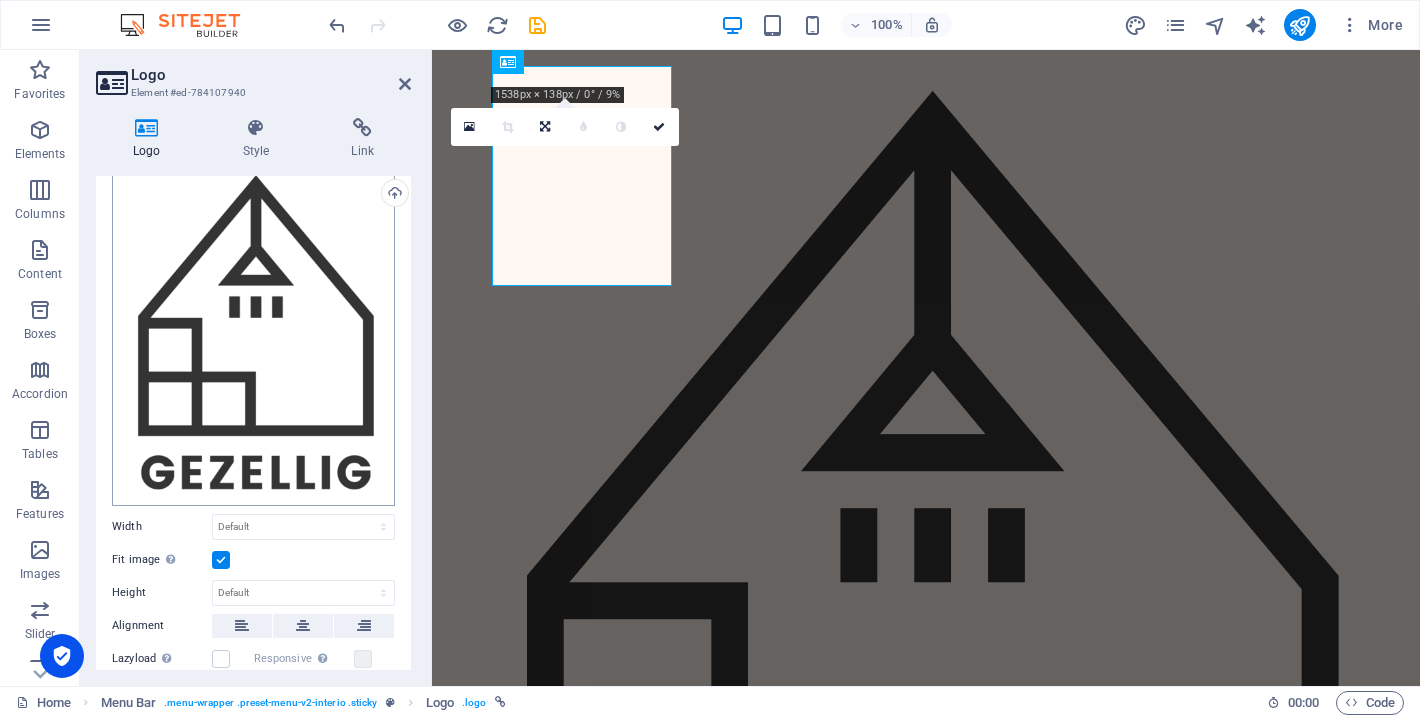 scroll, scrollTop: 113, scrollLeft: 0, axis: vertical 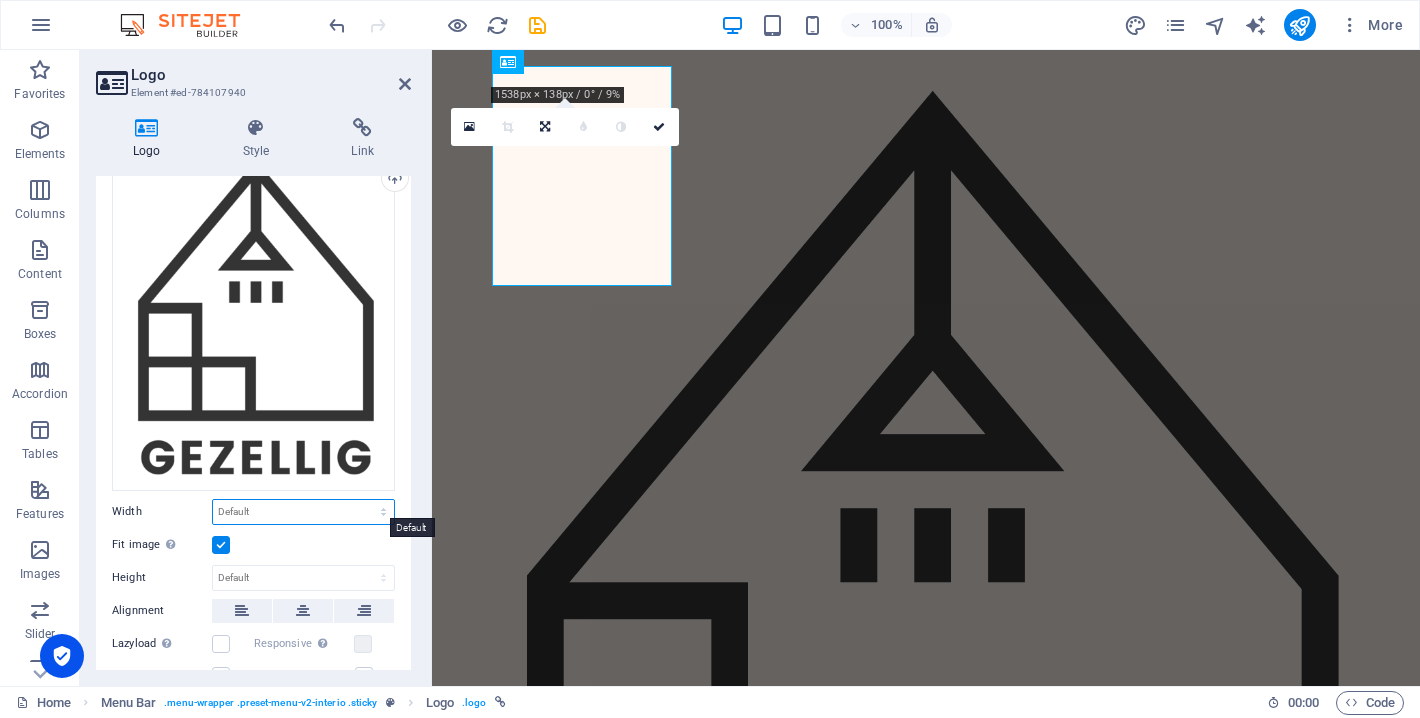 click on "Default auto px rem % em vh vw" at bounding box center (303, 512) 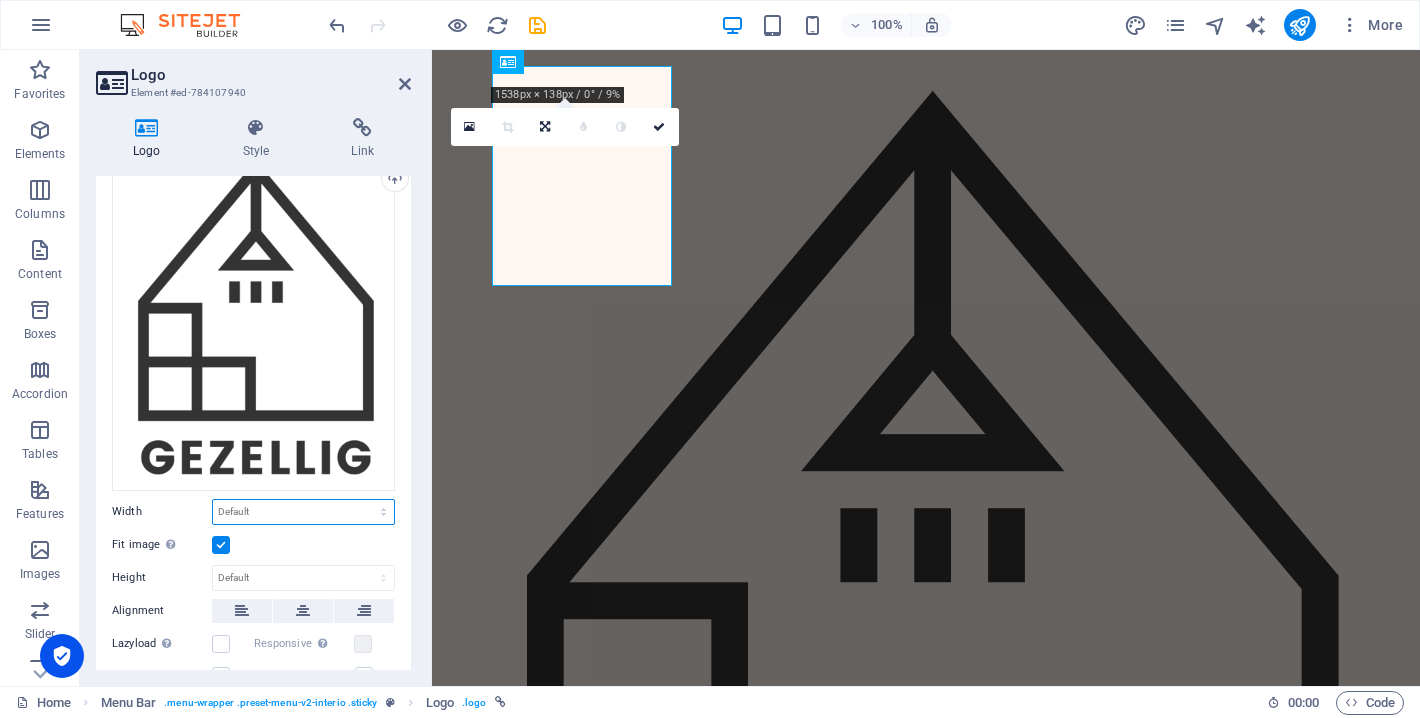 select on "px" 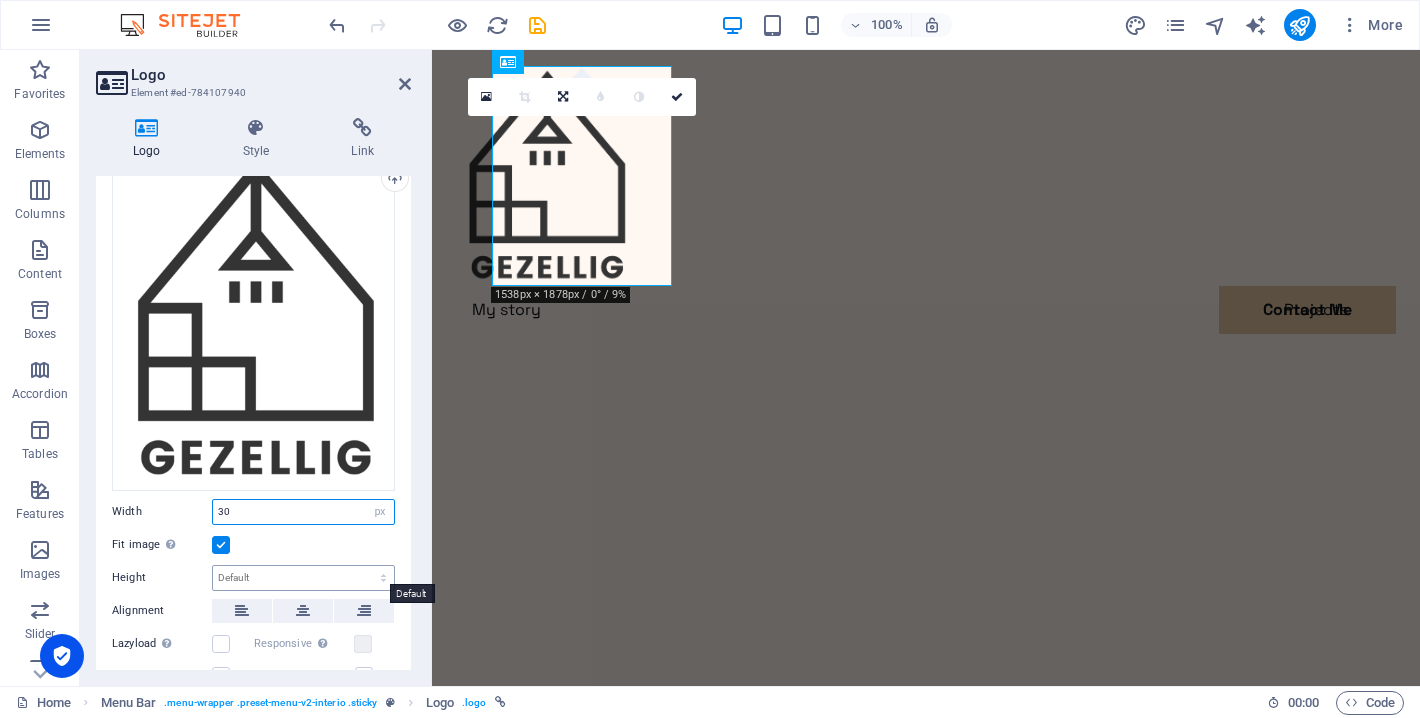 type on "30" 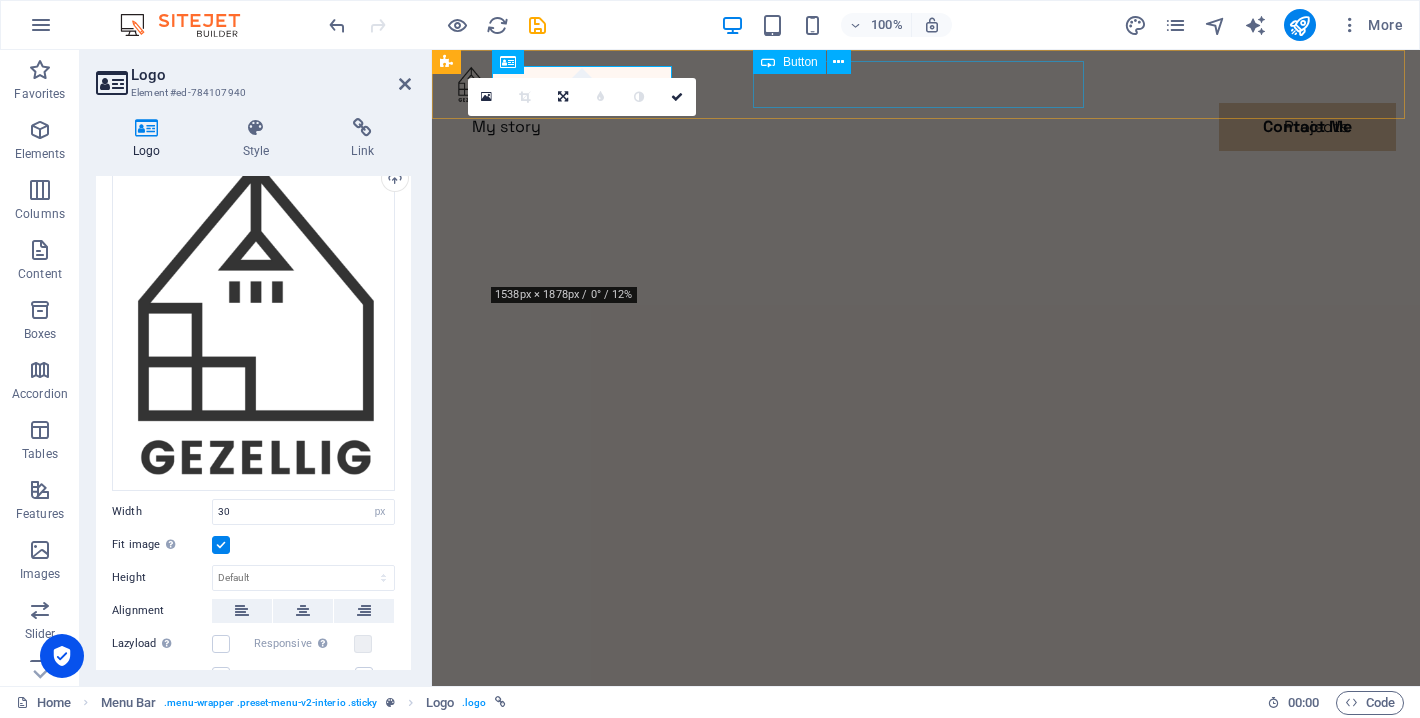 click on "Contact Me" at bounding box center [926, 175] 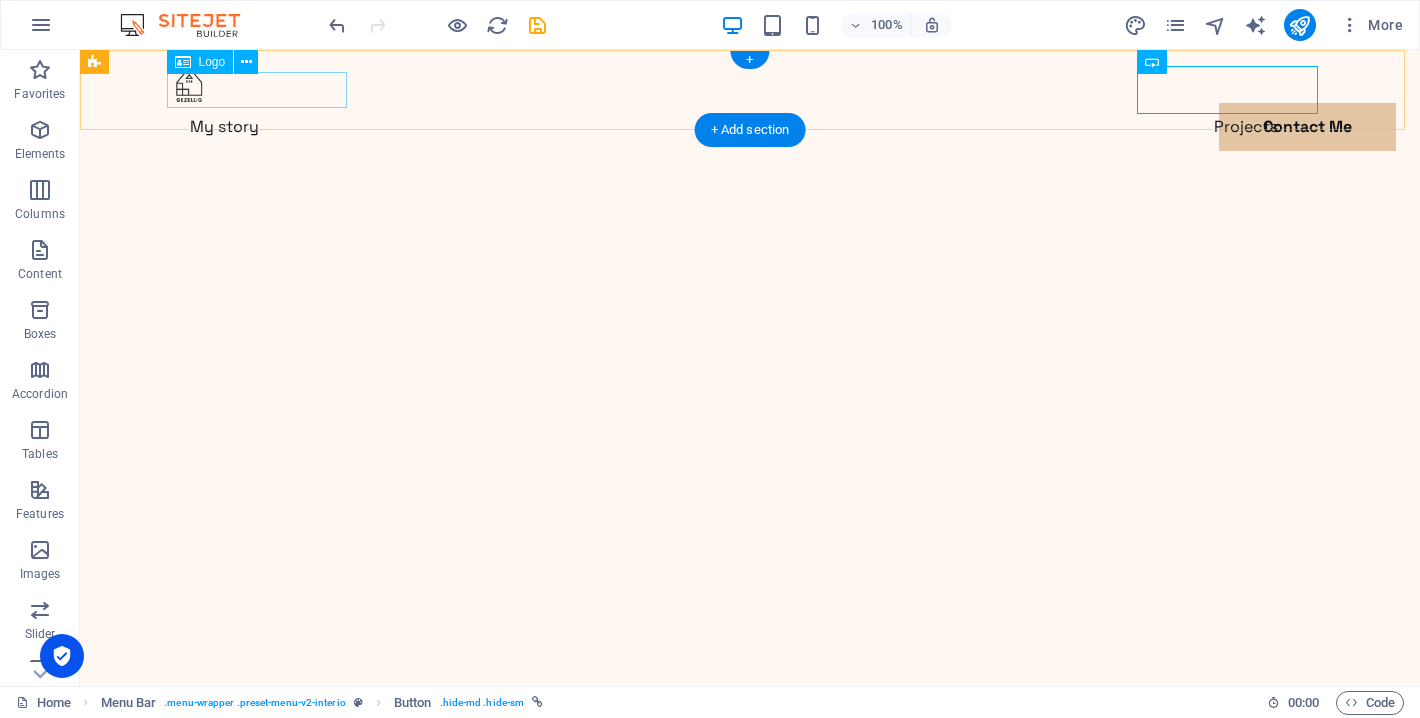 click at bounding box center [750, 84] 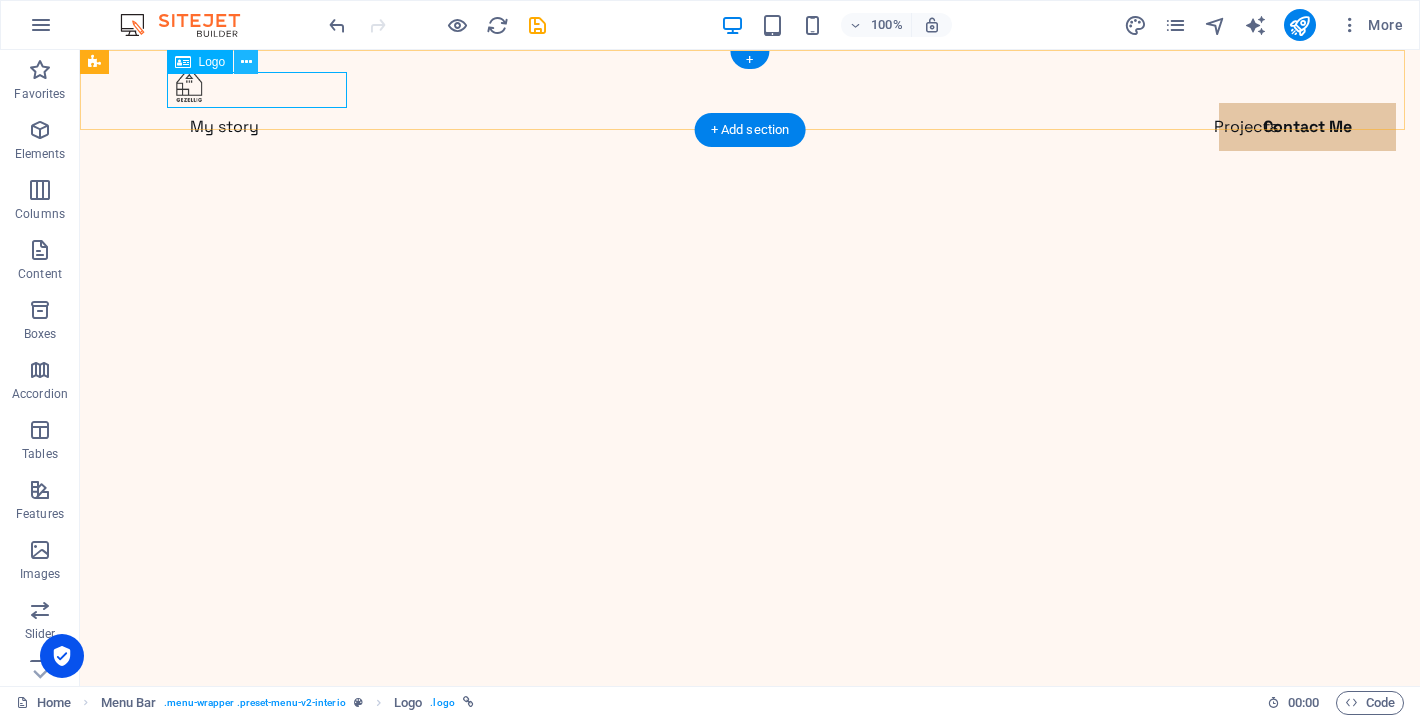 click at bounding box center (246, 62) 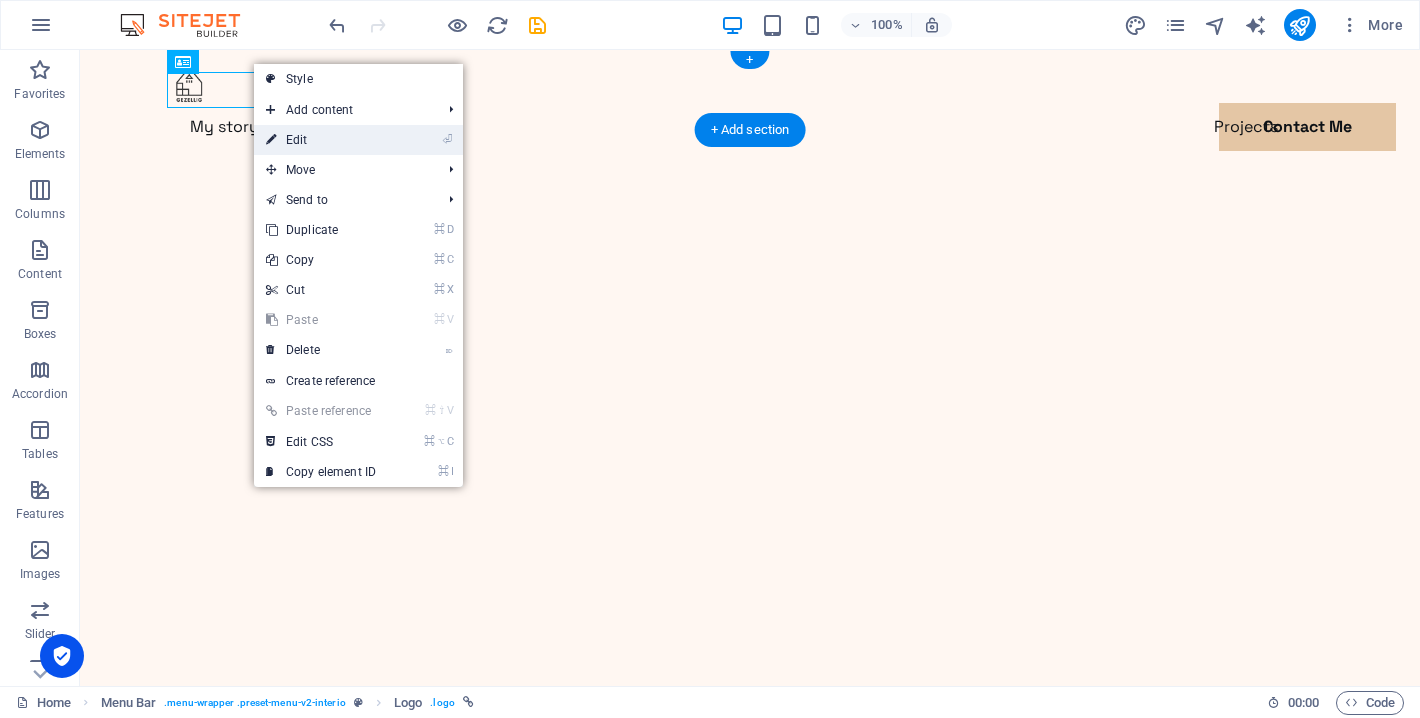 click on "⏎  Edit" at bounding box center [321, 140] 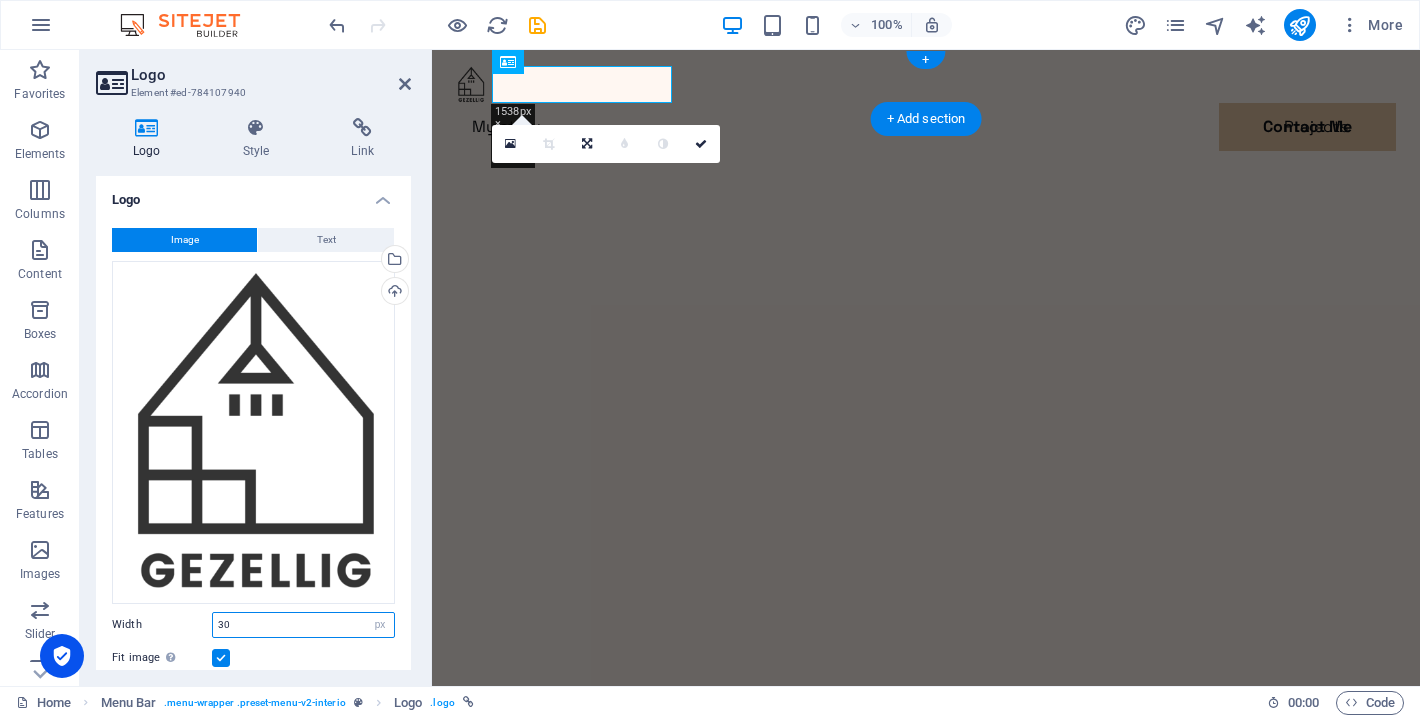 drag, startPoint x: 236, startPoint y: 620, endPoint x: 212, endPoint y: 620, distance: 24 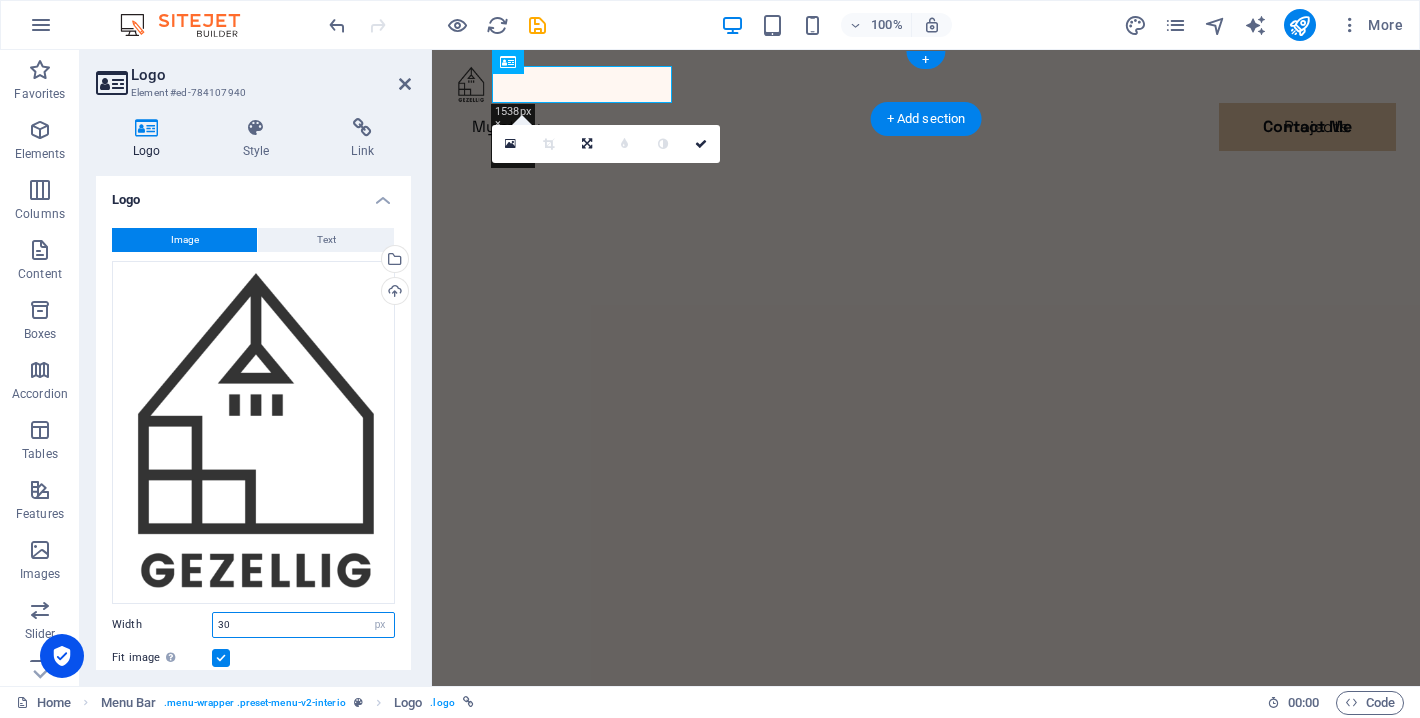 click on "30 Default auto px rem % em vh vw" at bounding box center (303, 625) 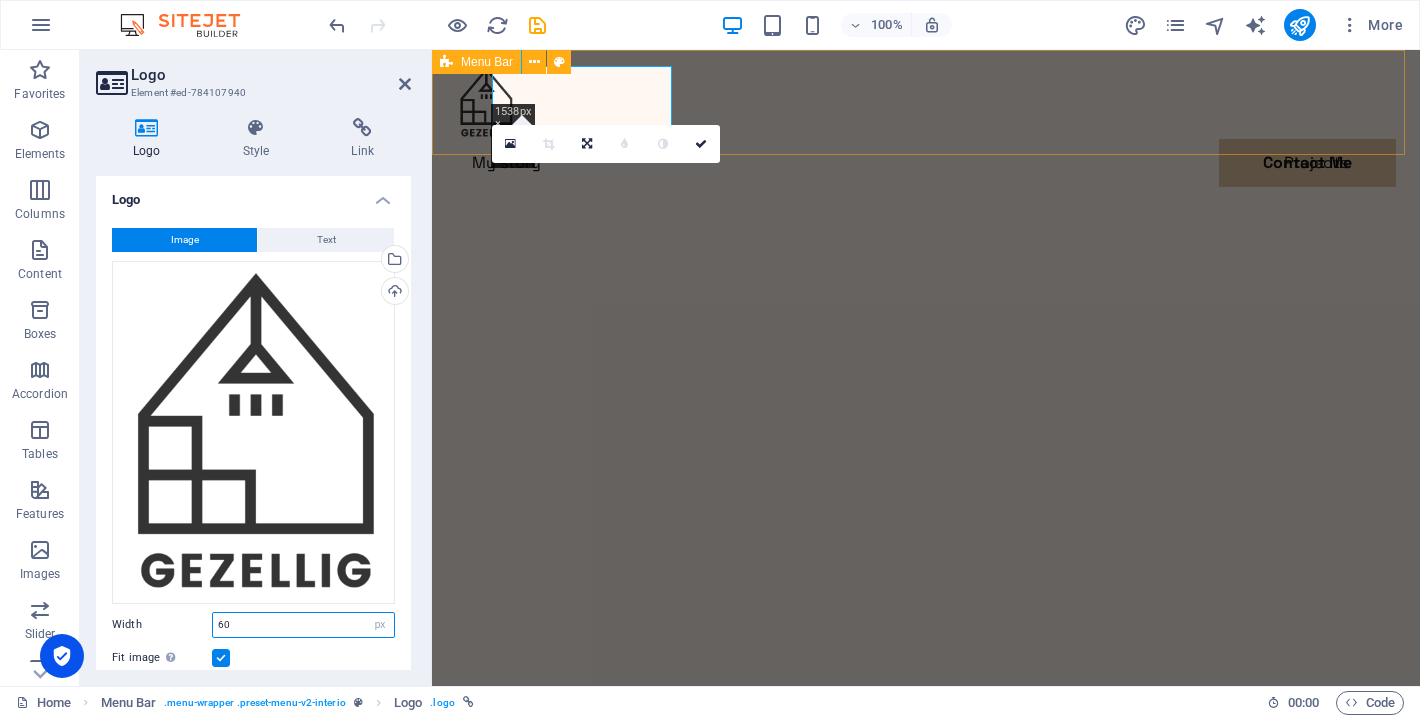 type on "60" 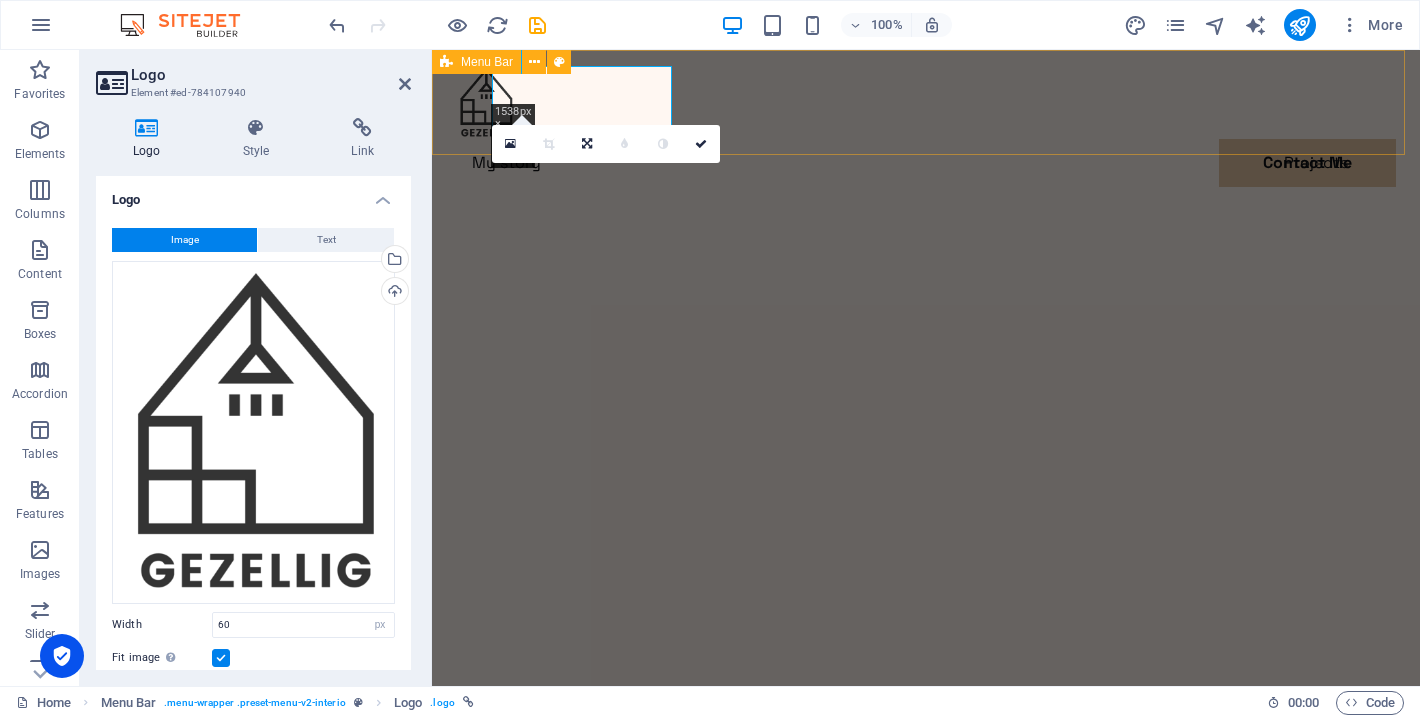 click on "My story Projects Contact Me Contact Me" at bounding box center [926, 151] 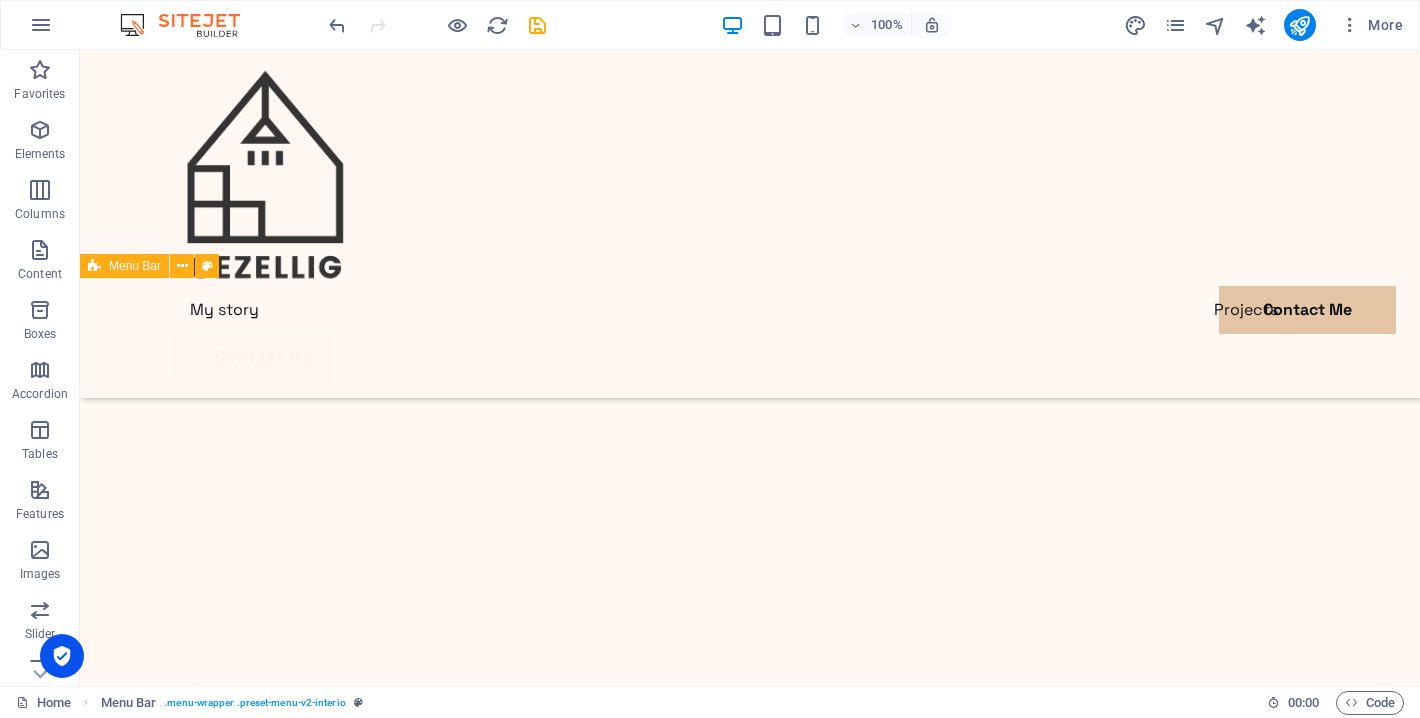 scroll, scrollTop: 700, scrollLeft: 0, axis: vertical 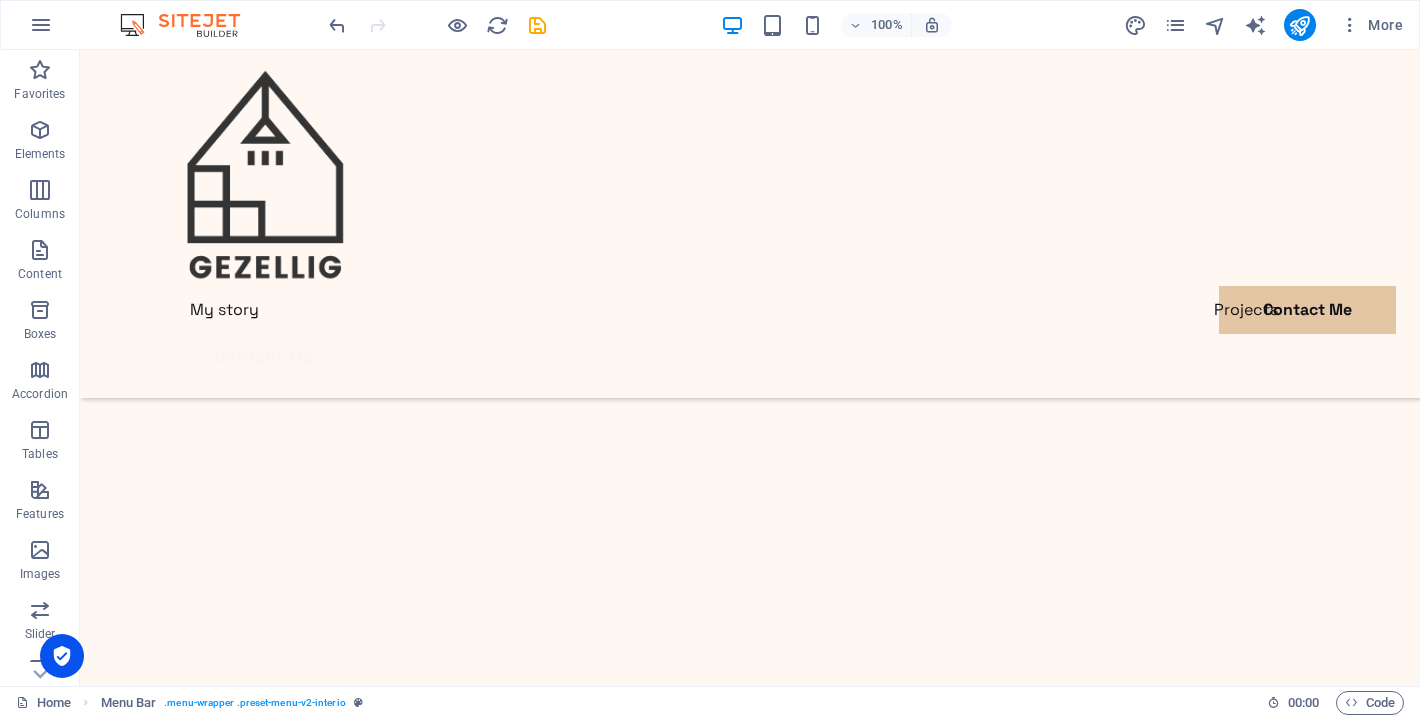 click on "My story Projects Contact Me Contact Me Let’s create together   I have read and understand the privacy policy. Unreadable? Regenerate Submit Get to know my story of interior design Lorem ipsum dolor sit amet consectetur. Bibendum adipiscing morbi orci nibh eget posuere arcu volutpat nulla. Tortor cras suscipit augue sodales risus auctor. Fusce nunc vitae non dui ornare tellus nibh purus lectus. Pulvinar pellentesque nam vel nec eget ligula vel bibendum eget. Lorem ipsum dolor sit amet consectetur. Bibendum adipiscing morbi orci nibh eget posuere arcu volutpat nulla. Tortor cras suscipit augue sodales risus auctor. Making of the vision Lorem ipsum dolor sit amet consectetur. Bibendum adipiscing morbi orci nibh eget posuere arcu volutpat nulla. Tortor cras suscipit augue sodales risus auctor. Fusce nunc vitae non dui ornare tellus nibh purus lectus. Pulvinar pellentesque nam vel nec eget ligula vel bibendum eget. Time for creativity From vision to reality Past projects Modern Minimalist Loft Sea Side House" at bounding box center [750, 7152] 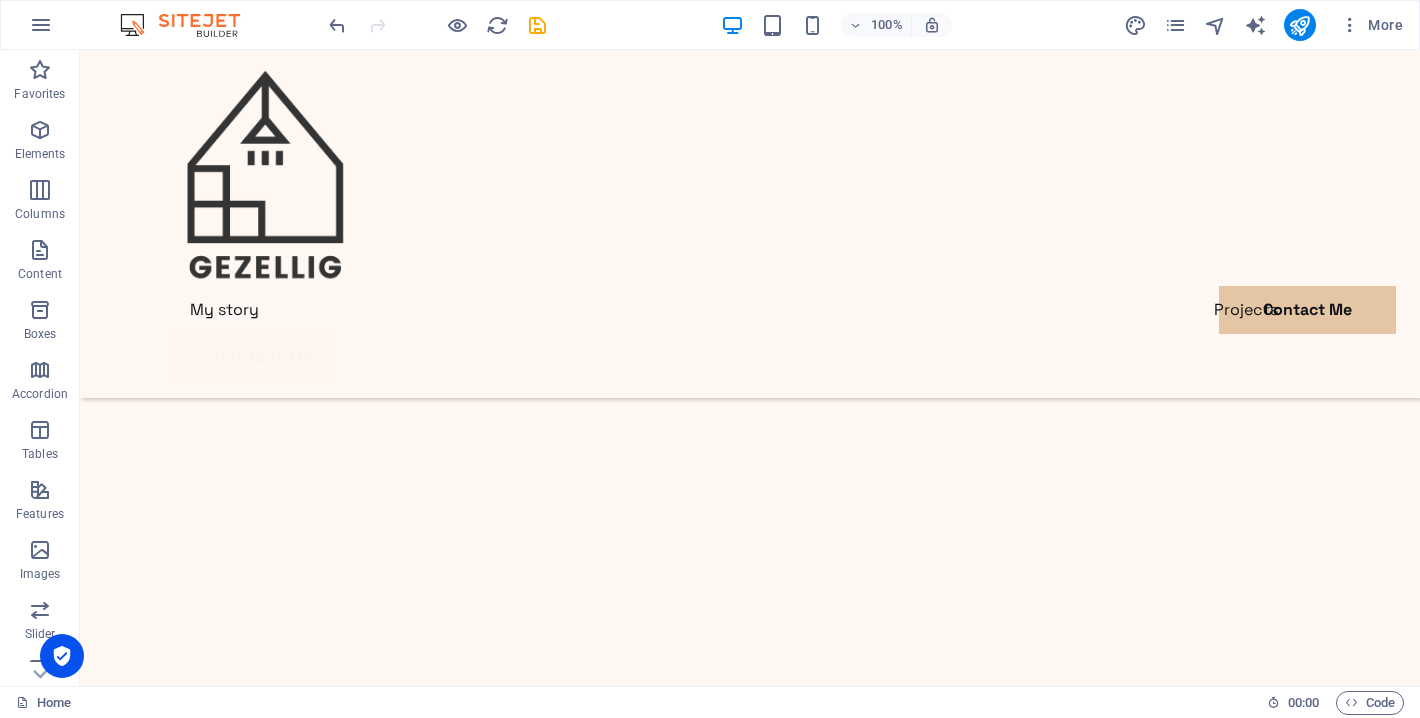 click on "My story Projects Contact Me Contact Me Let’s create together   I have read and understand the privacy policy. Unreadable? Regenerate Submit Get to know my story of interior design Lorem ipsum dolor sit amet consectetur. Bibendum adipiscing morbi orci nibh eget posuere arcu volutpat nulla. Tortor cras suscipit augue sodales risus auctor. Fusce nunc vitae non dui ornare tellus nibh purus lectus. Pulvinar pellentesque nam vel nec eget ligula vel bibendum eget. Lorem ipsum dolor sit amet consectetur. Bibendum adipiscing morbi orci nibh eget posuere arcu volutpat nulla. Tortor cras suscipit augue sodales risus auctor. Making of the vision Lorem ipsum dolor sit amet consectetur. Bibendum adipiscing morbi orci nibh eget posuere arcu volutpat nulla. Tortor cras suscipit augue sodales risus auctor. Fusce nunc vitae non dui ornare tellus nibh purus lectus. Pulvinar pellentesque nam vel nec eget ligula vel bibendum eget. Time for creativity From vision to reality Past projects Modern Minimalist Loft Sea Side House" at bounding box center (750, 7152) 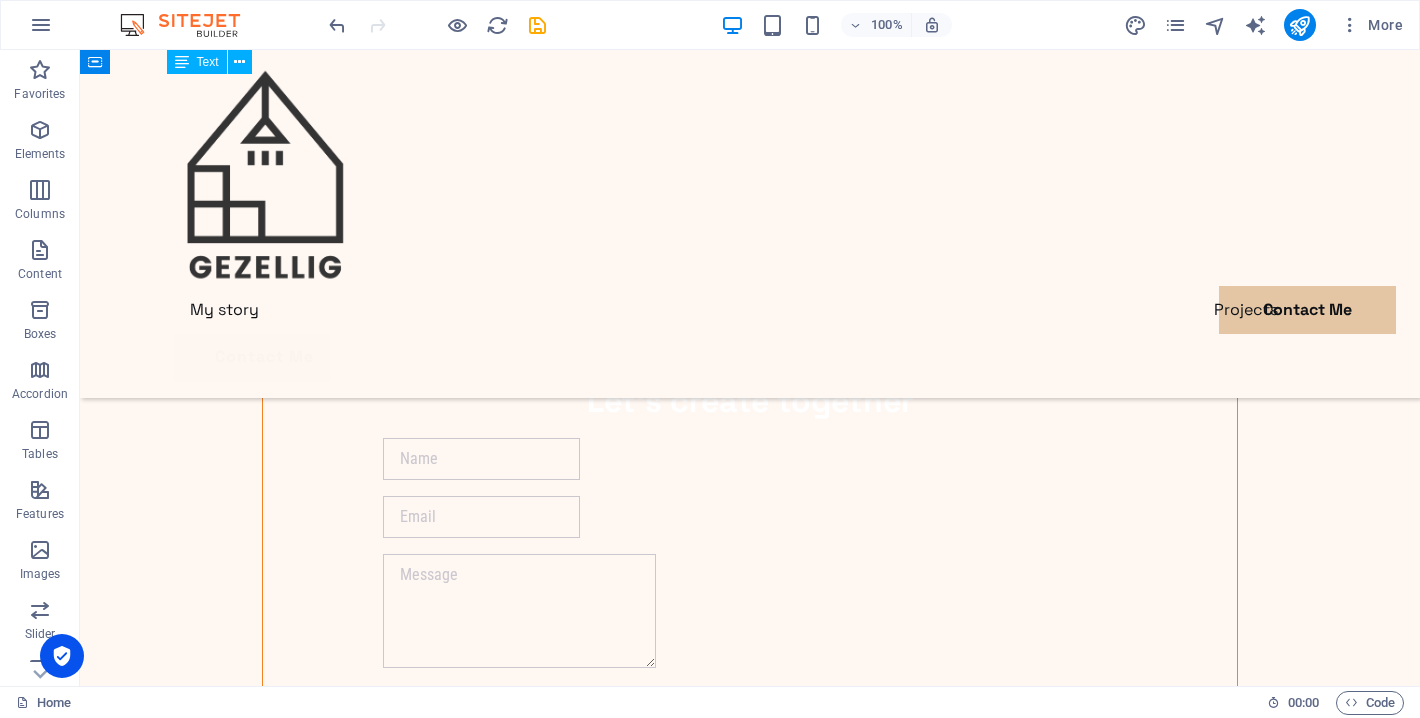 scroll, scrollTop: 5686, scrollLeft: 0, axis: vertical 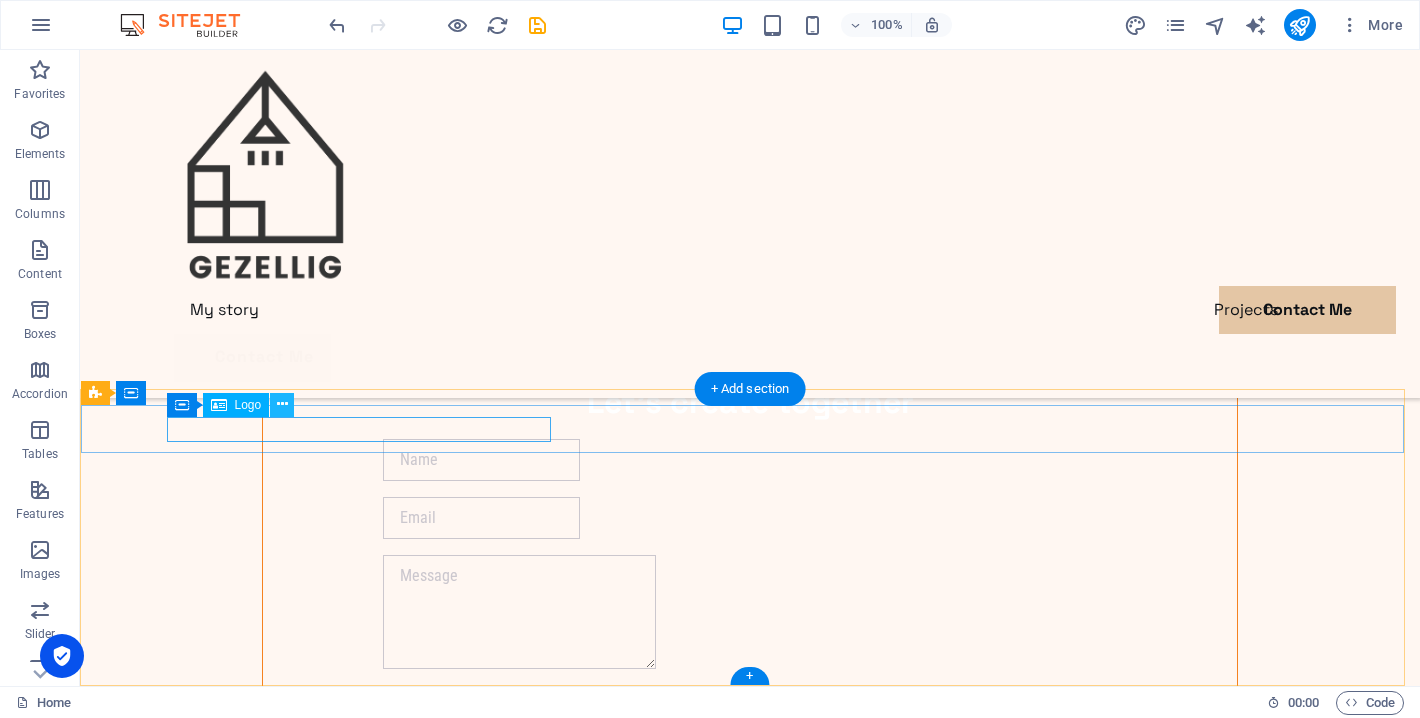 click at bounding box center (282, 404) 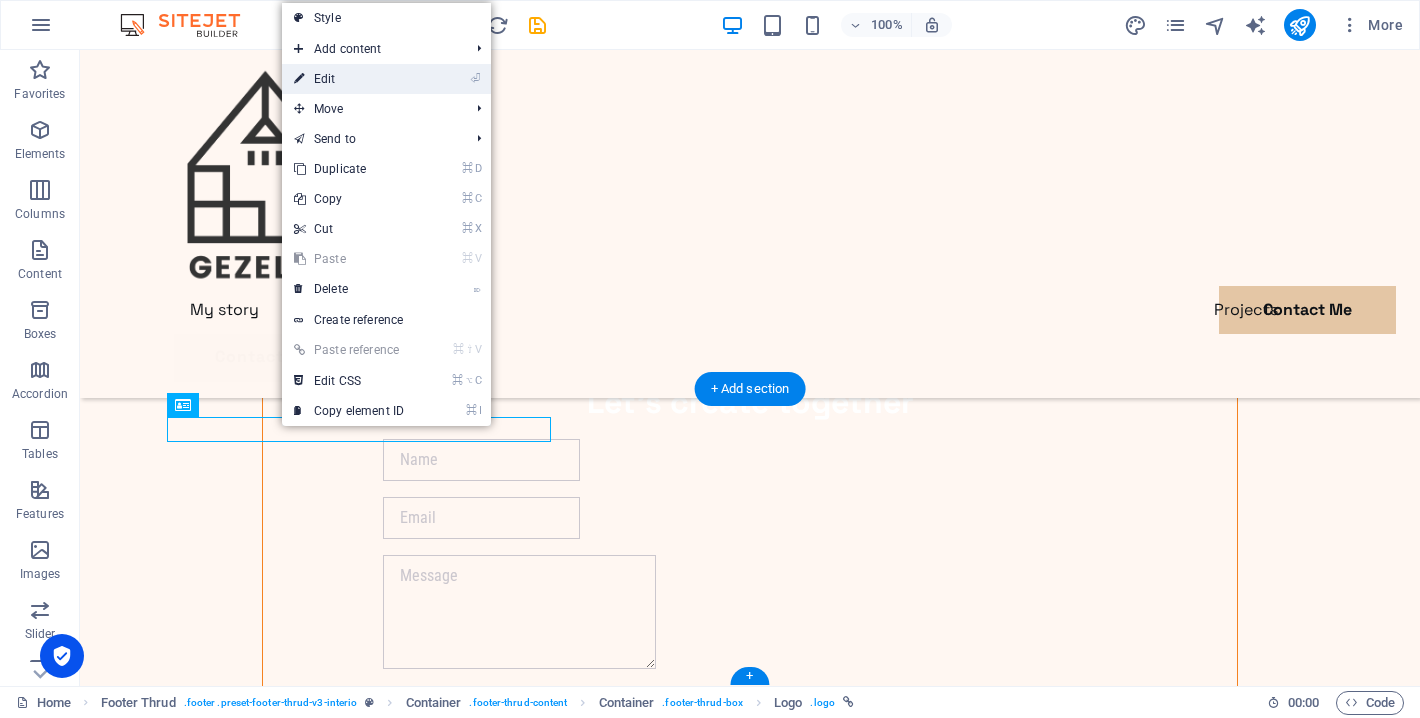 click on "⏎  Edit" at bounding box center (349, 79) 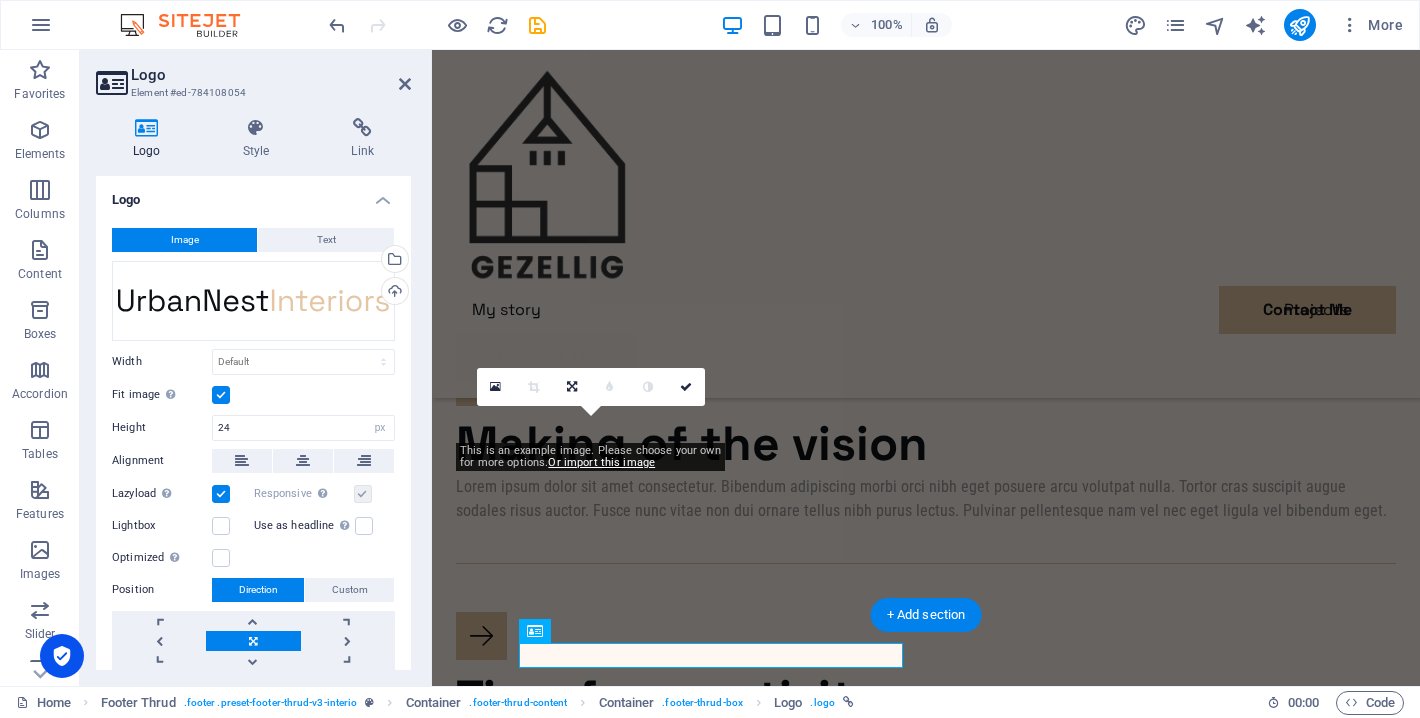 scroll, scrollTop: 5317, scrollLeft: 0, axis: vertical 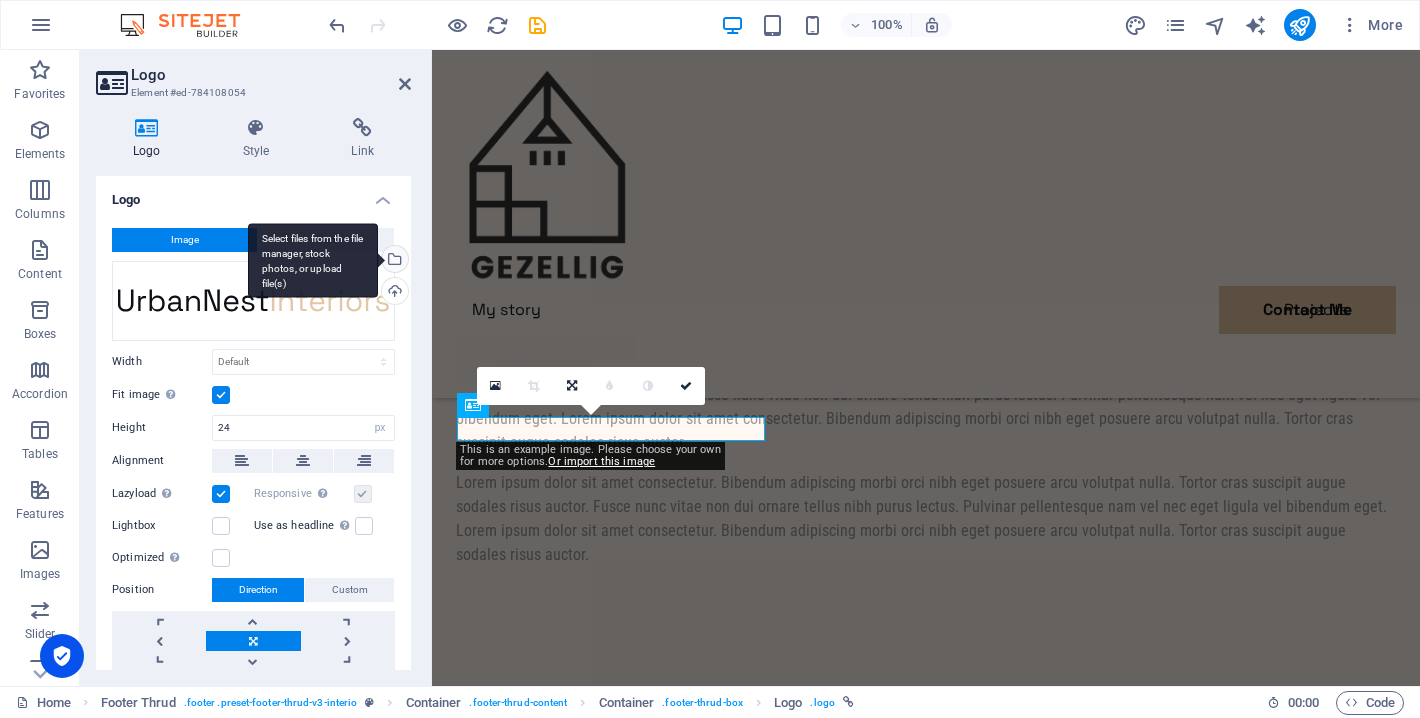 click on "Select files from the file manager, stock photos, or upload file(s)" at bounding box center (393, 261) 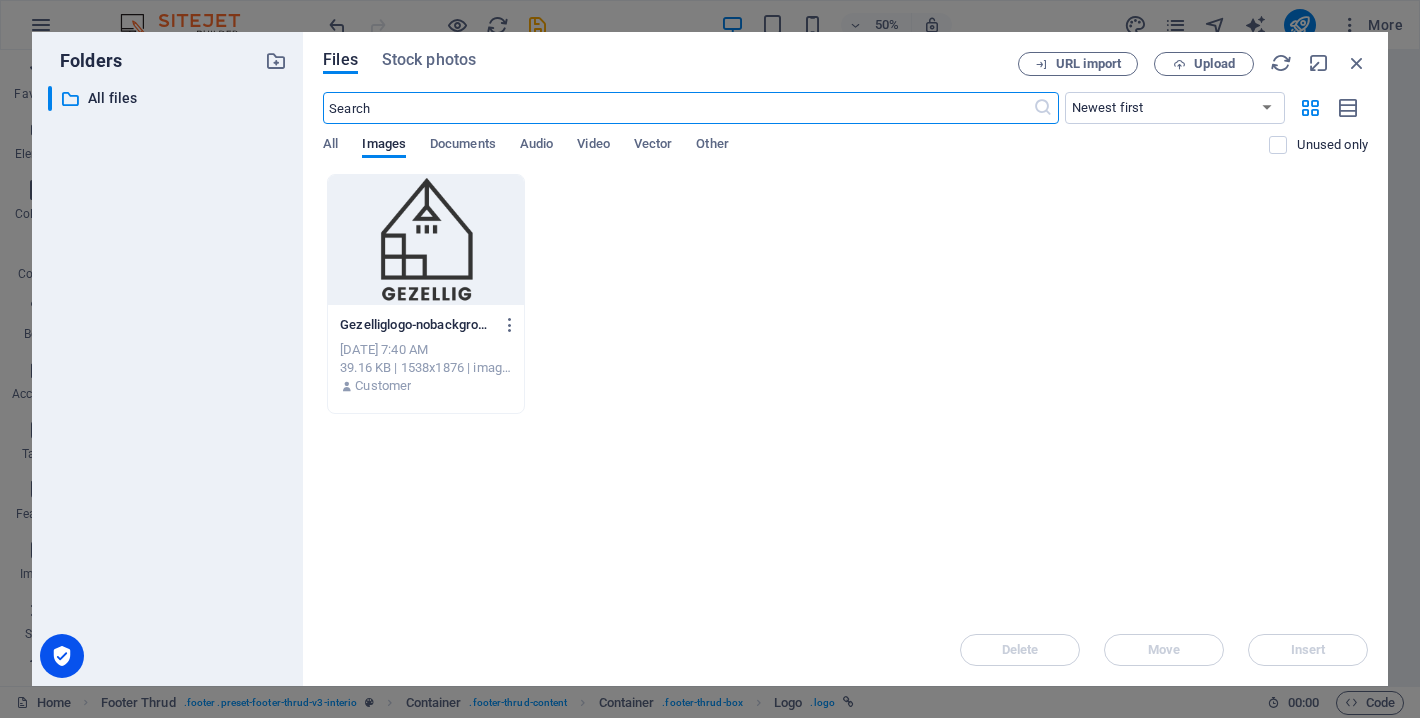 scroll, scrollTop: 4898, scrollLeft: 0, axis: vertical 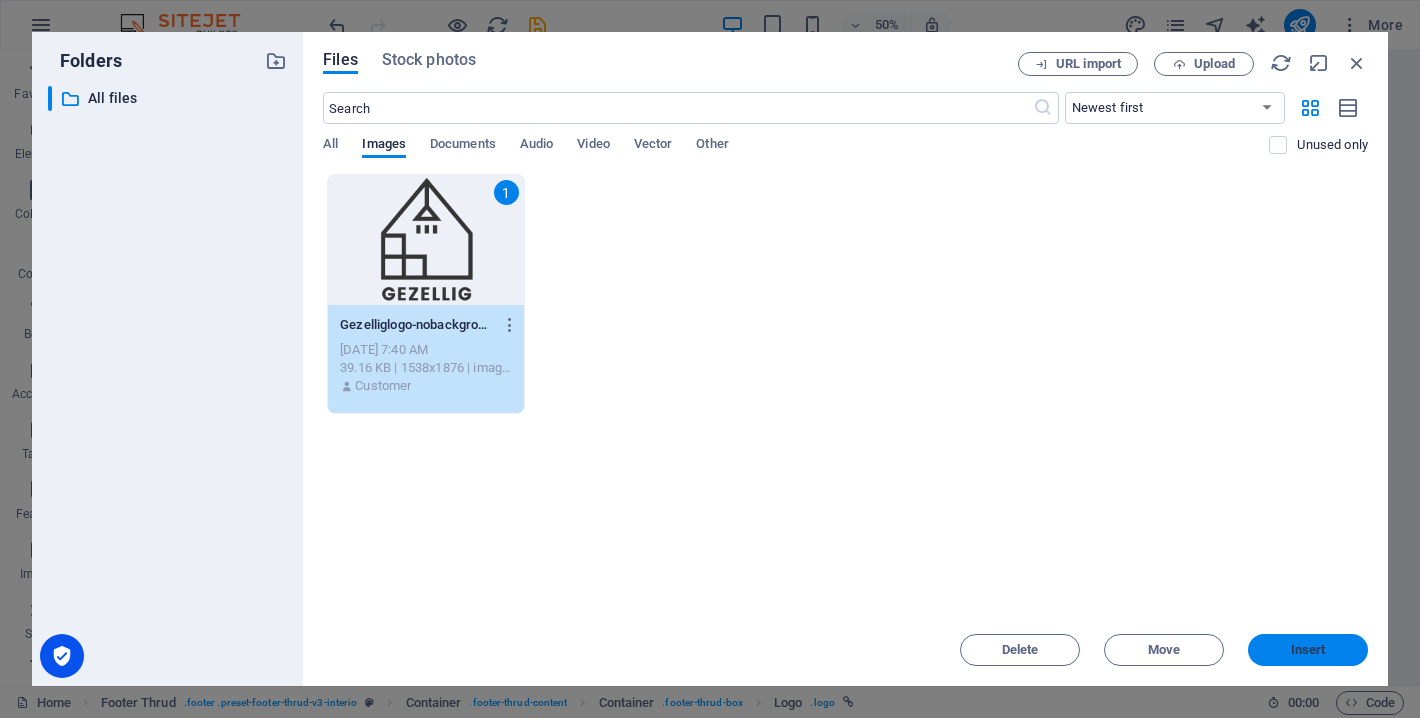 click on "Insert" at bounding box center (1308, 650) 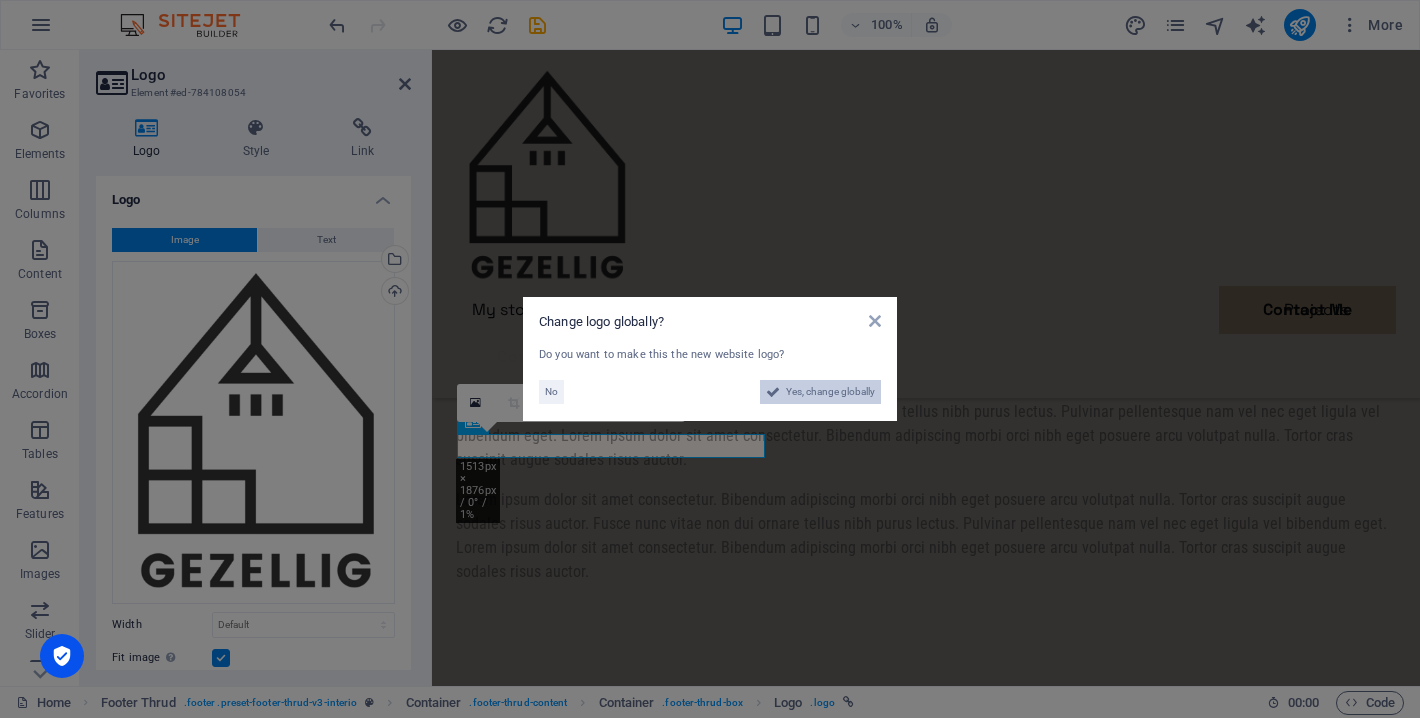 click on "Yes, change globally" at bounding box center (830, 392) 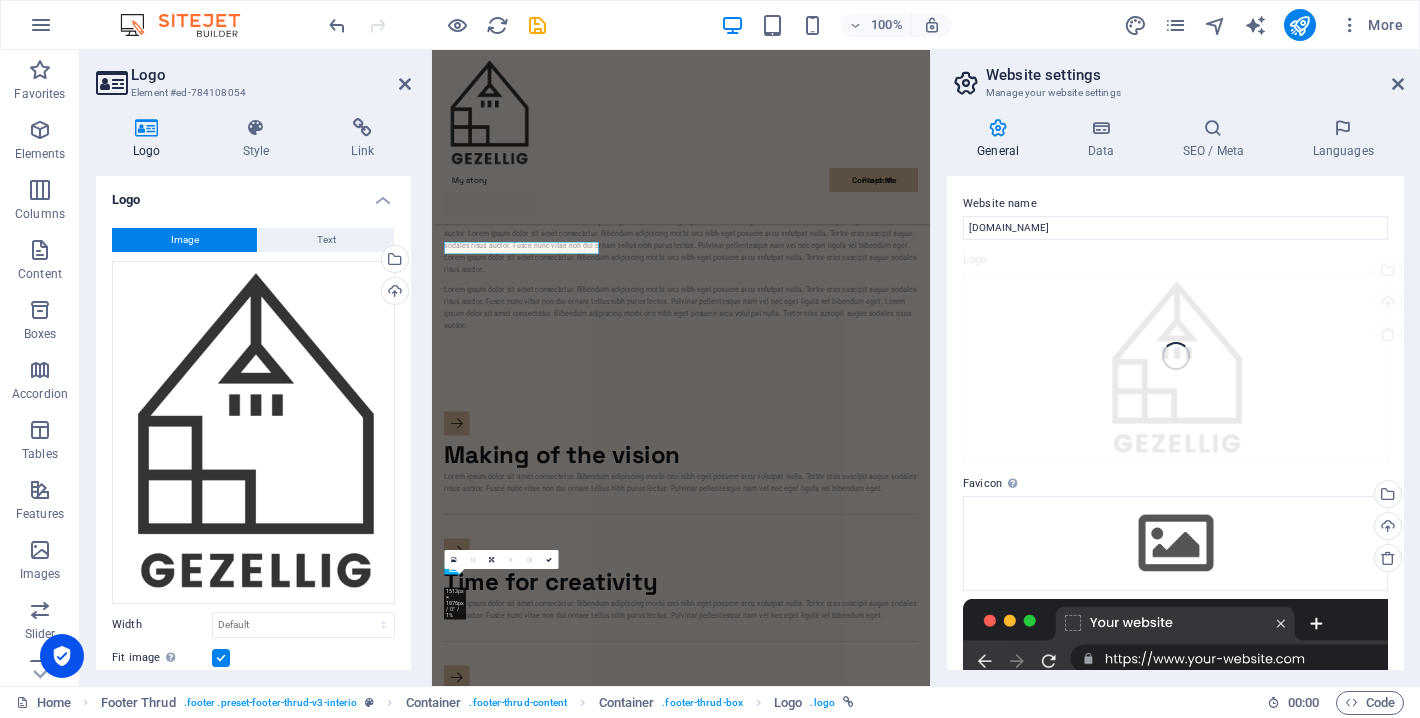 scroll, scrollTop: 4898, scrollLeft: 0, axis: vertical 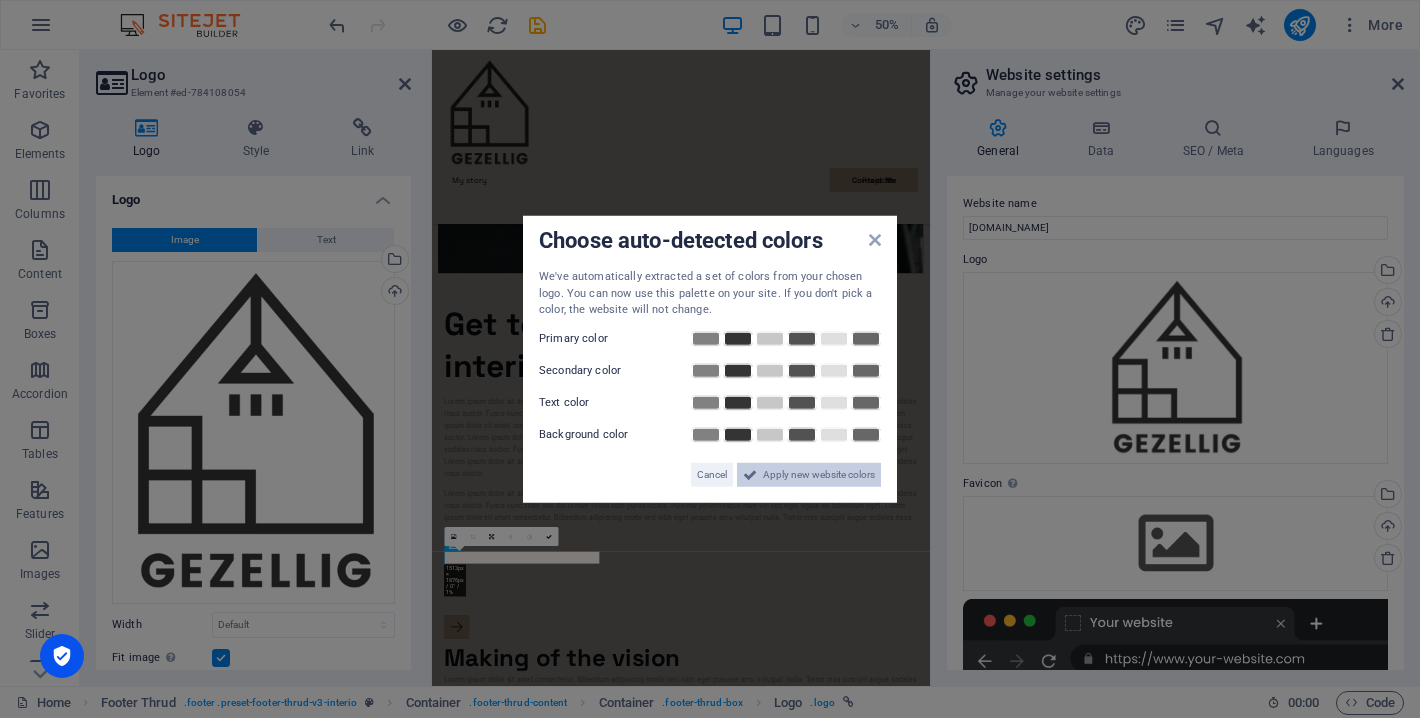 click on "Apply new website colors" at bounding box center [819, 474] 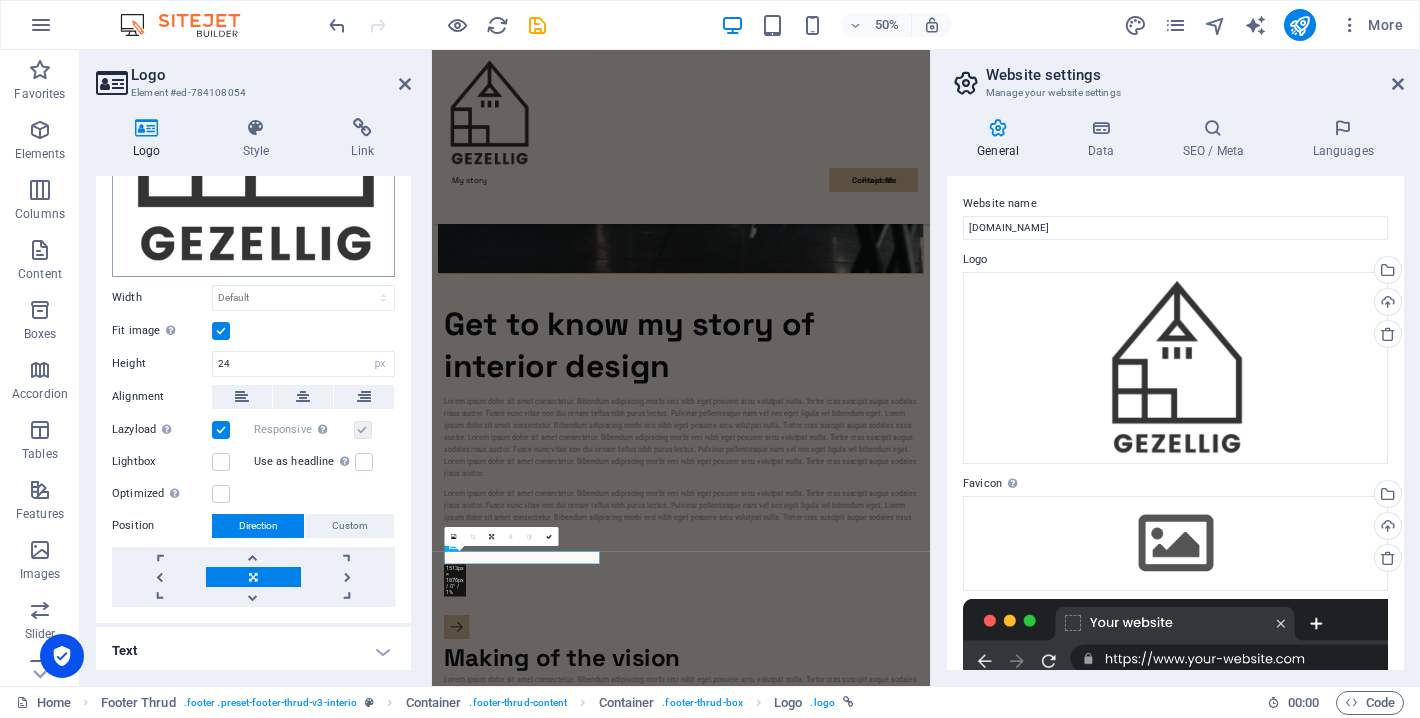 scroll, scrollTop: 326, scrollLeft: 0, axis: vertical 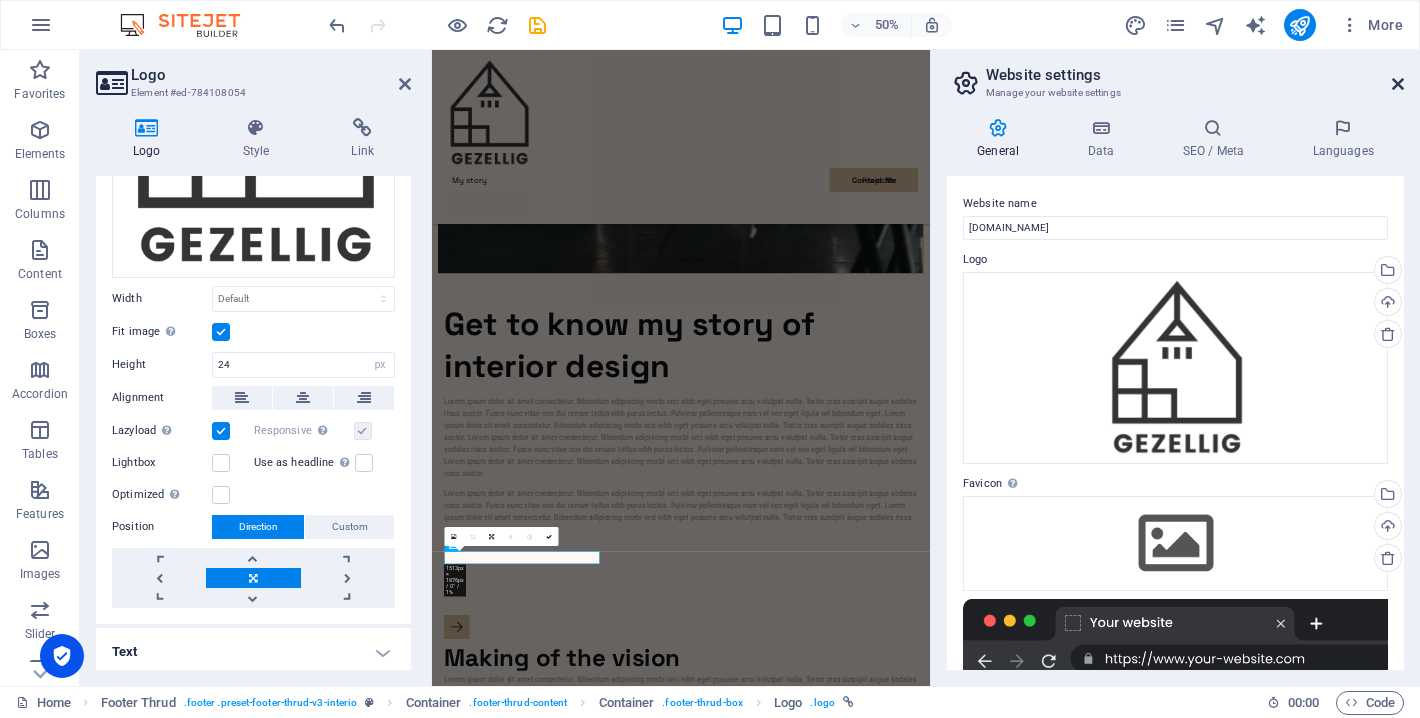 click at bounding box center (1398, 84) 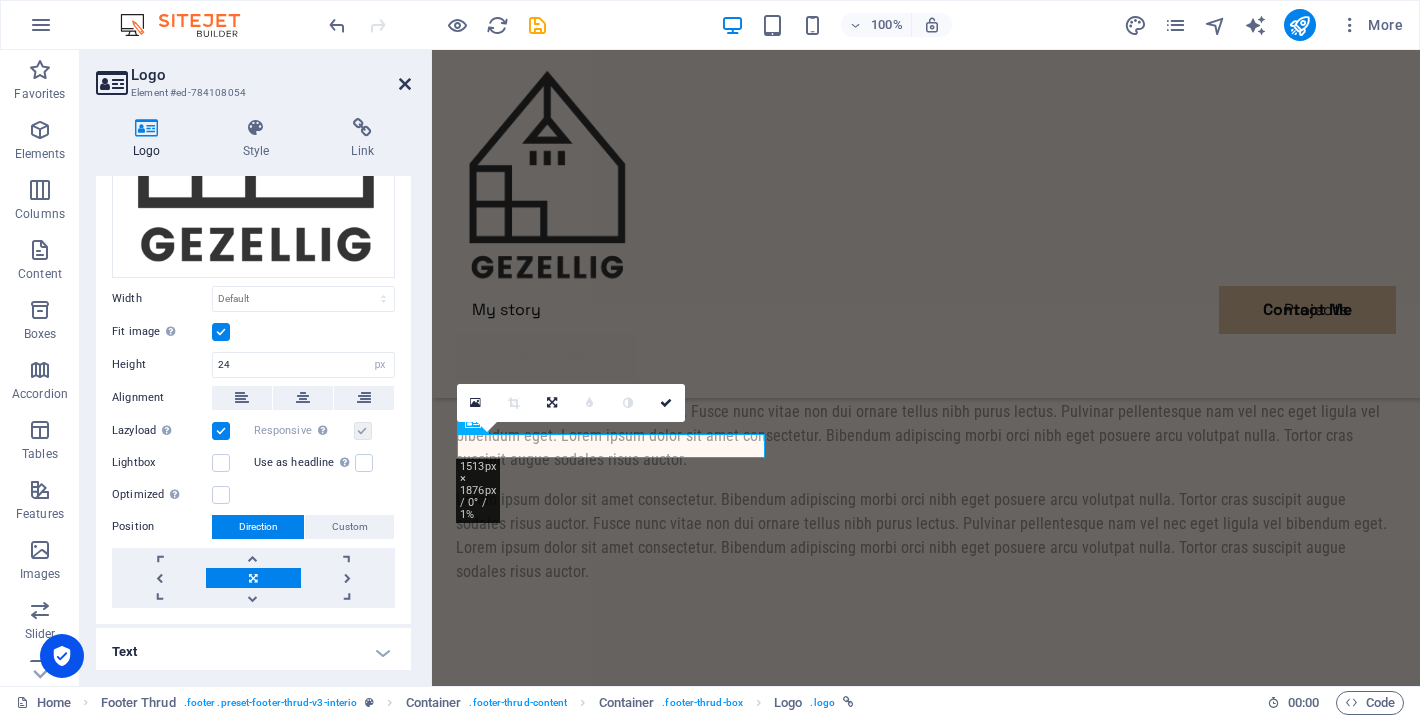 click at bounding box center [405, 84] 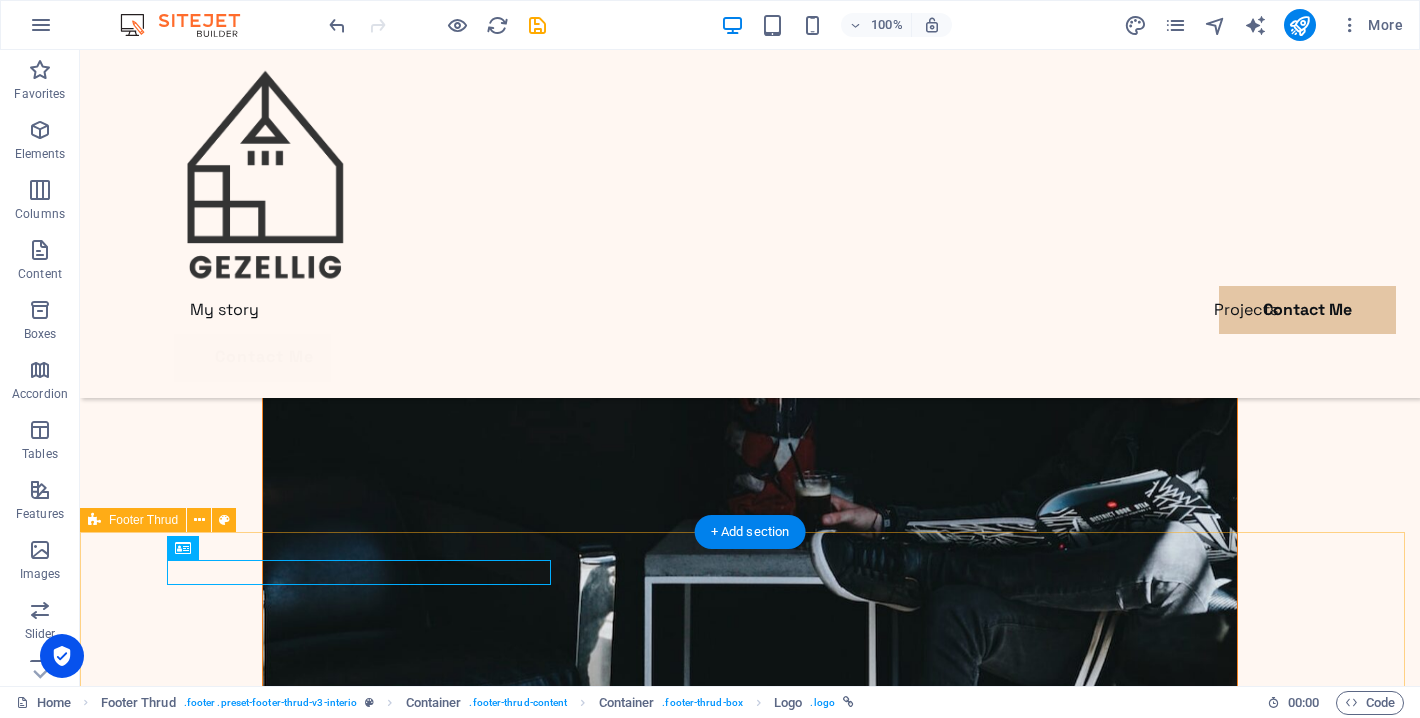 click on "My story Projects Contact Me
Privacy Legal Notice   gezellig.com . All rights reserved" at bounding box center (750, 9846) 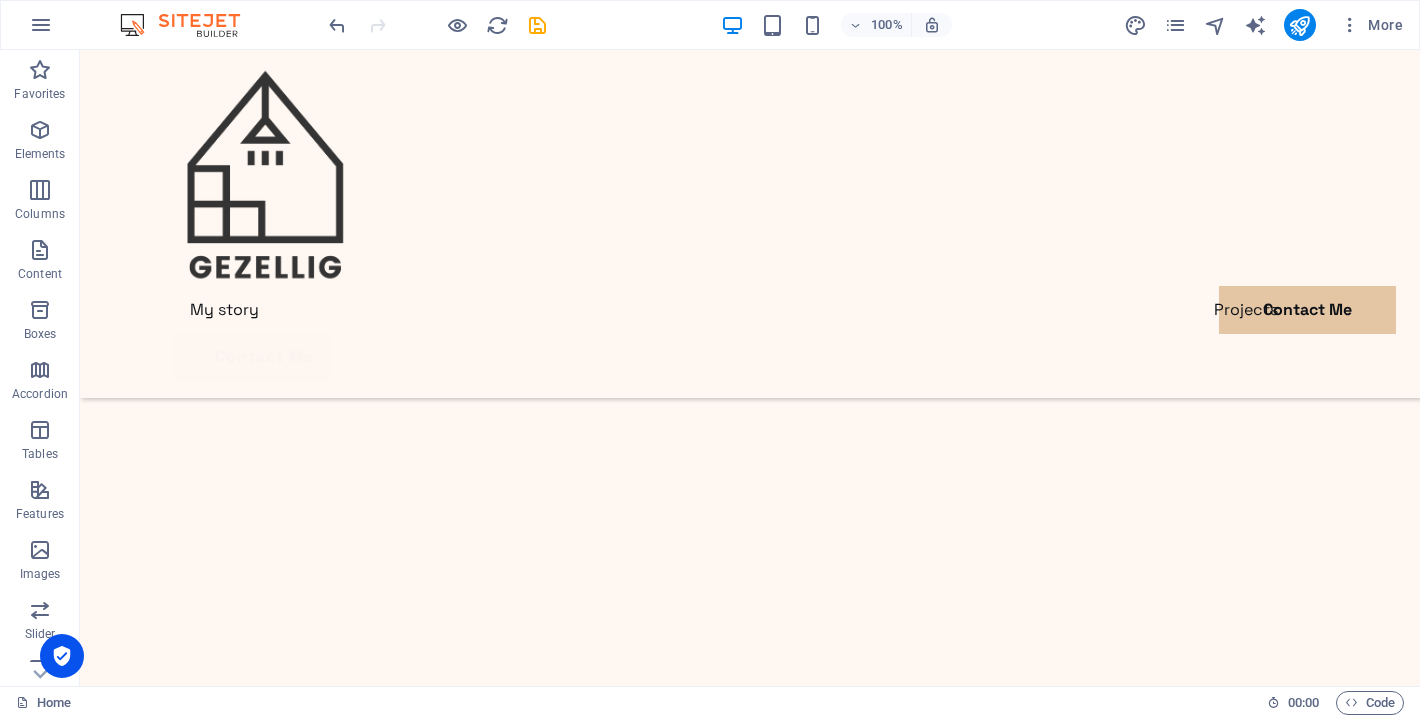 scroll, scrollTop: 169, scrollLeft: 0, axis: vertical 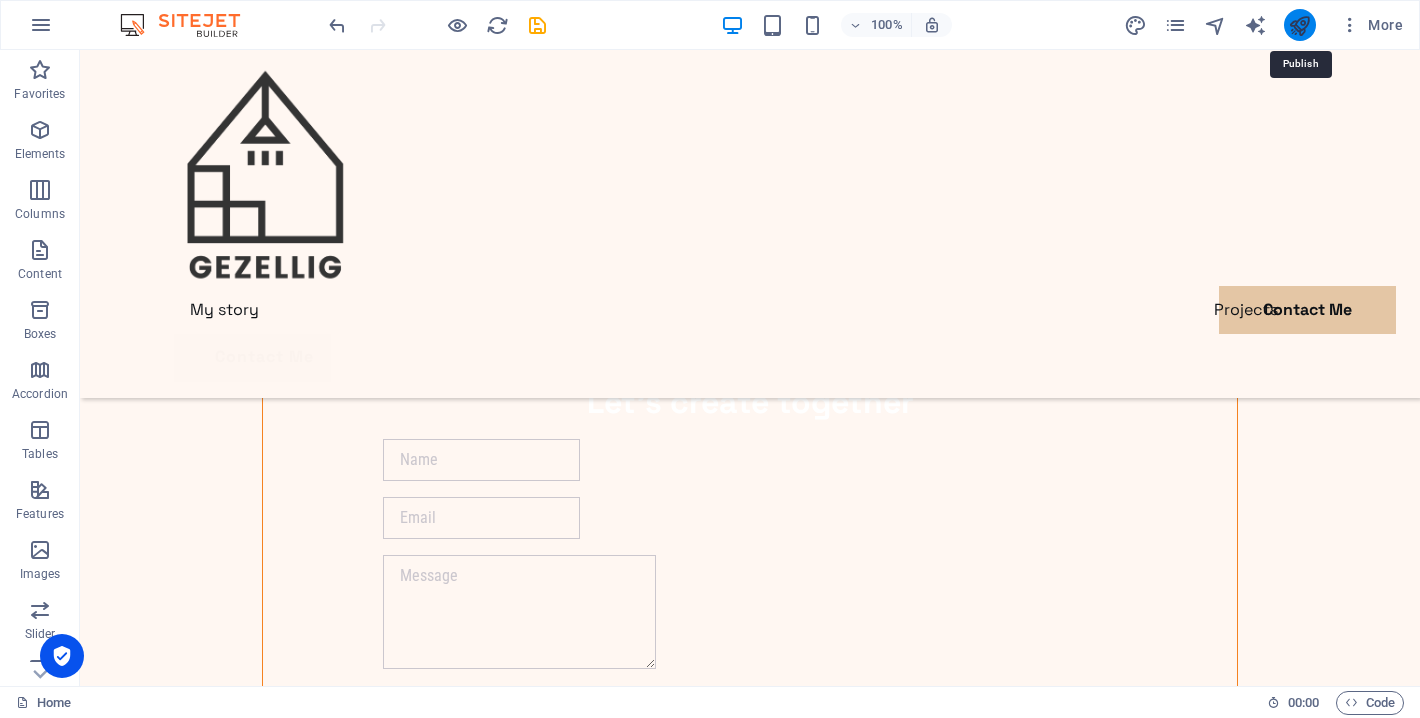 click at bounding box center [1299, 25] 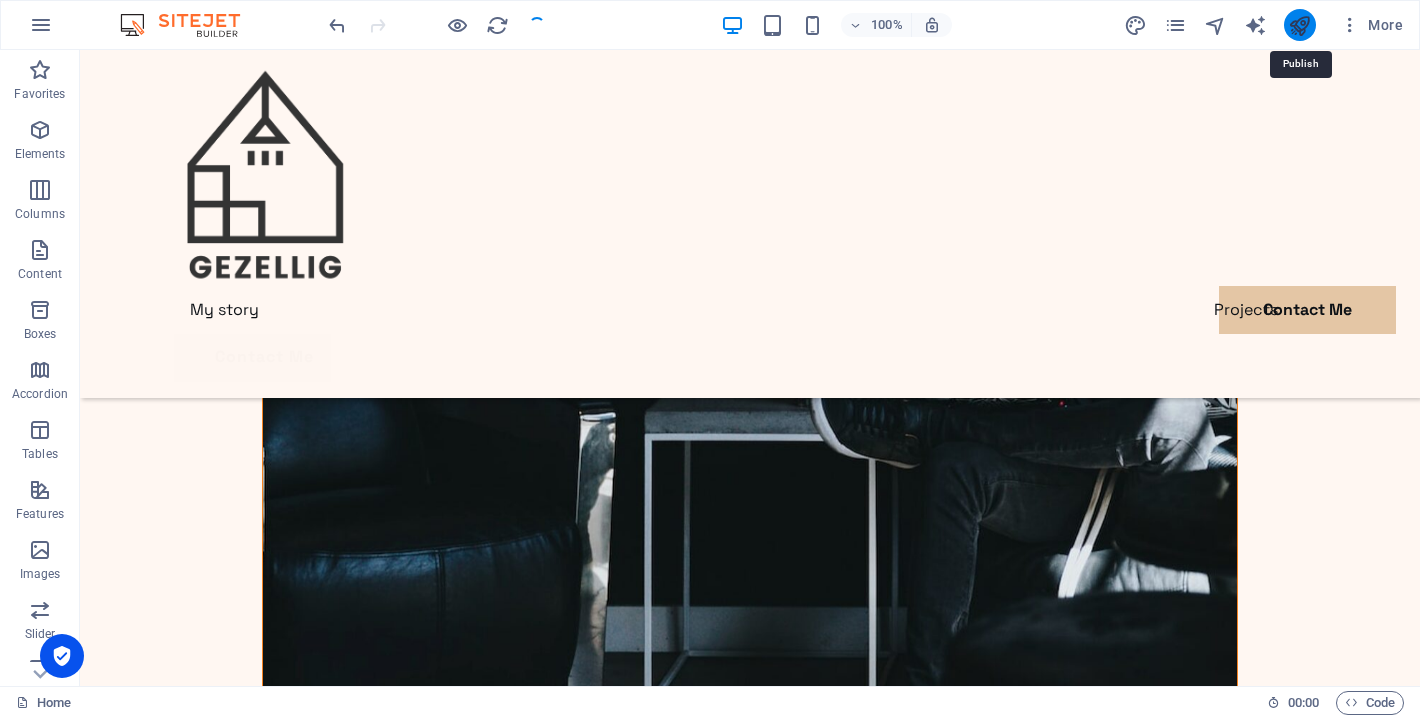click at bounding box center [1299, 25] 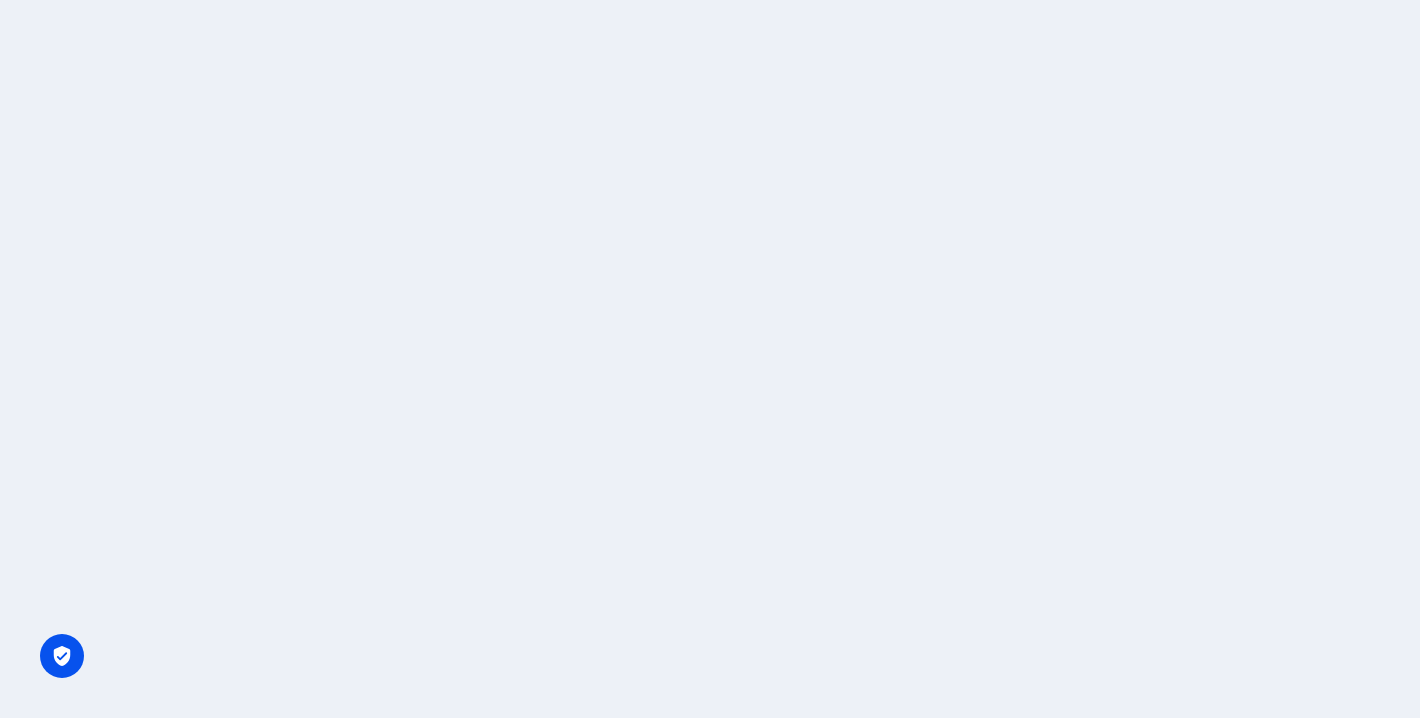 scroll, scrollTop: 0, scrollLeft: 0, axis: both 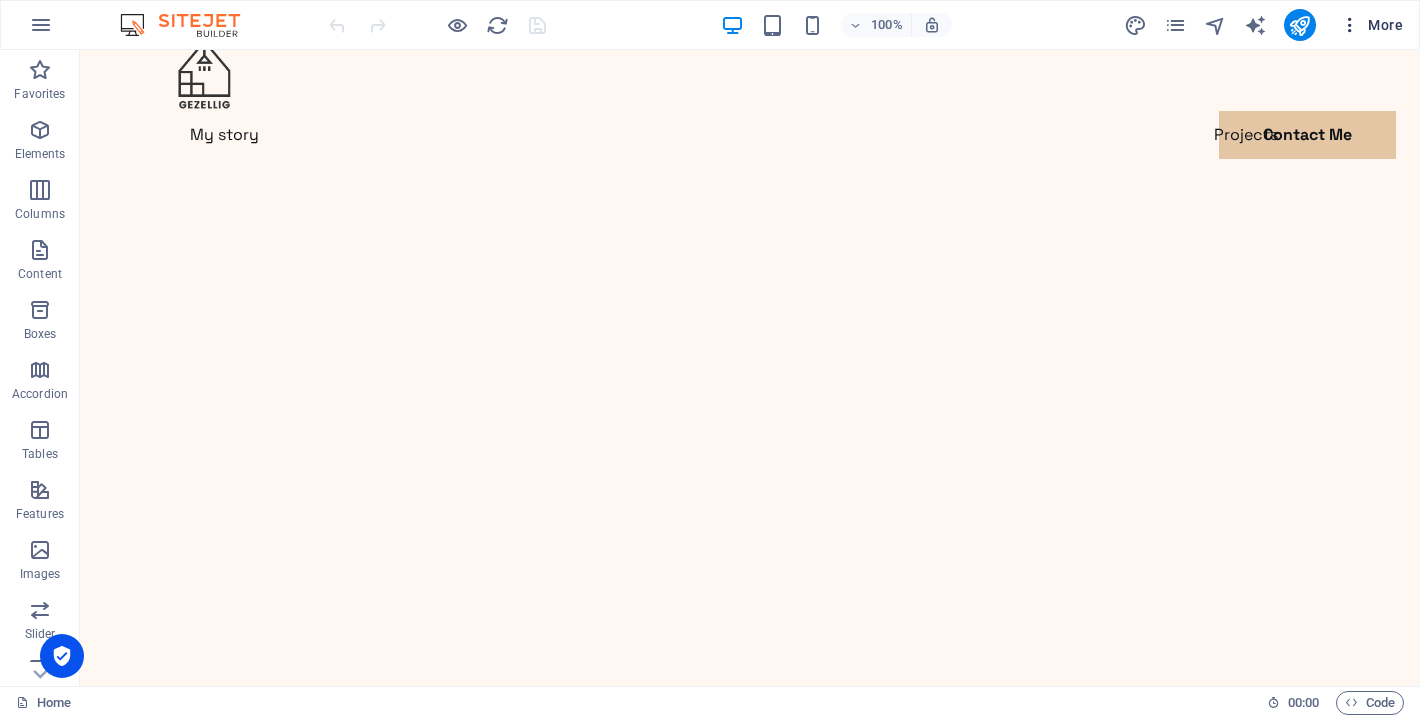 click at bounding box center (1350, 25) 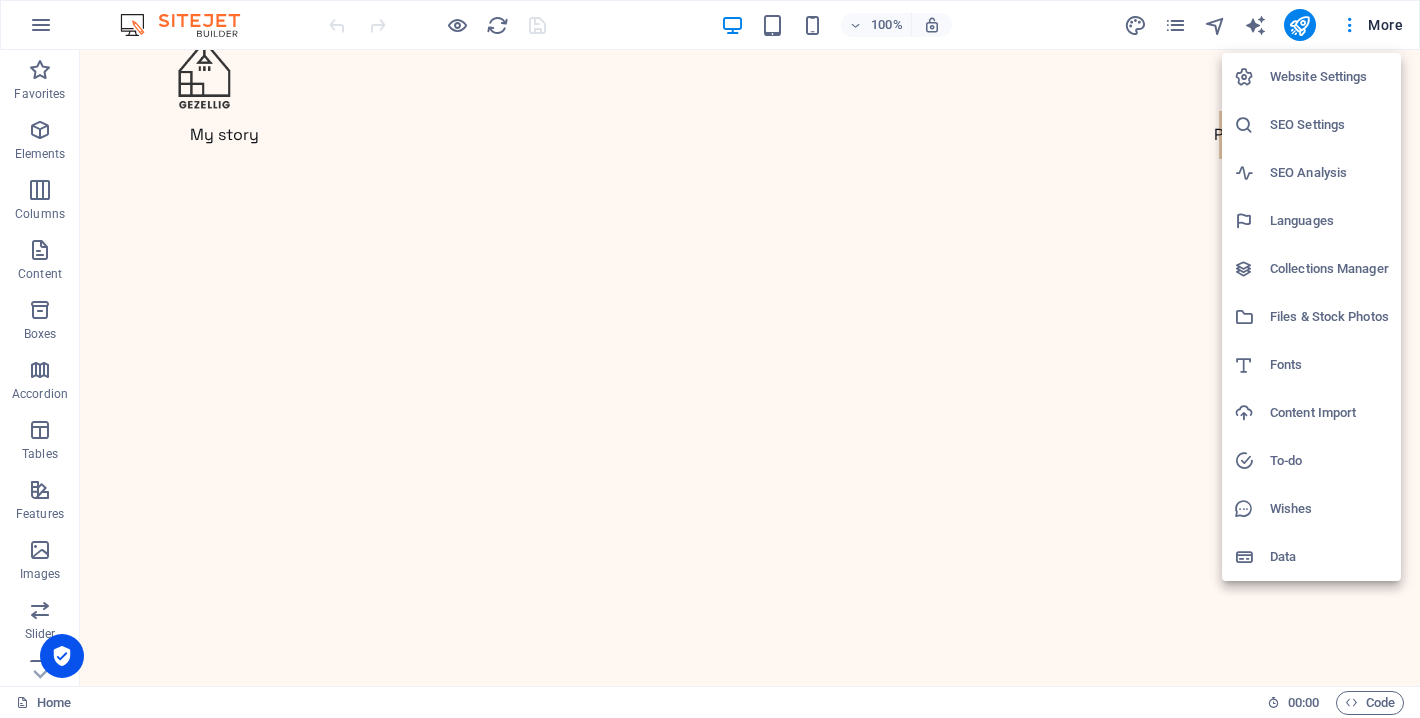 click at bounding box center (710, 359) 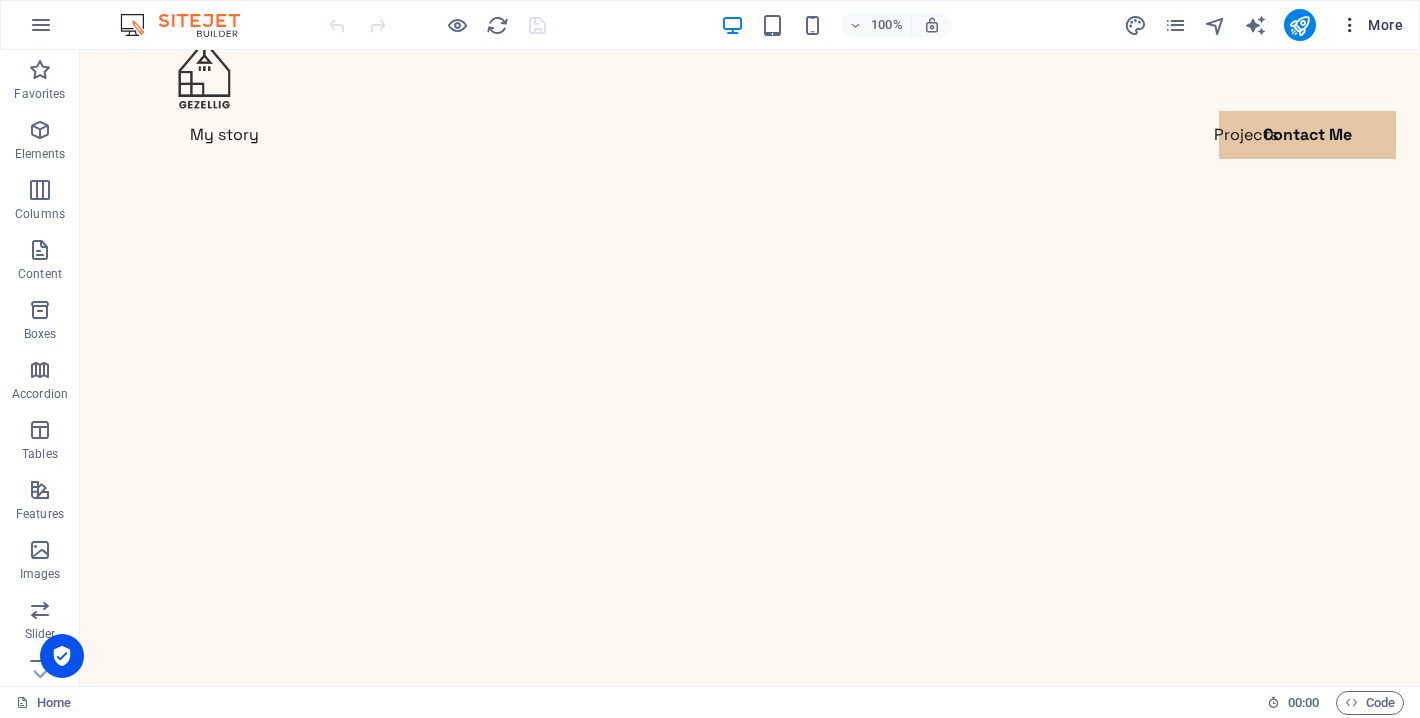 click at bounding box center [1350, 25] 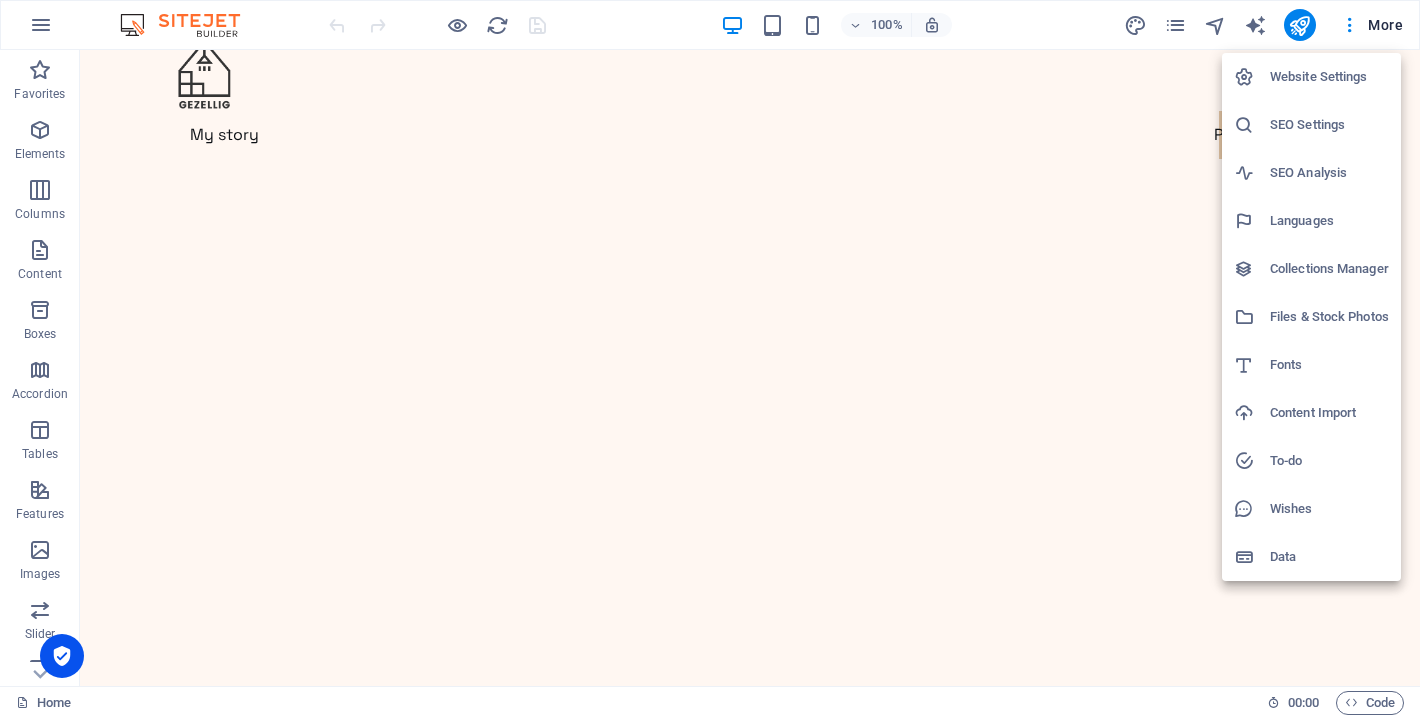 click on "Website Settings" at bounding box center (1329, 77) 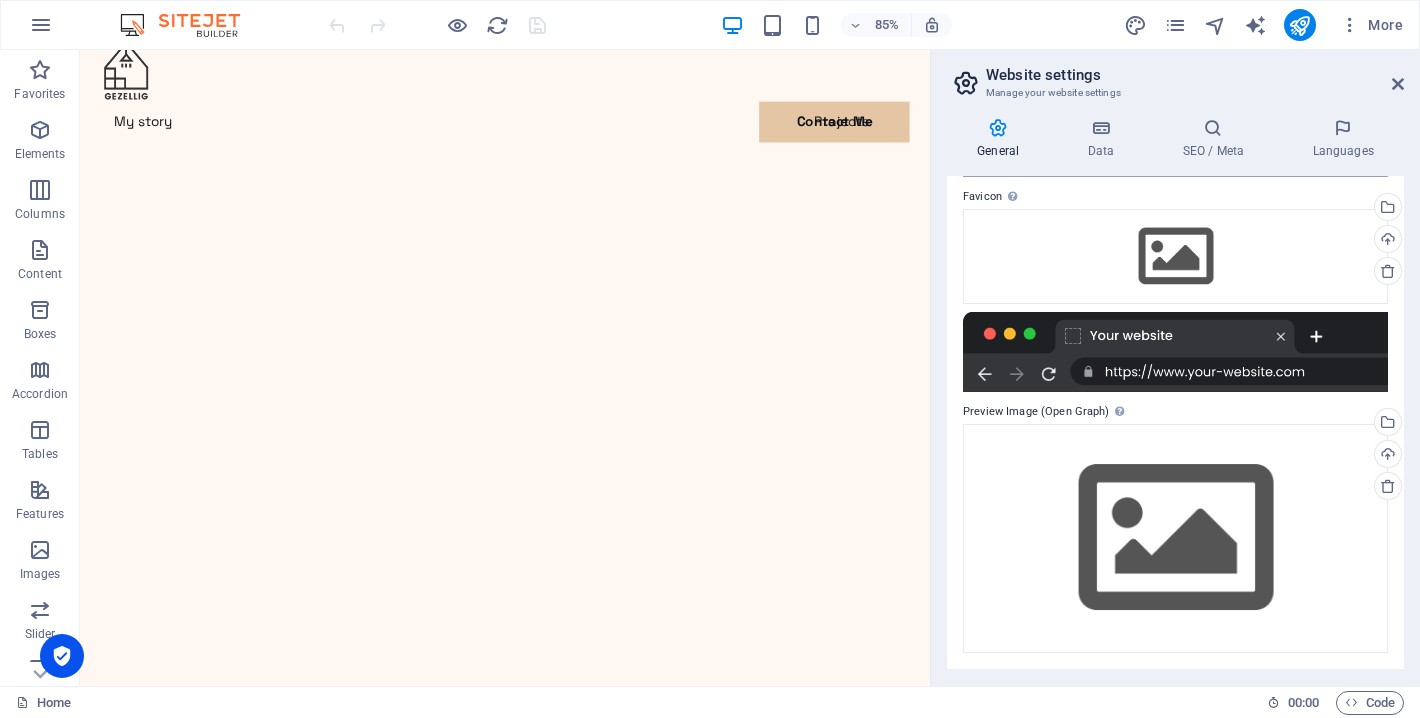 scroll, scrollTop: 286, scrollLeft: 0, axis: vertical 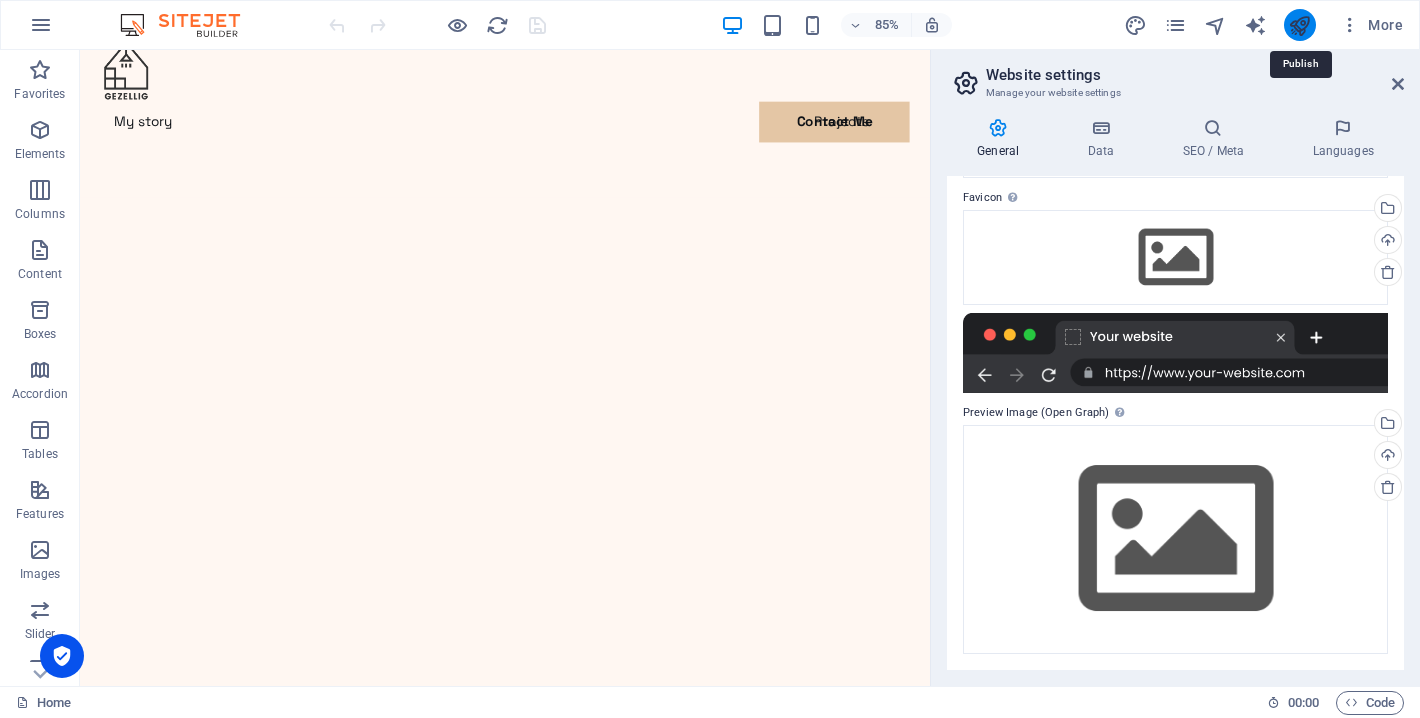 click at bounding box center [1299, 25] 